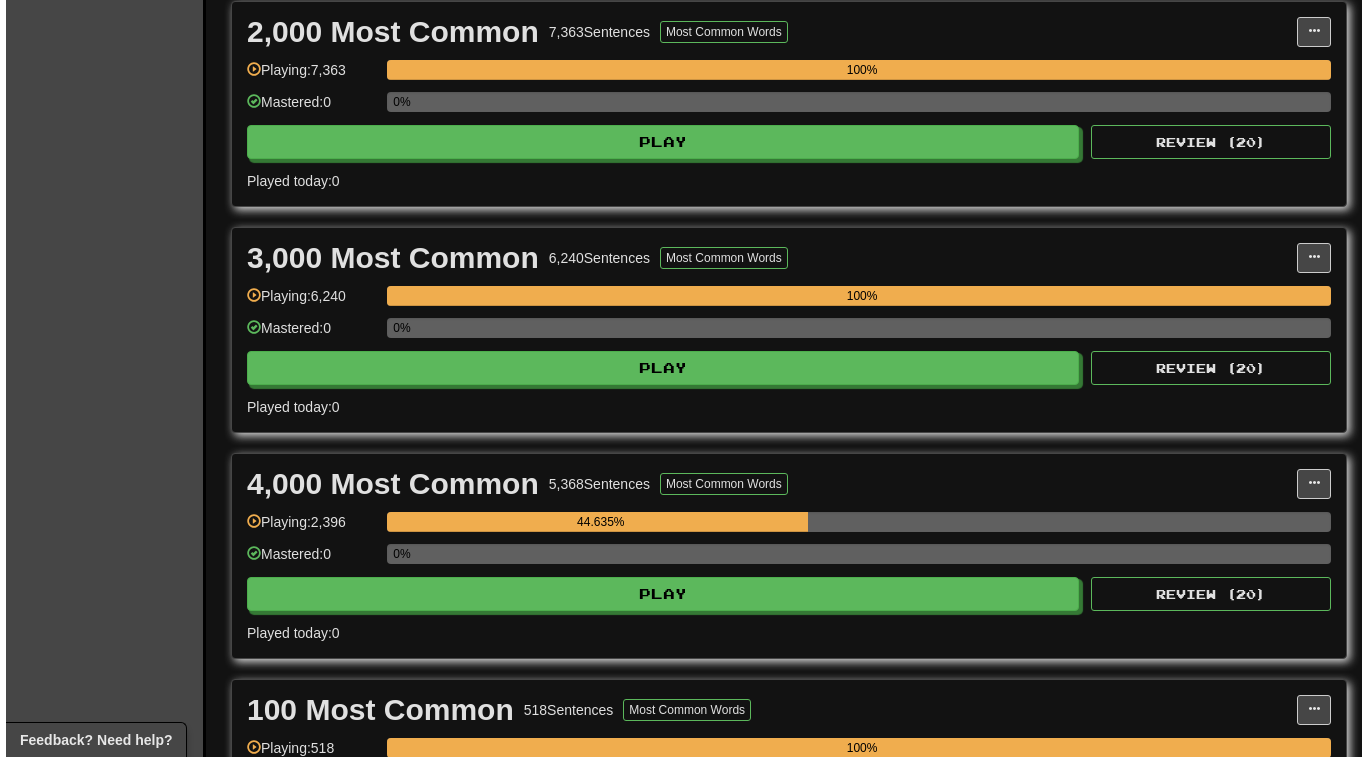 scroll, scrollTop: 480, scrollLeft: 0, axis: vertical 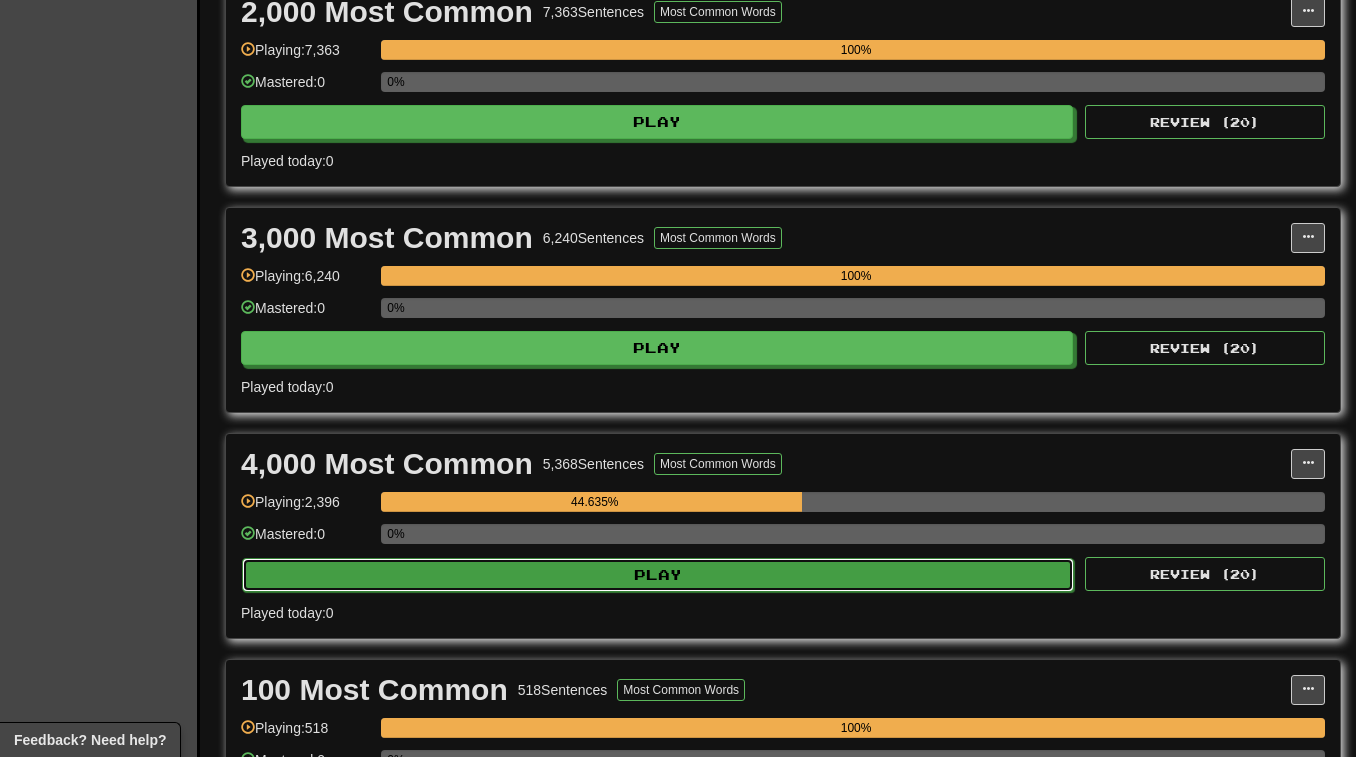 click on "Play" at bounding box center [658, 575] 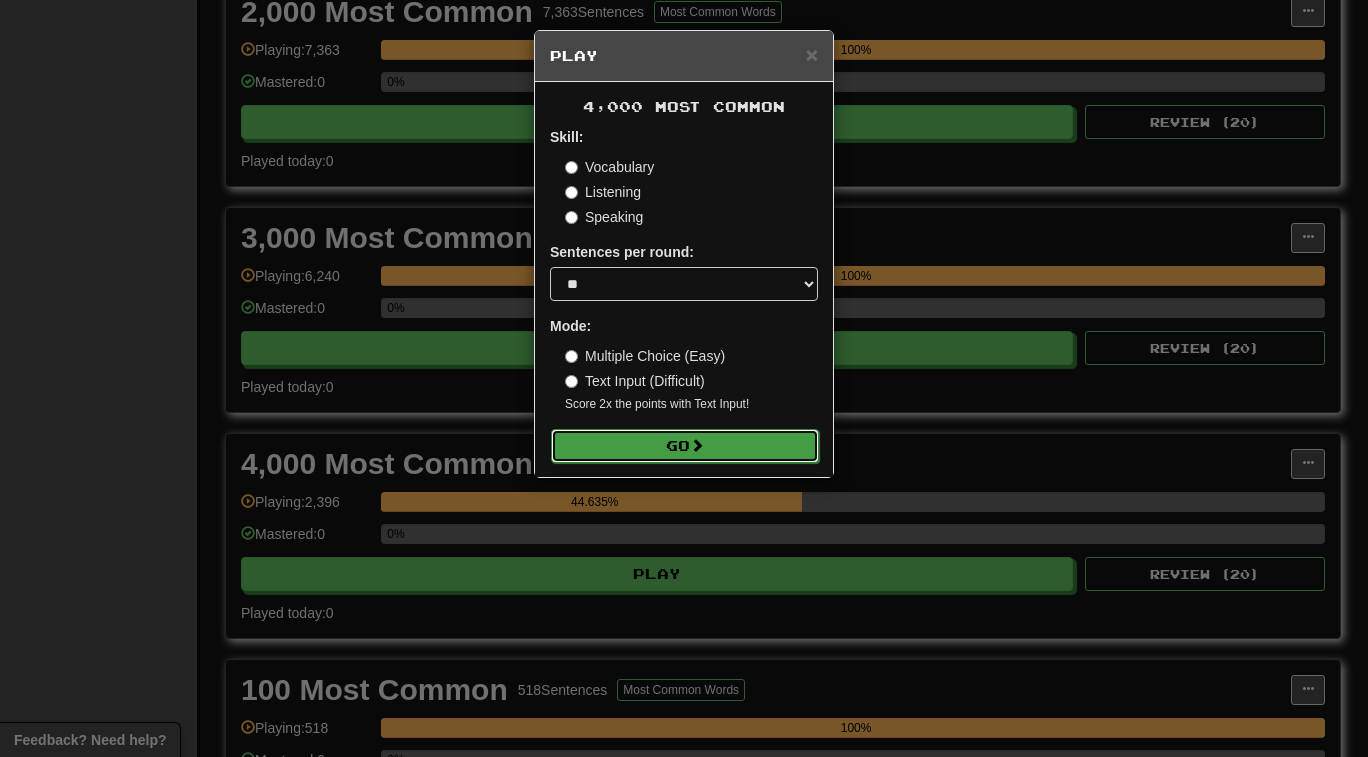 click on "Go" at bounding box center [685, 446] 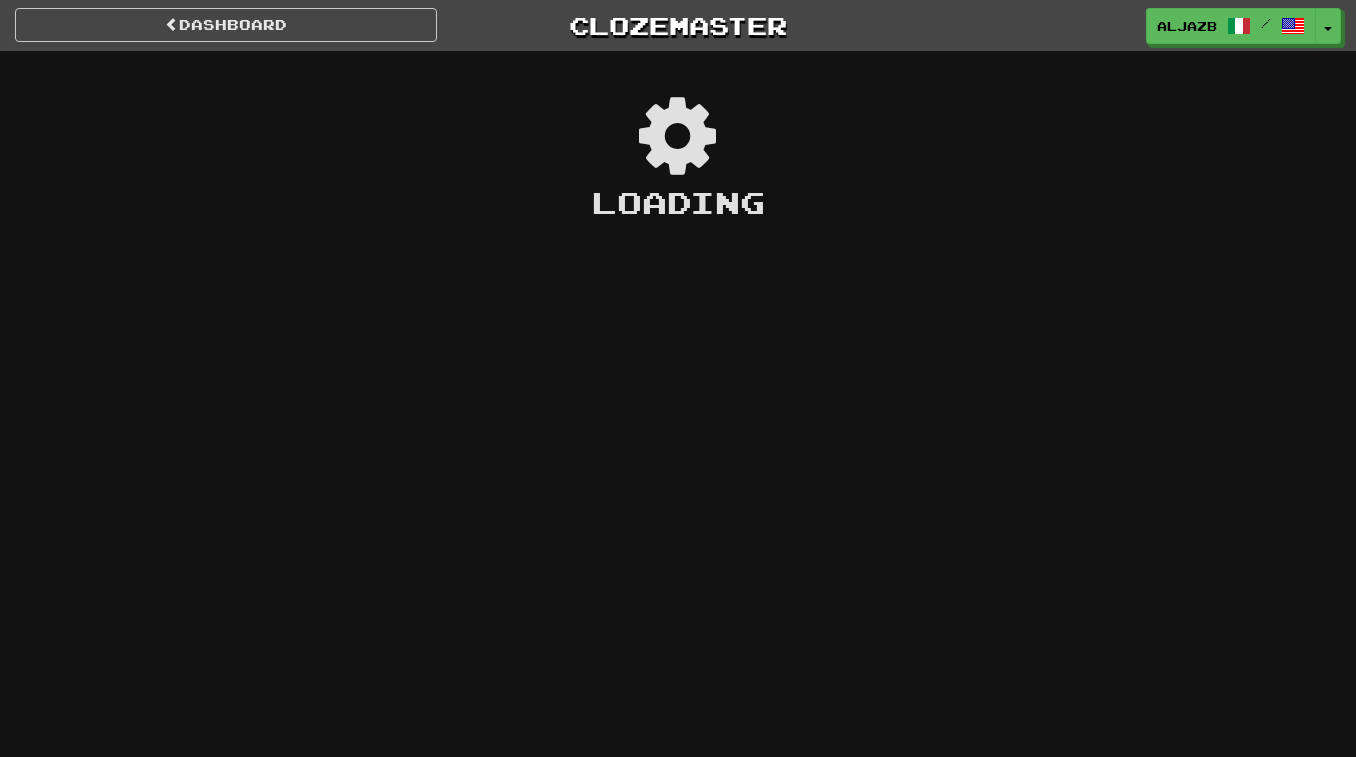 scroll, scrollTop: 0, scrollLeft: 0, axis: both 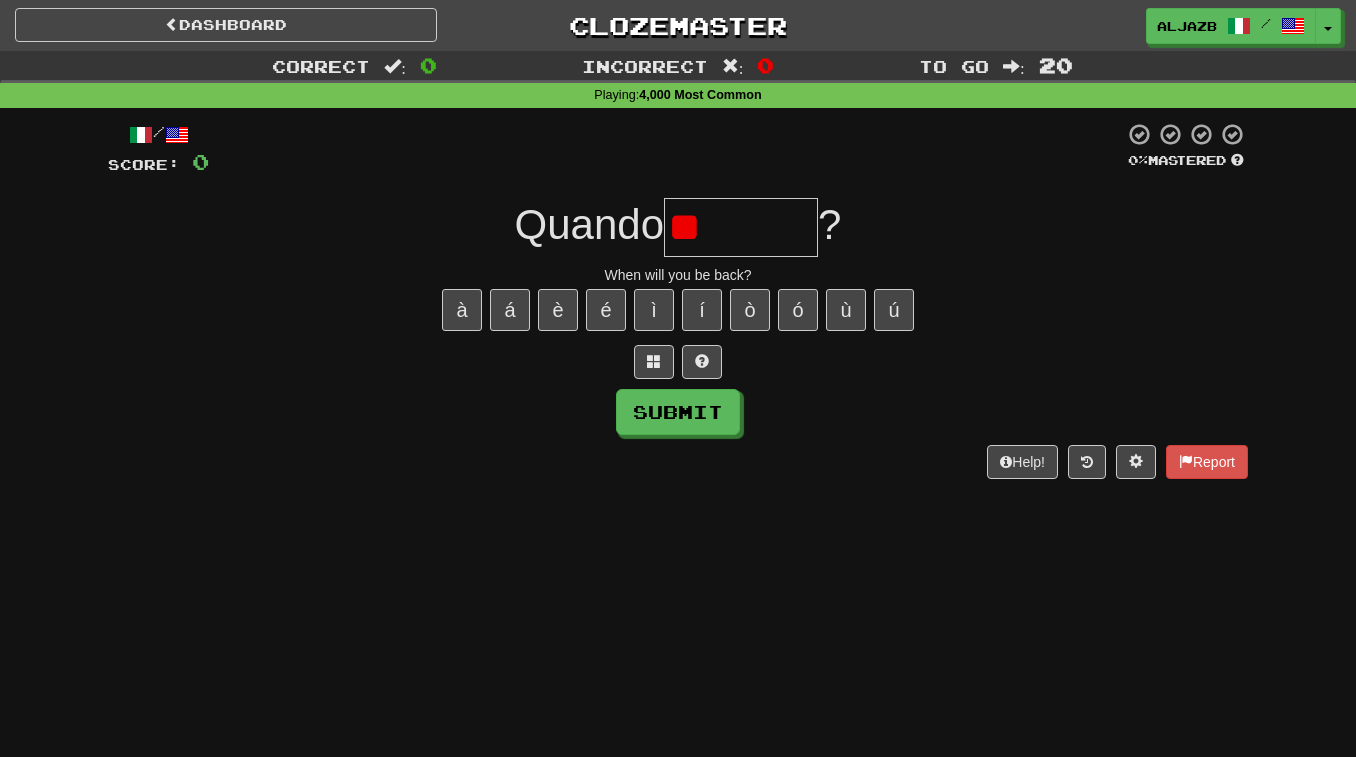 type on "*" 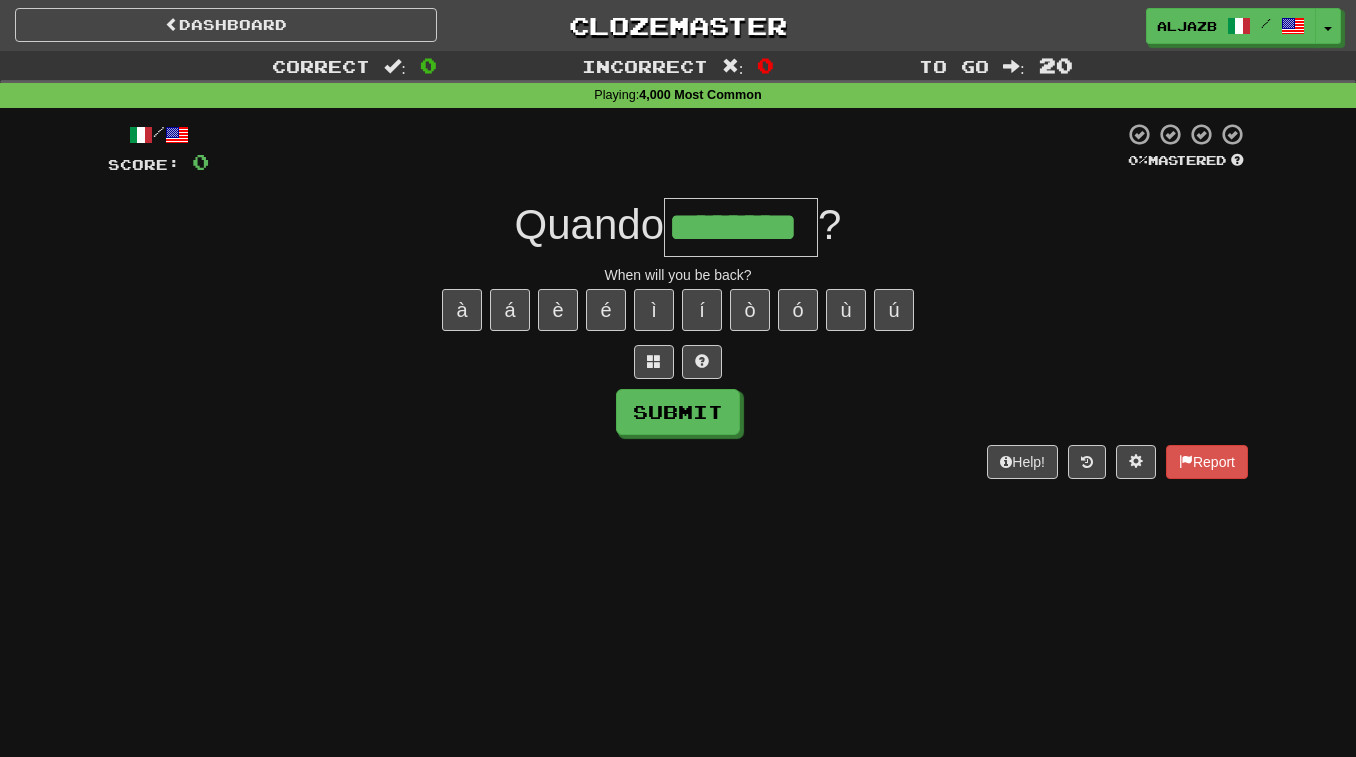 type on "********" 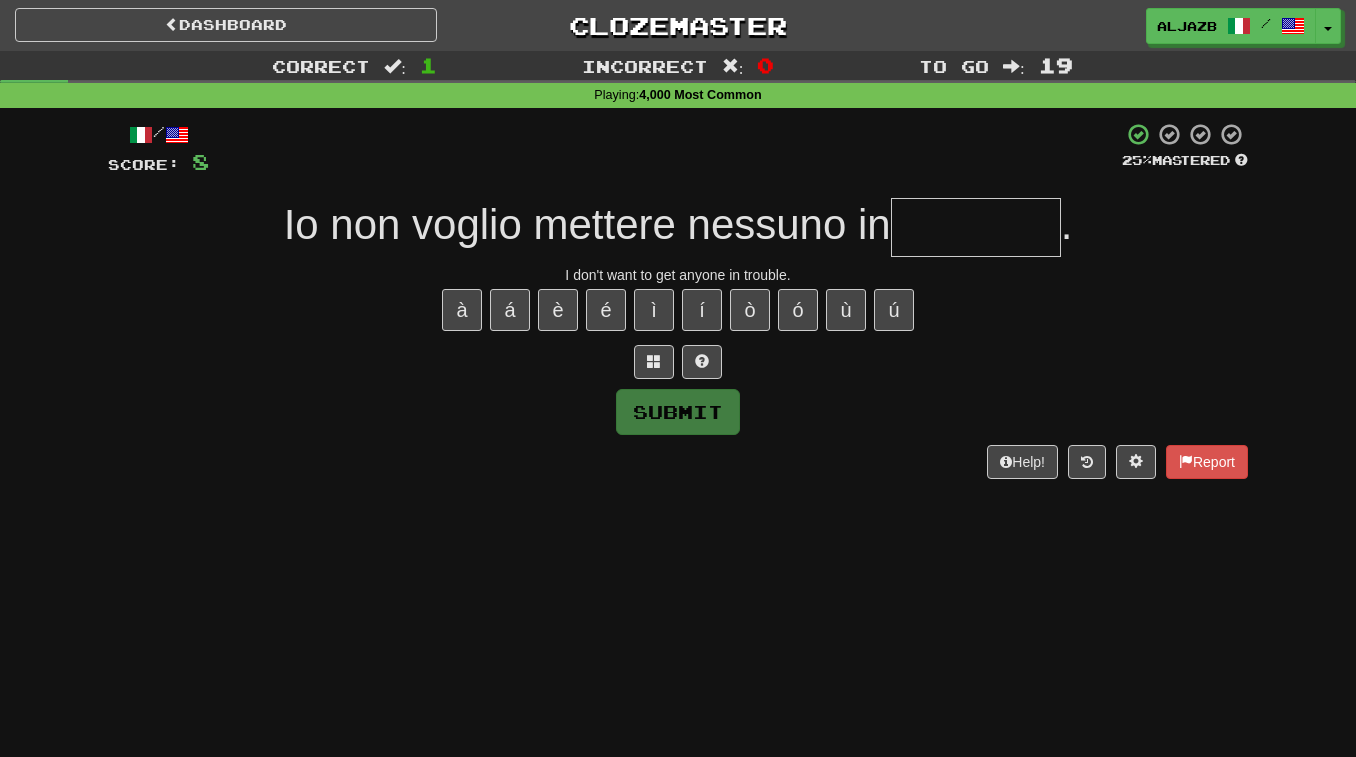 type on "*" 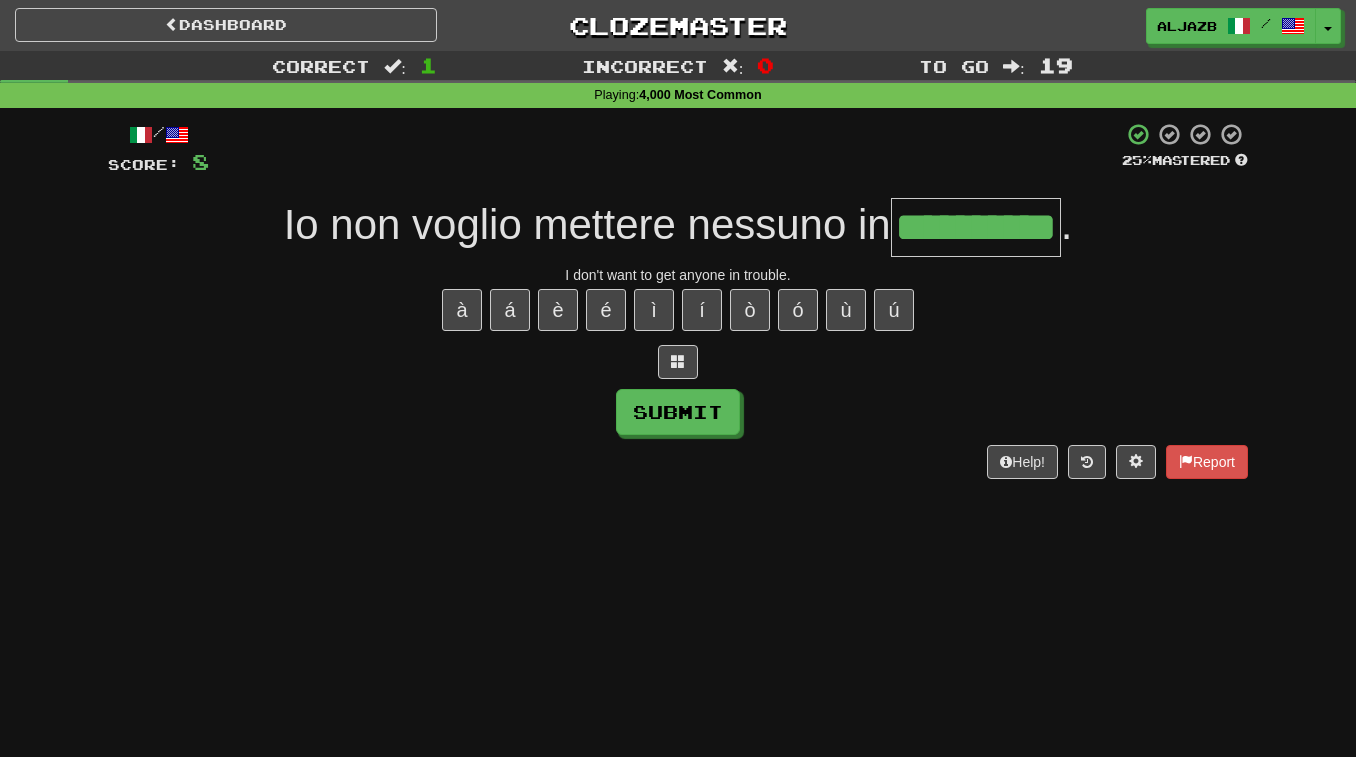type on "**********" 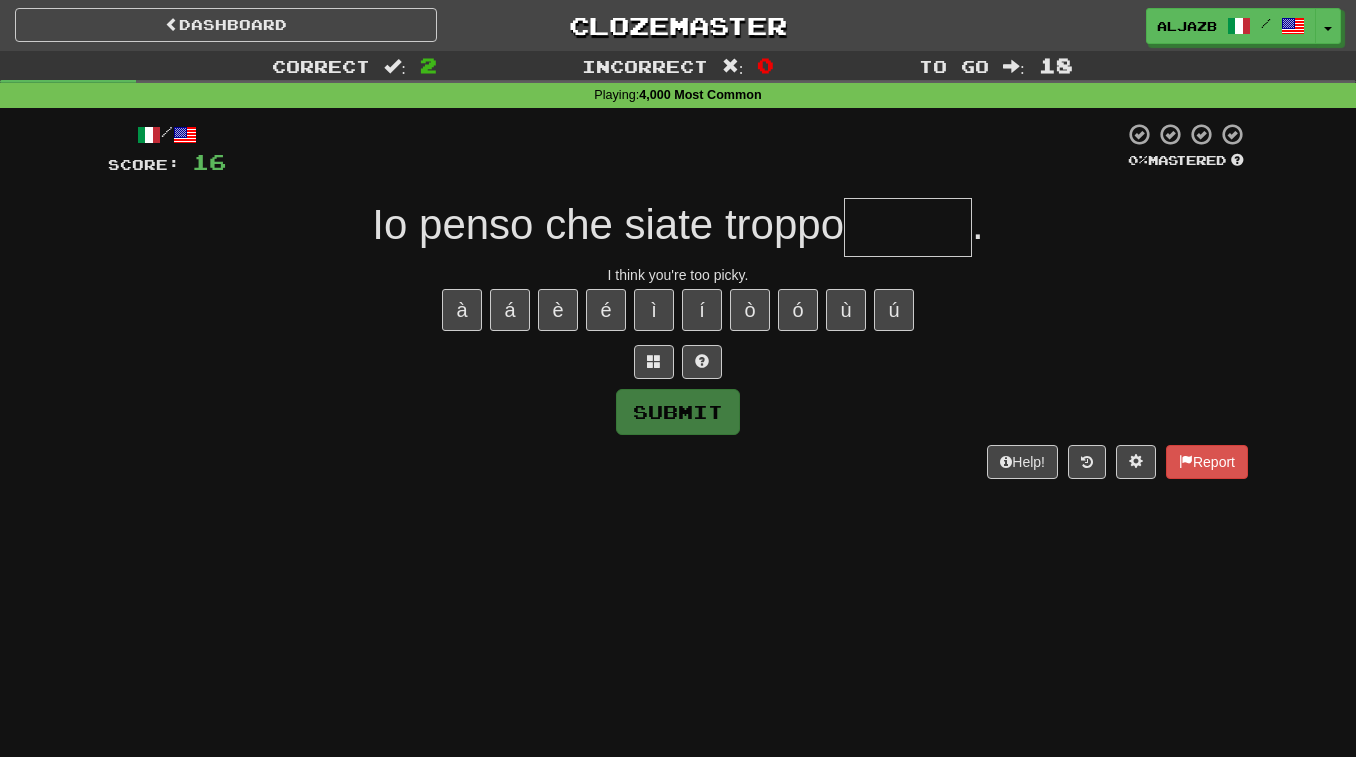 type on "*" 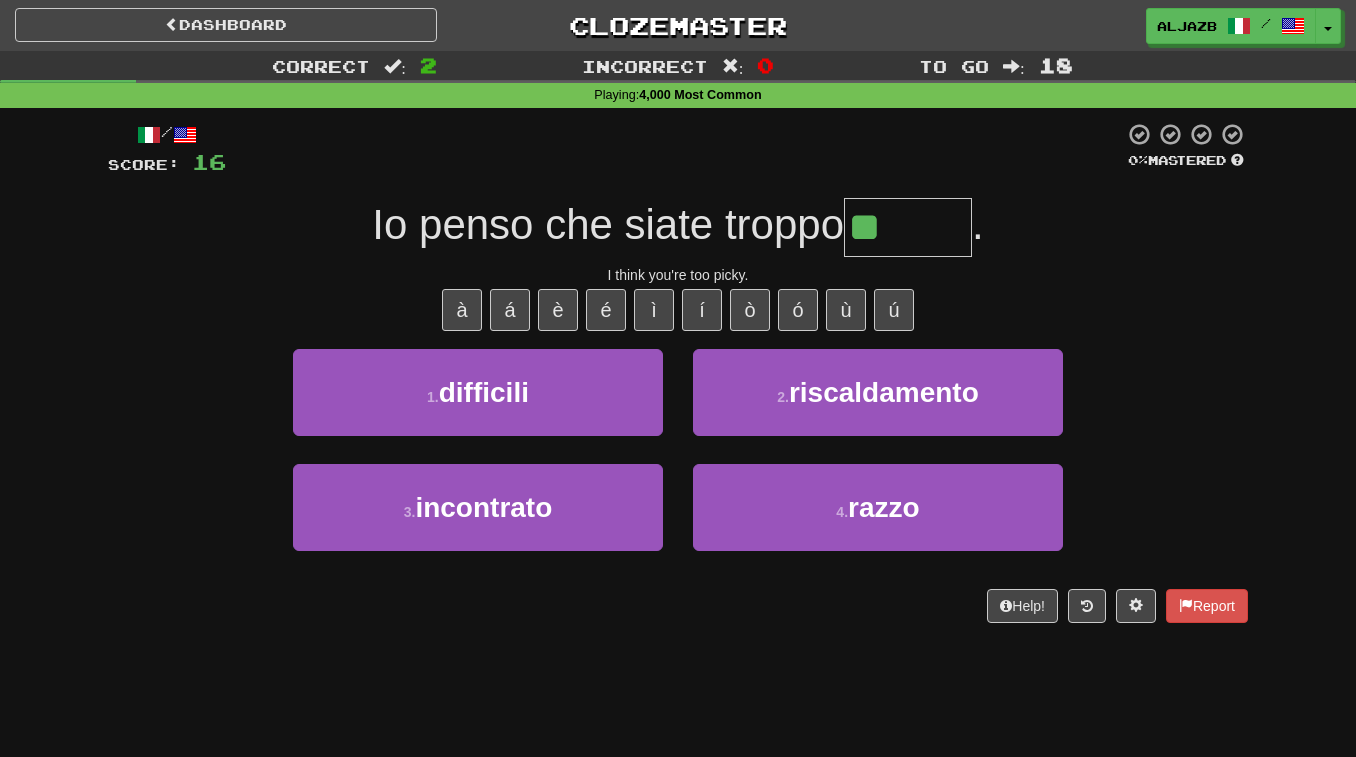 type on "*********" 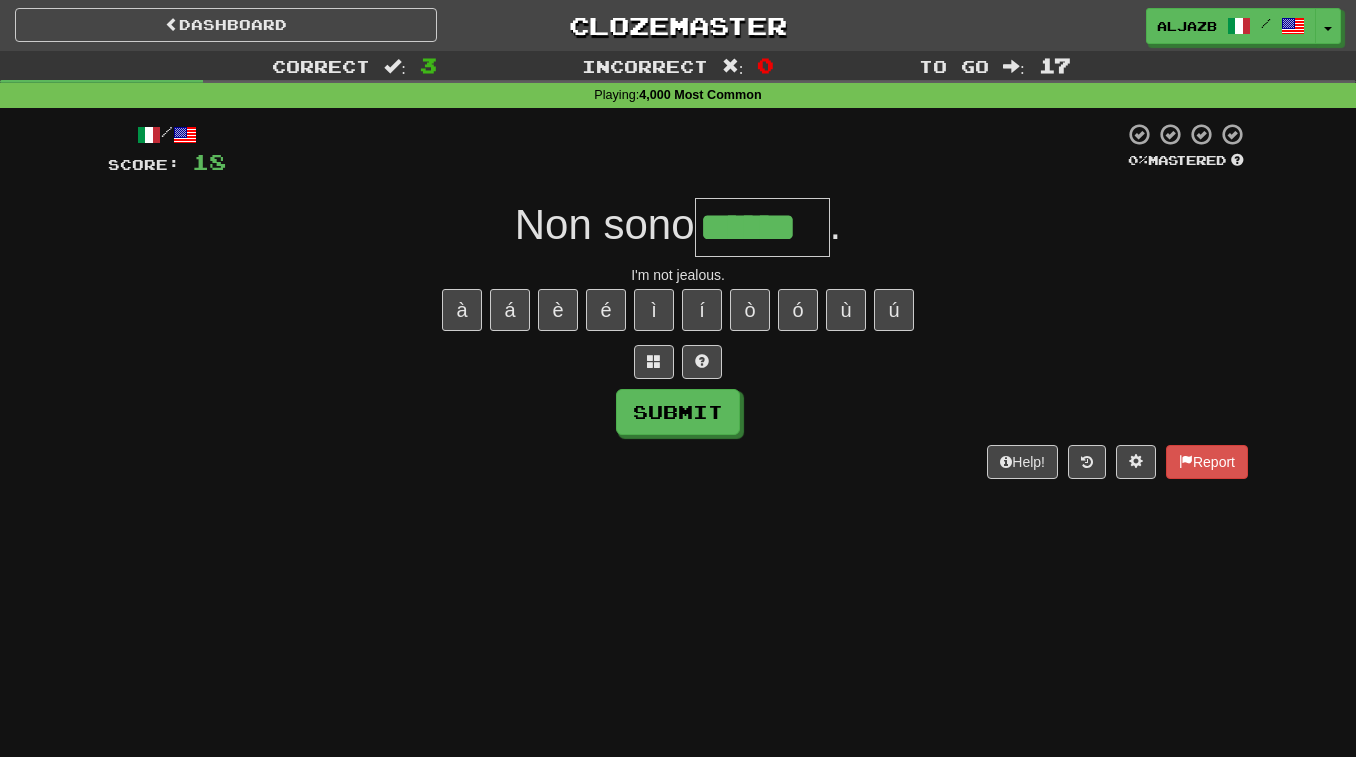 type on "******" 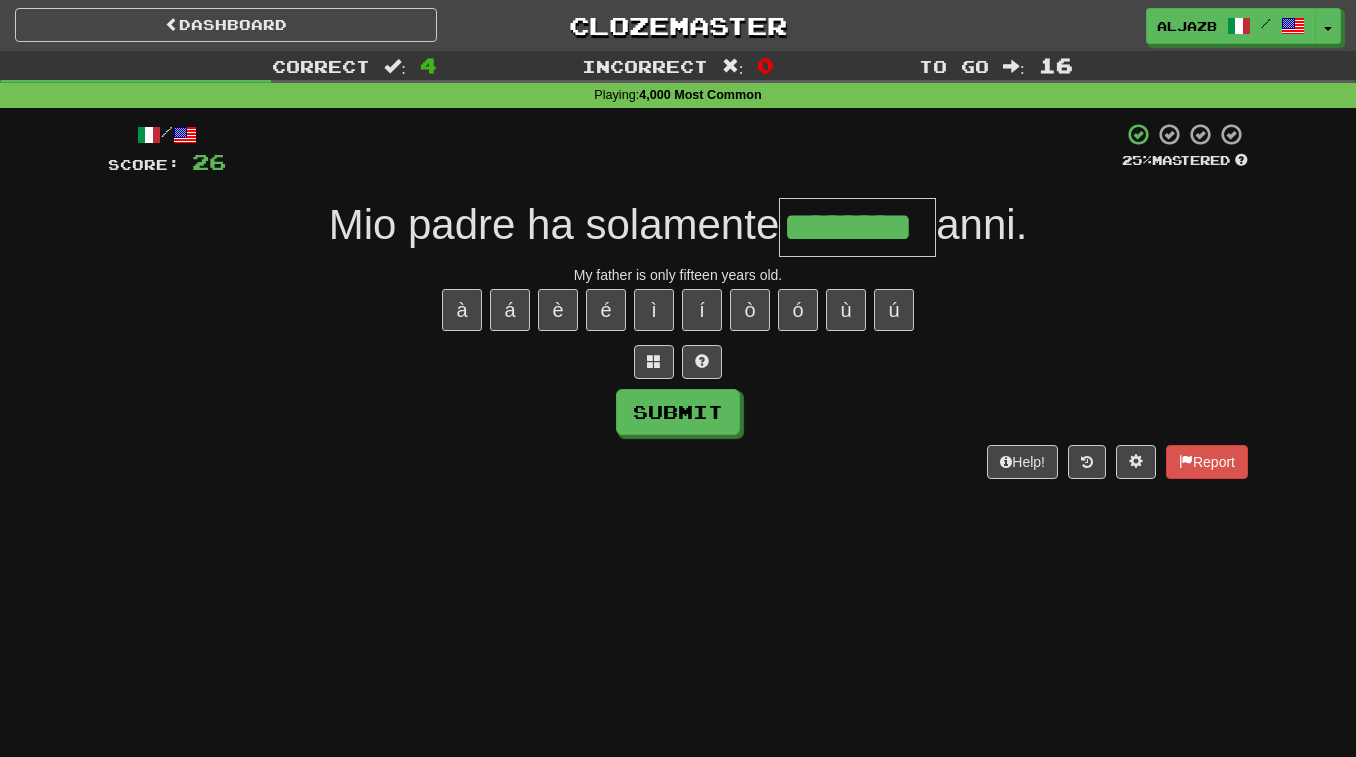 type on "********" 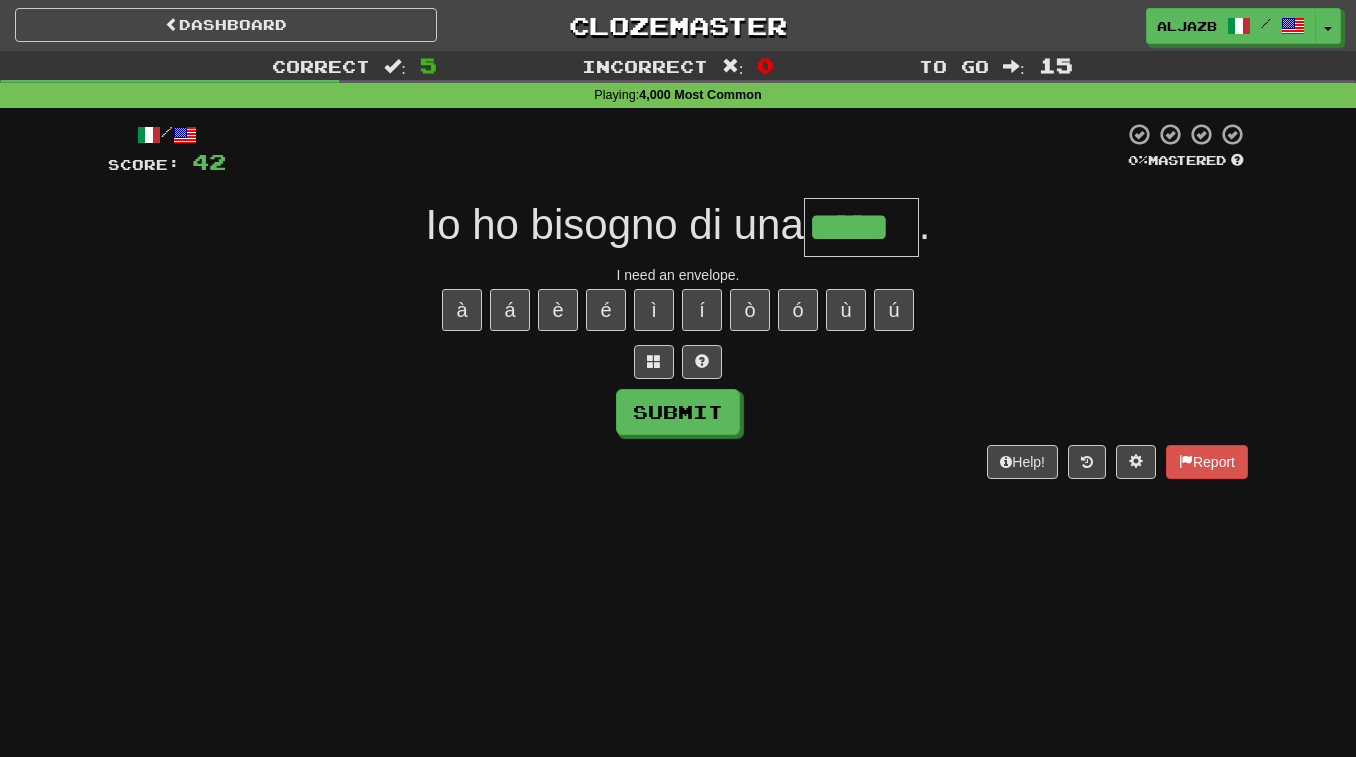 type on "*****" 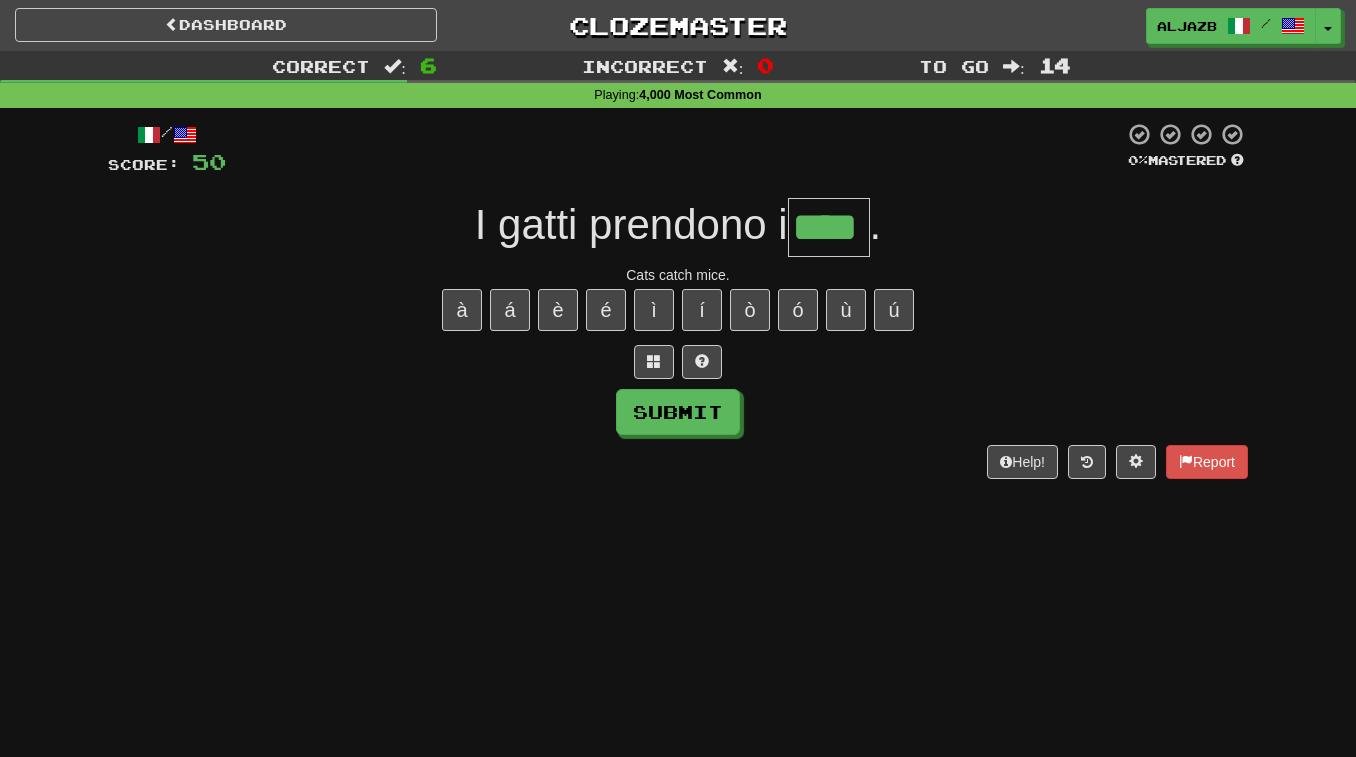 type on "****" 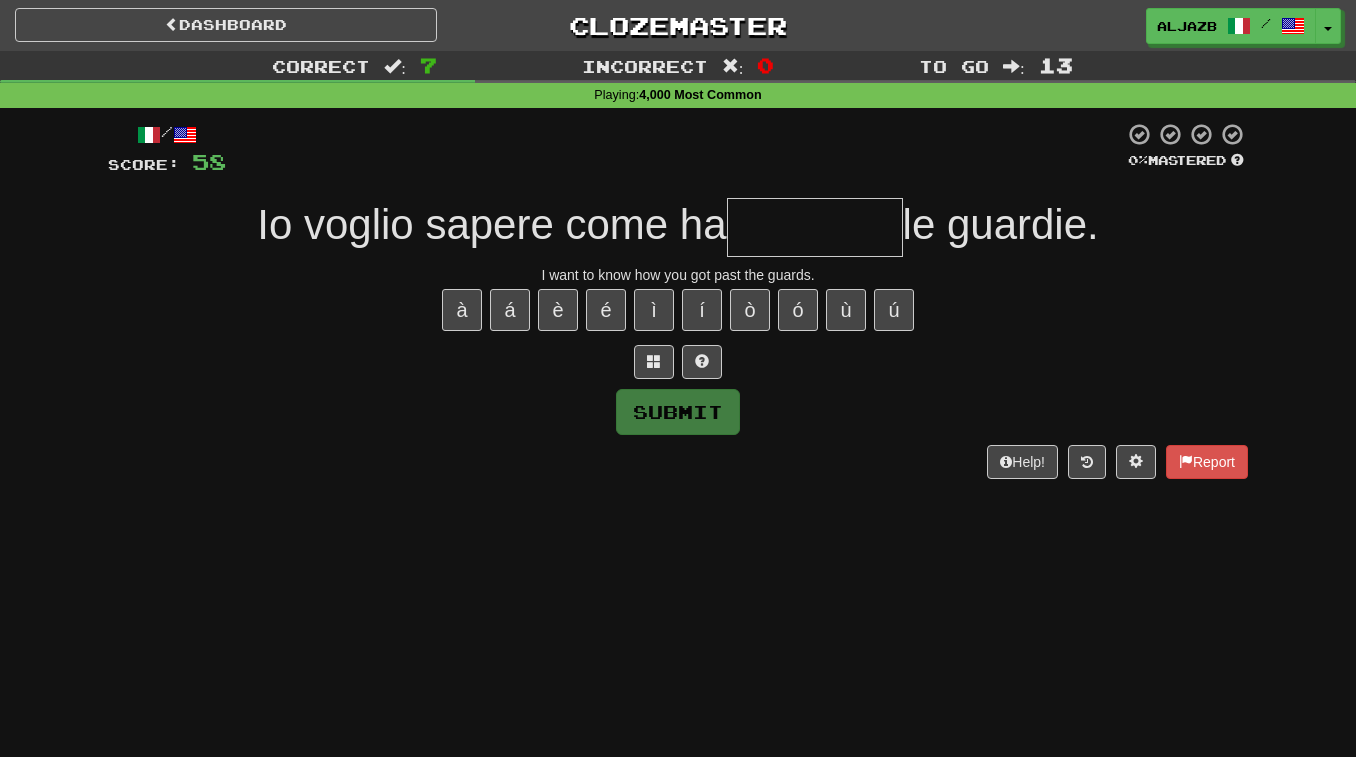type on "*" 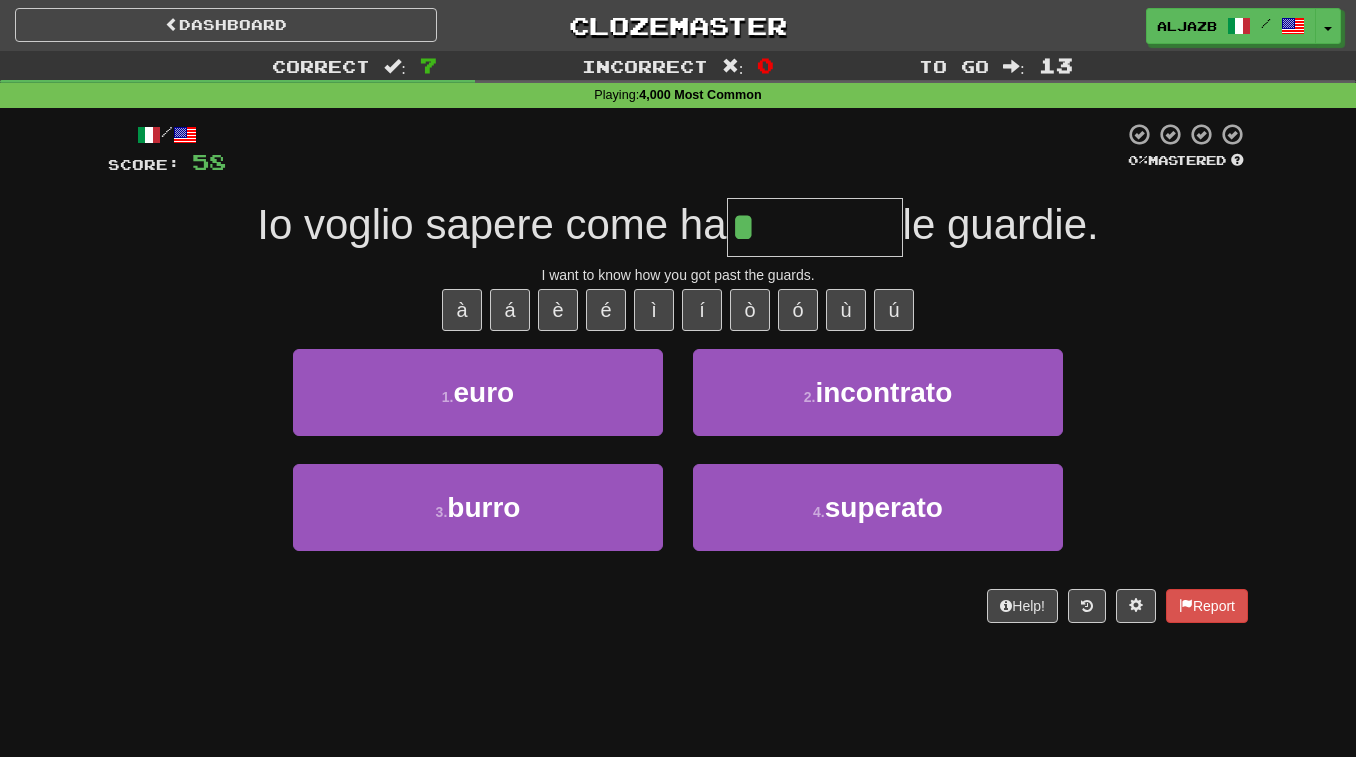 type on "********" 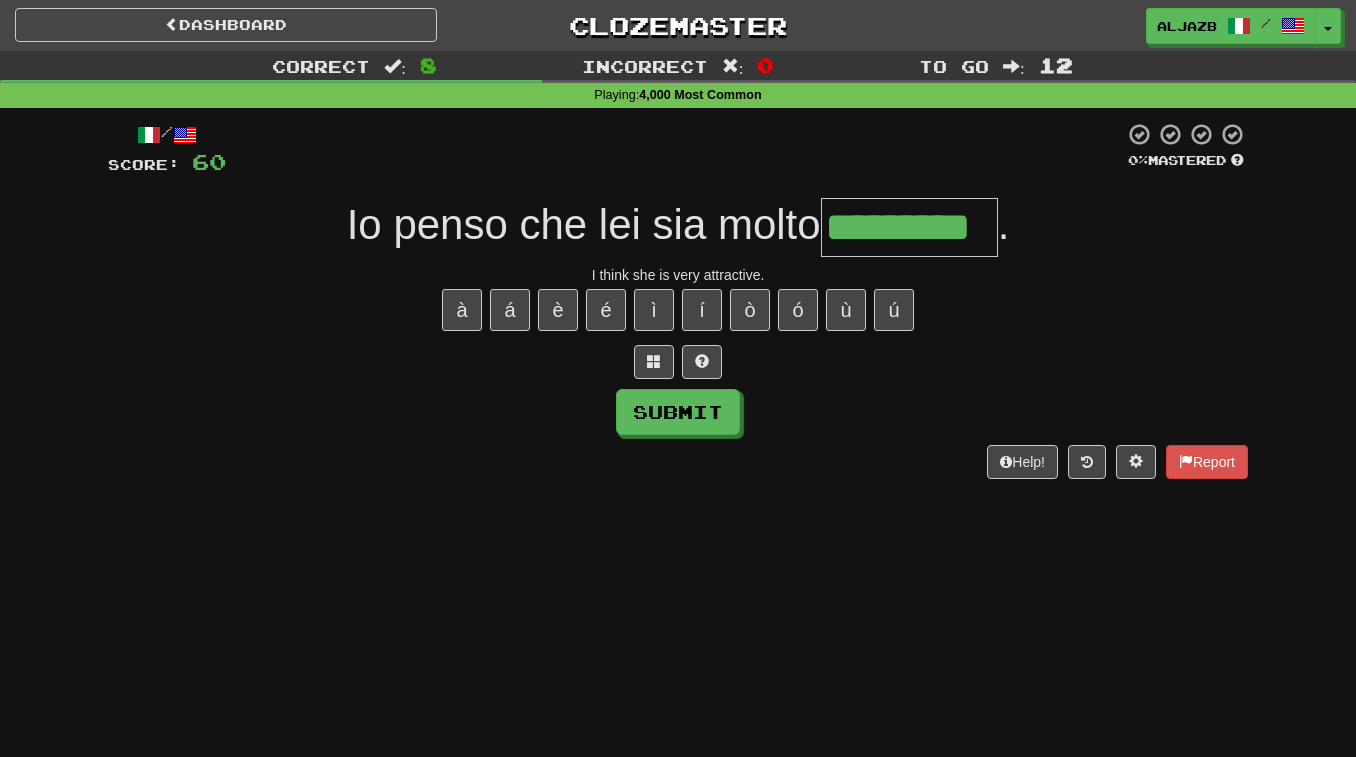 type on "*********" 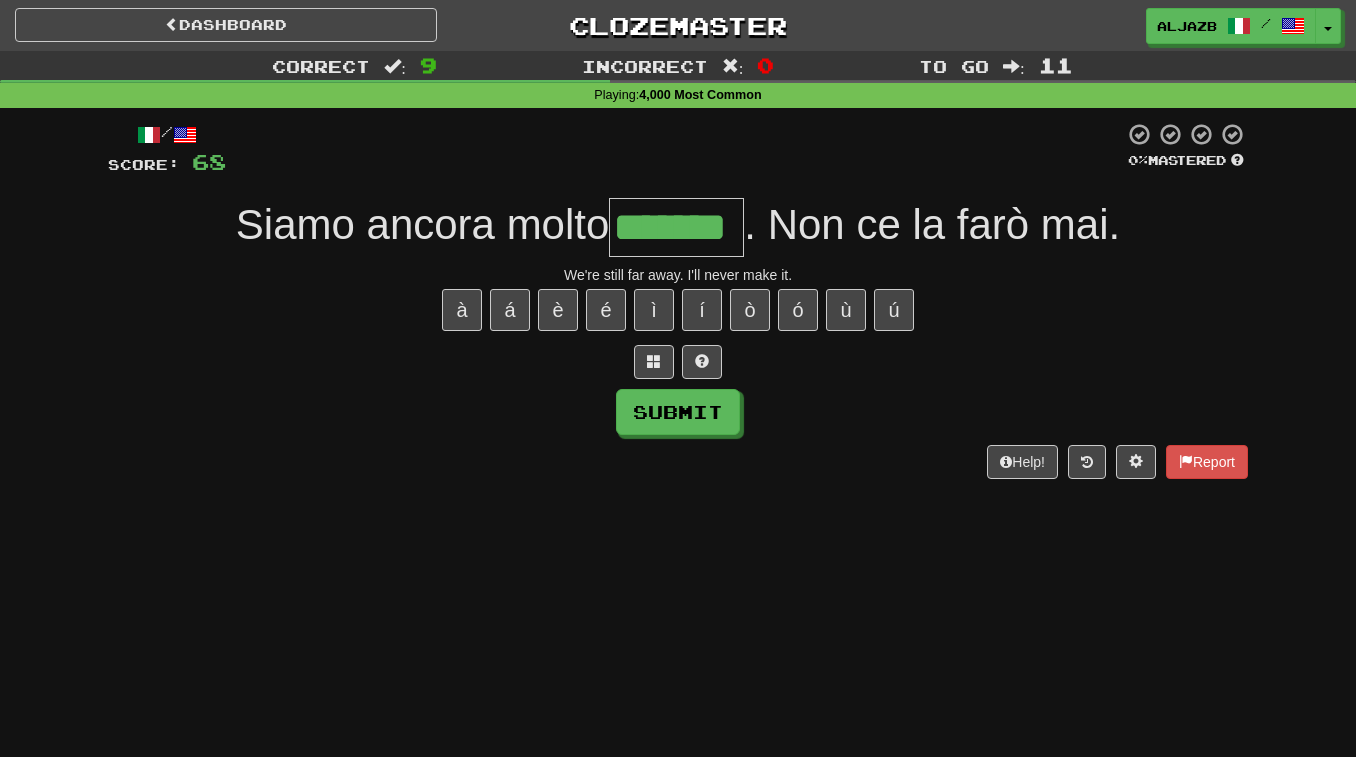 type on "*******" 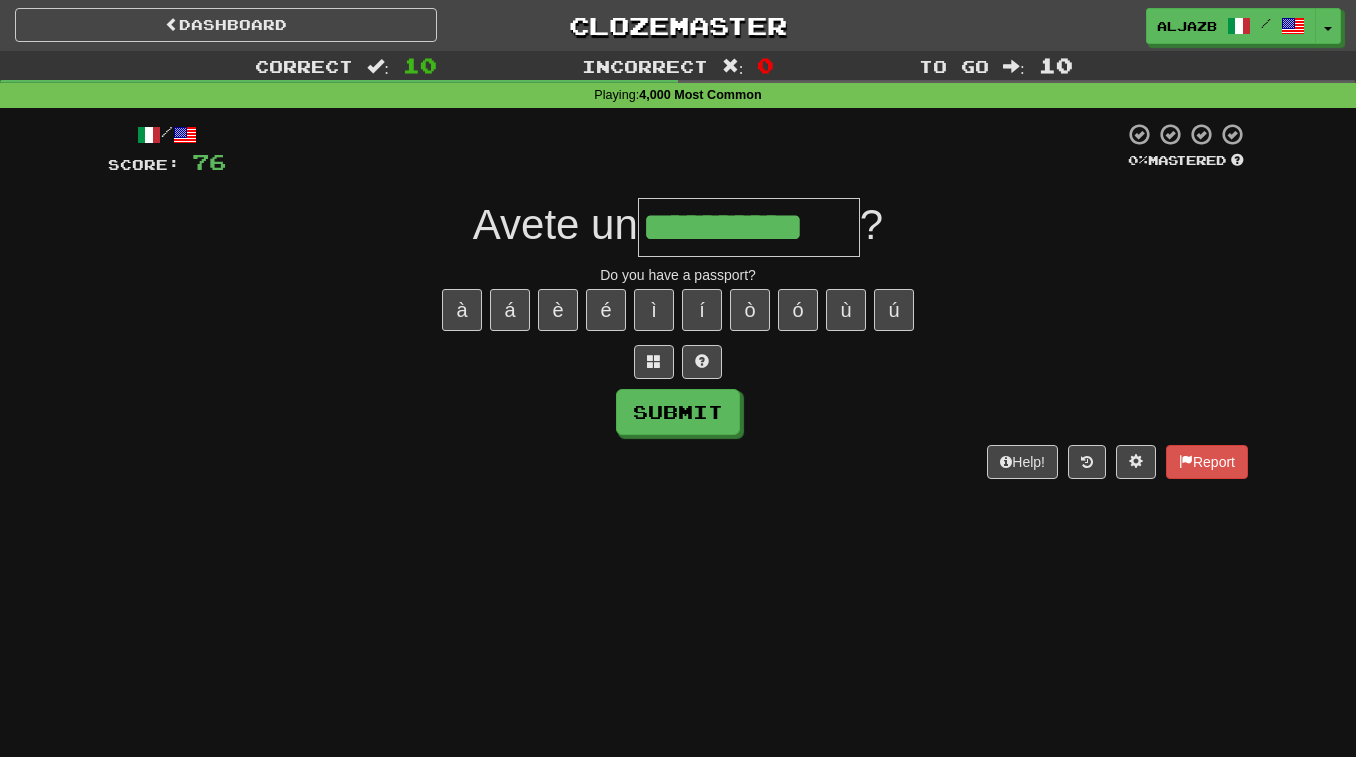 type on "**********" 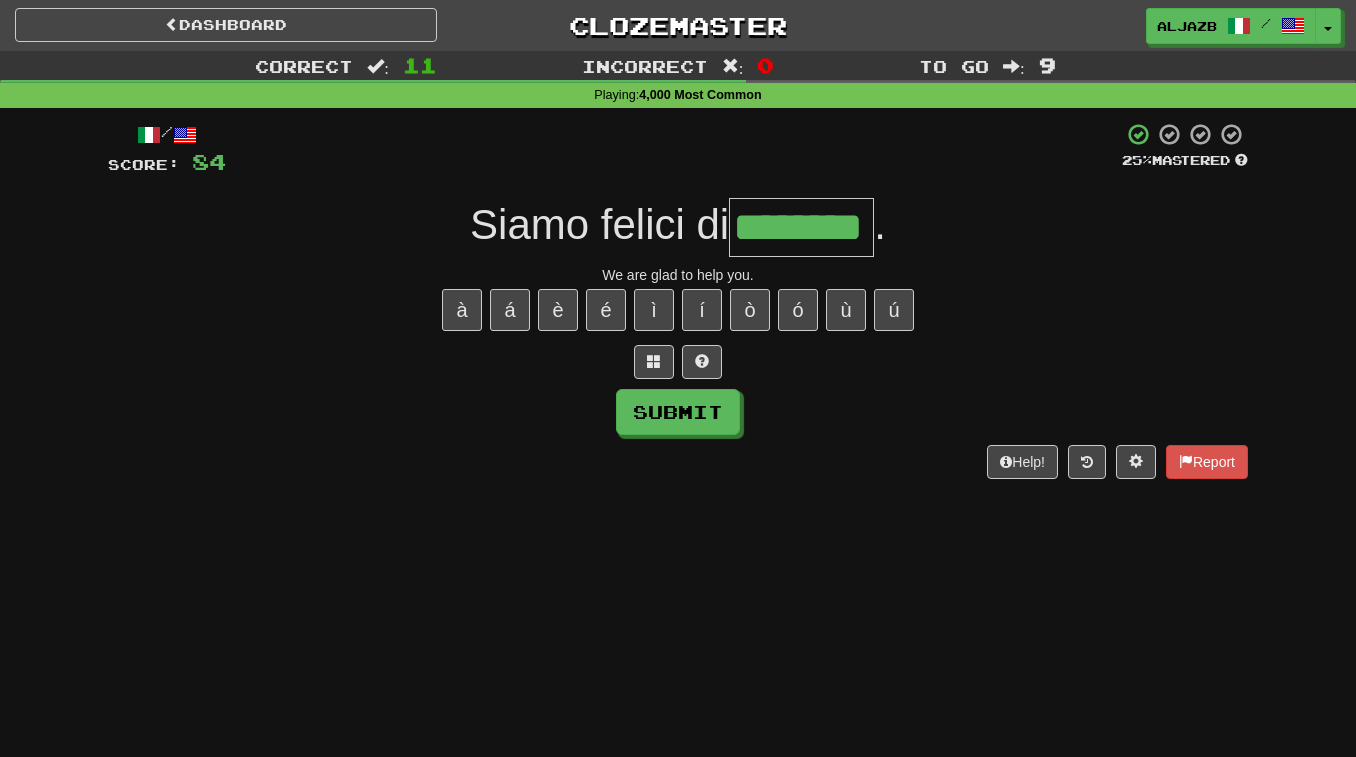type on "********" 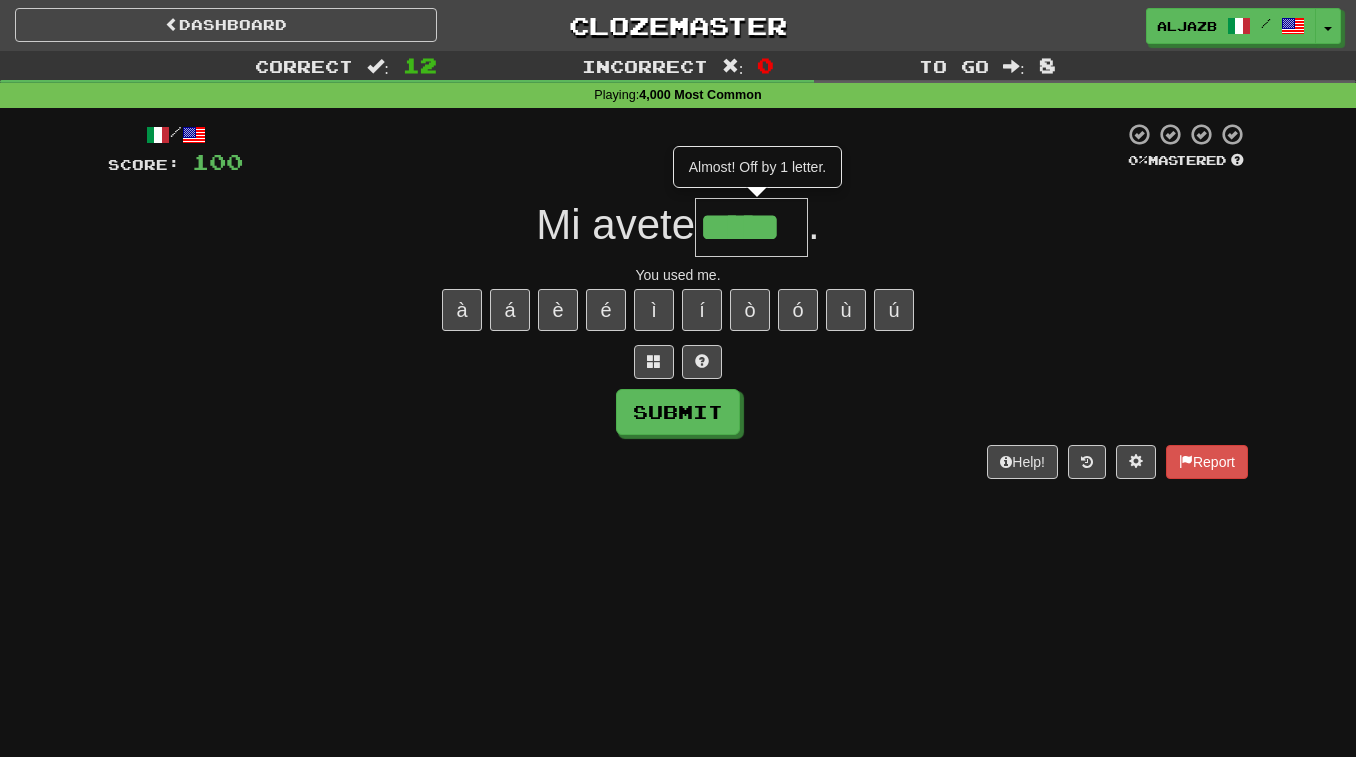 type on "*****" 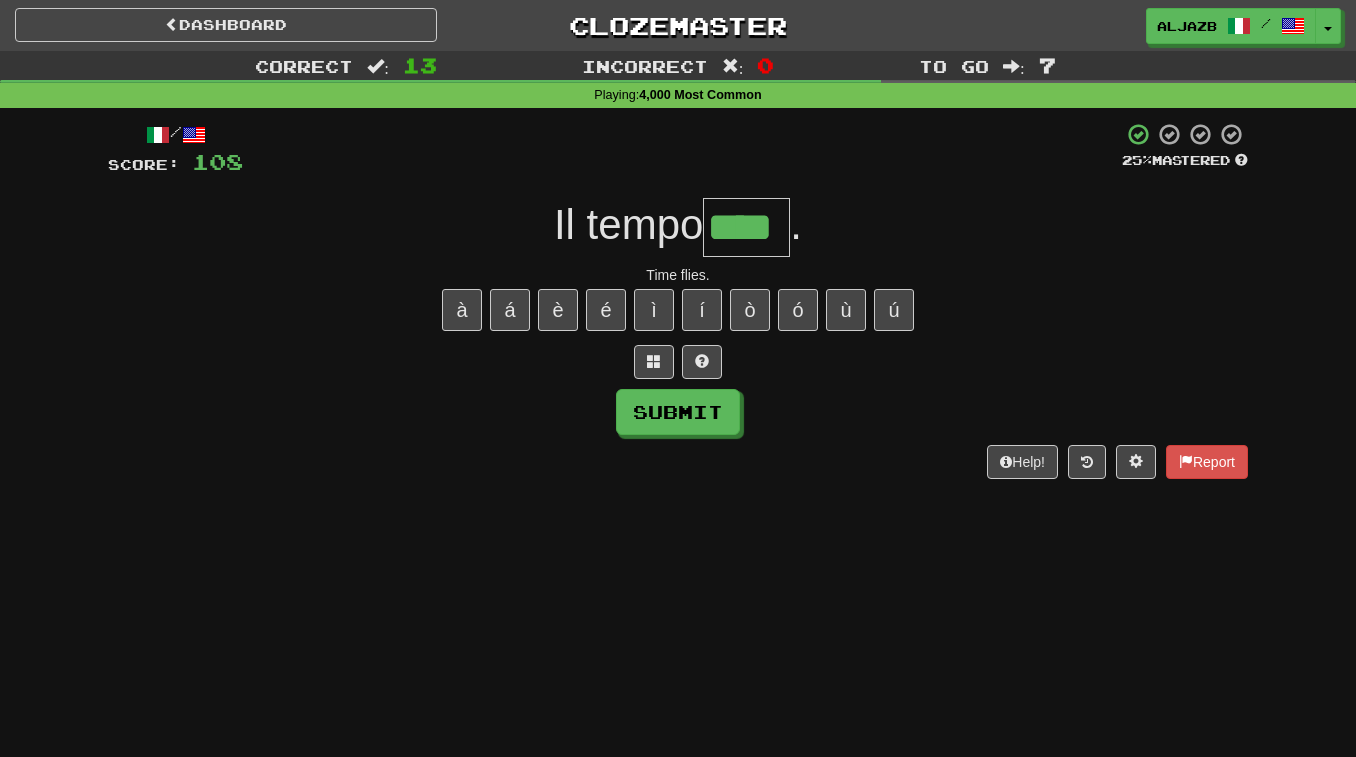 type on "****" 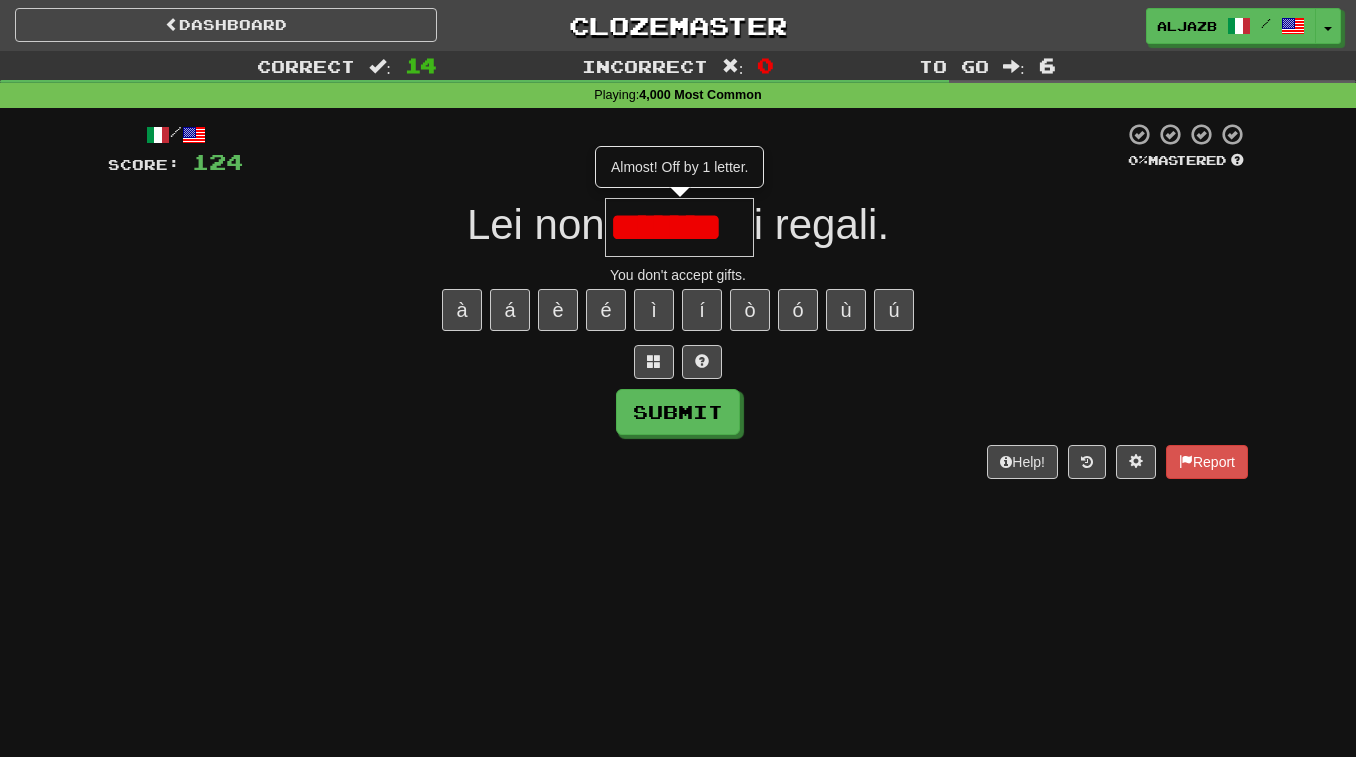type on "*******" 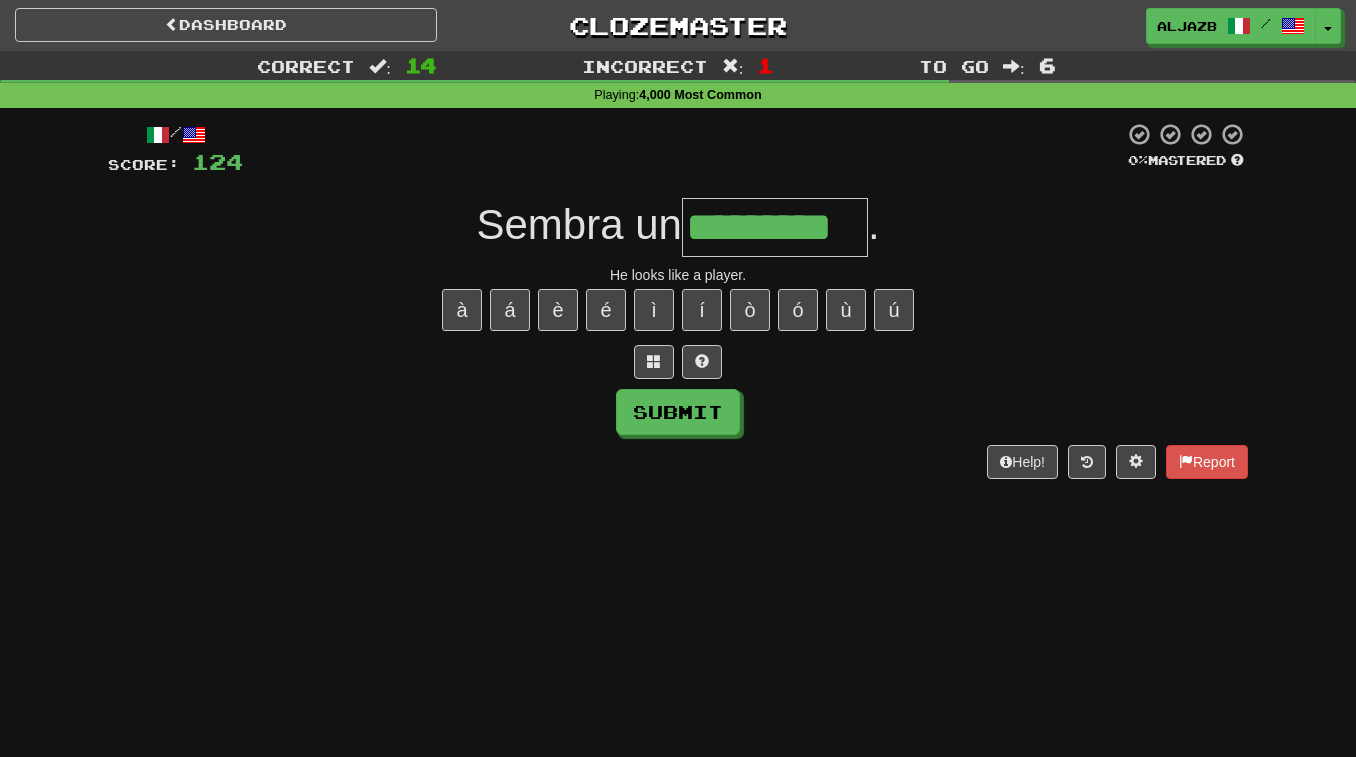 type on "*********" 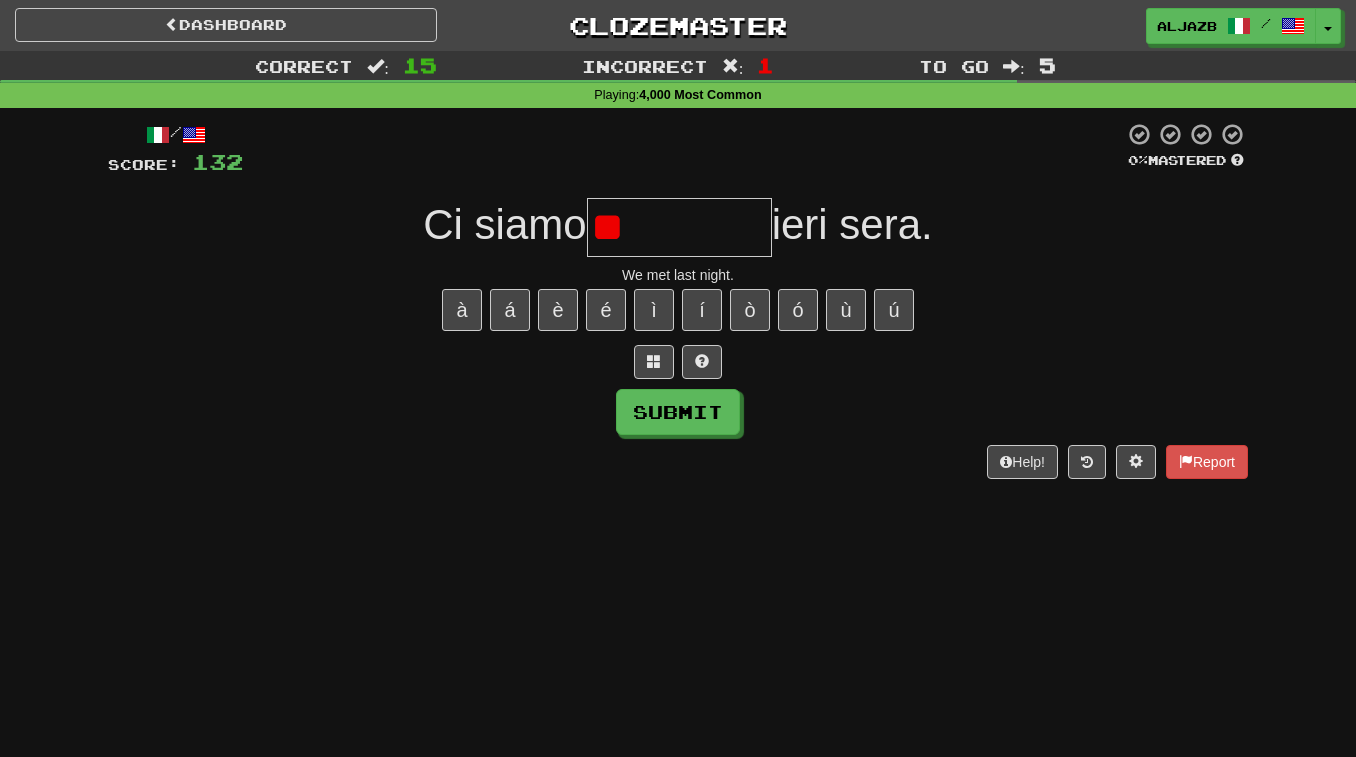 type on "*" 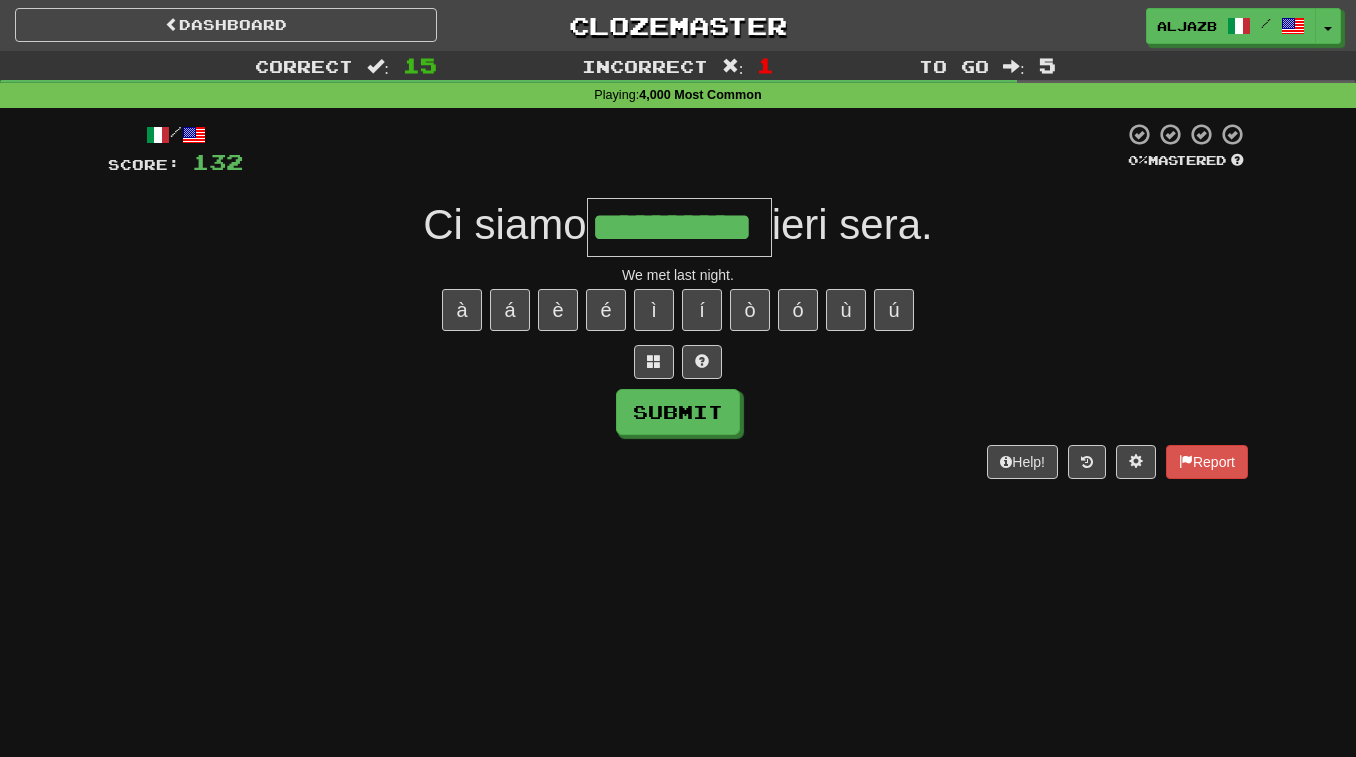 type on "**********" 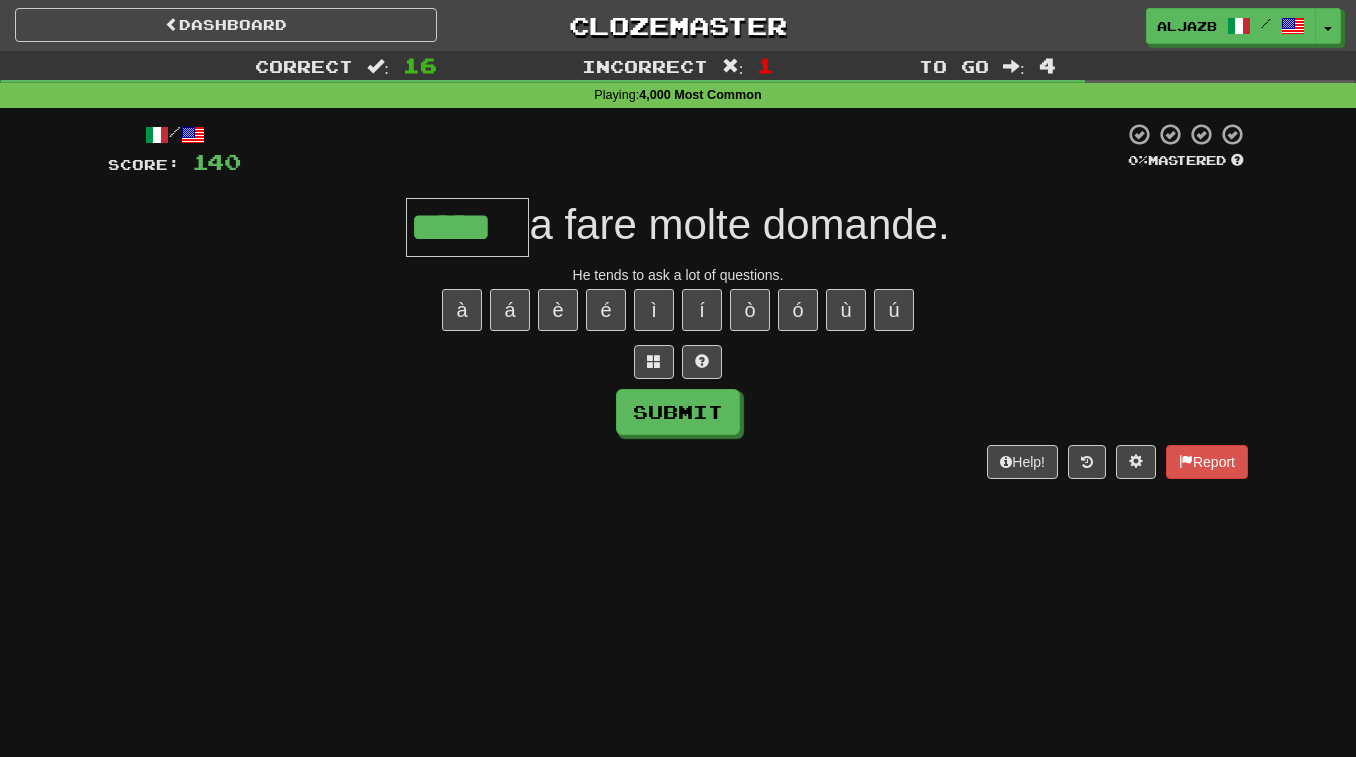 type on "*****" 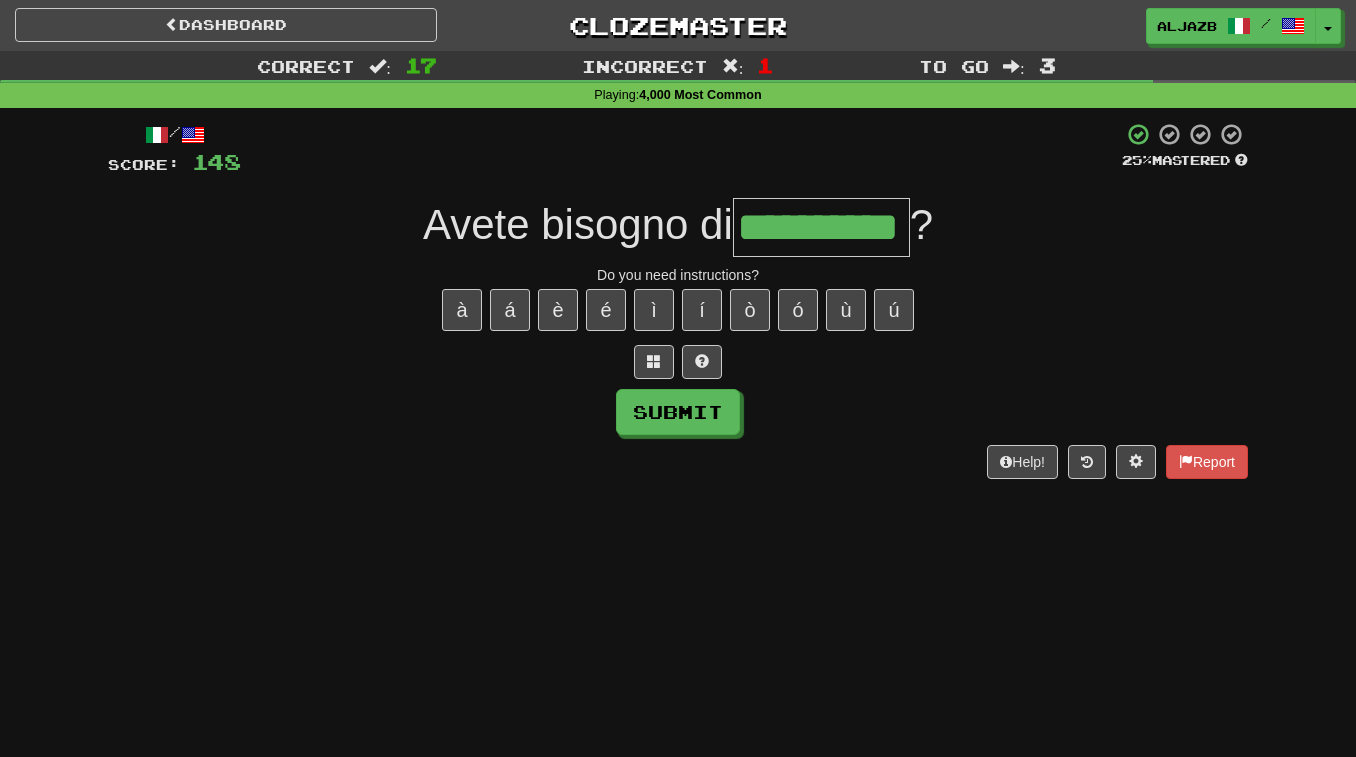 type on "**********" 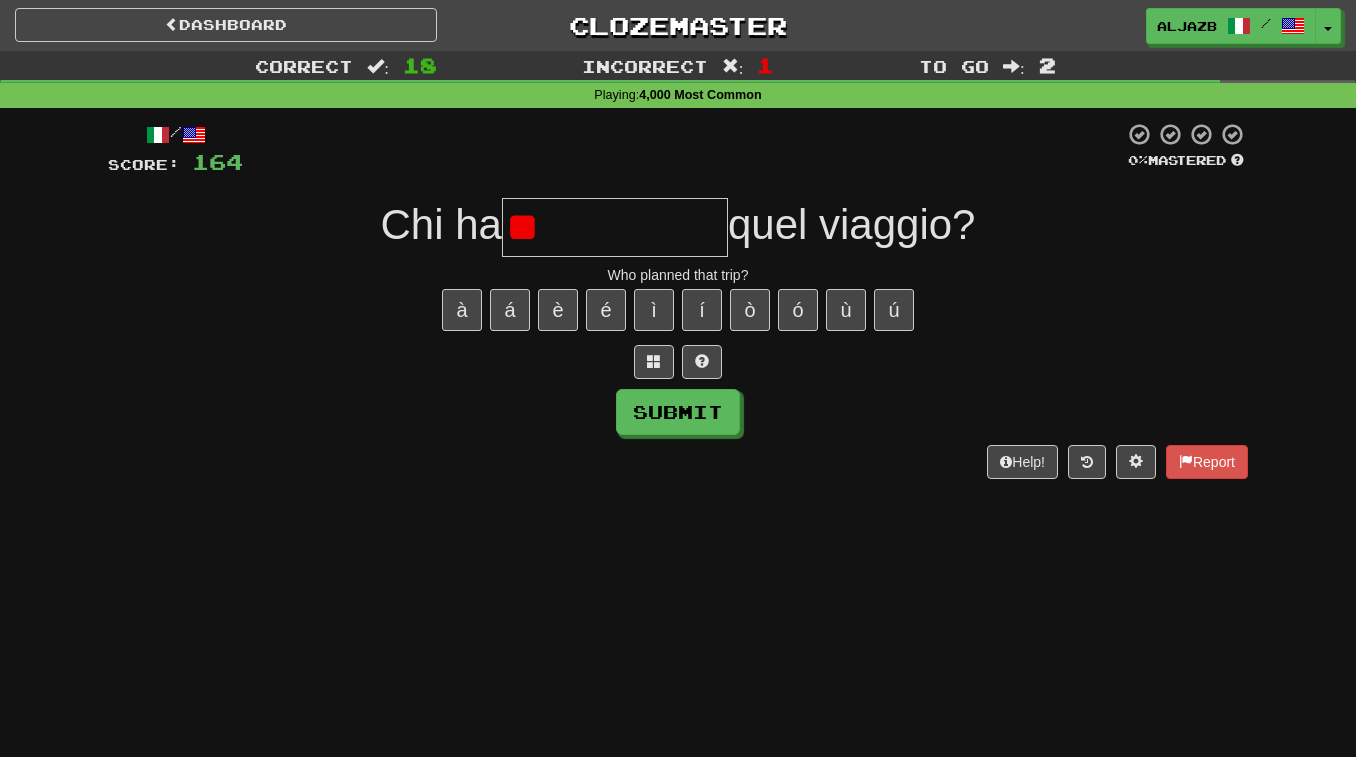 type on "*" 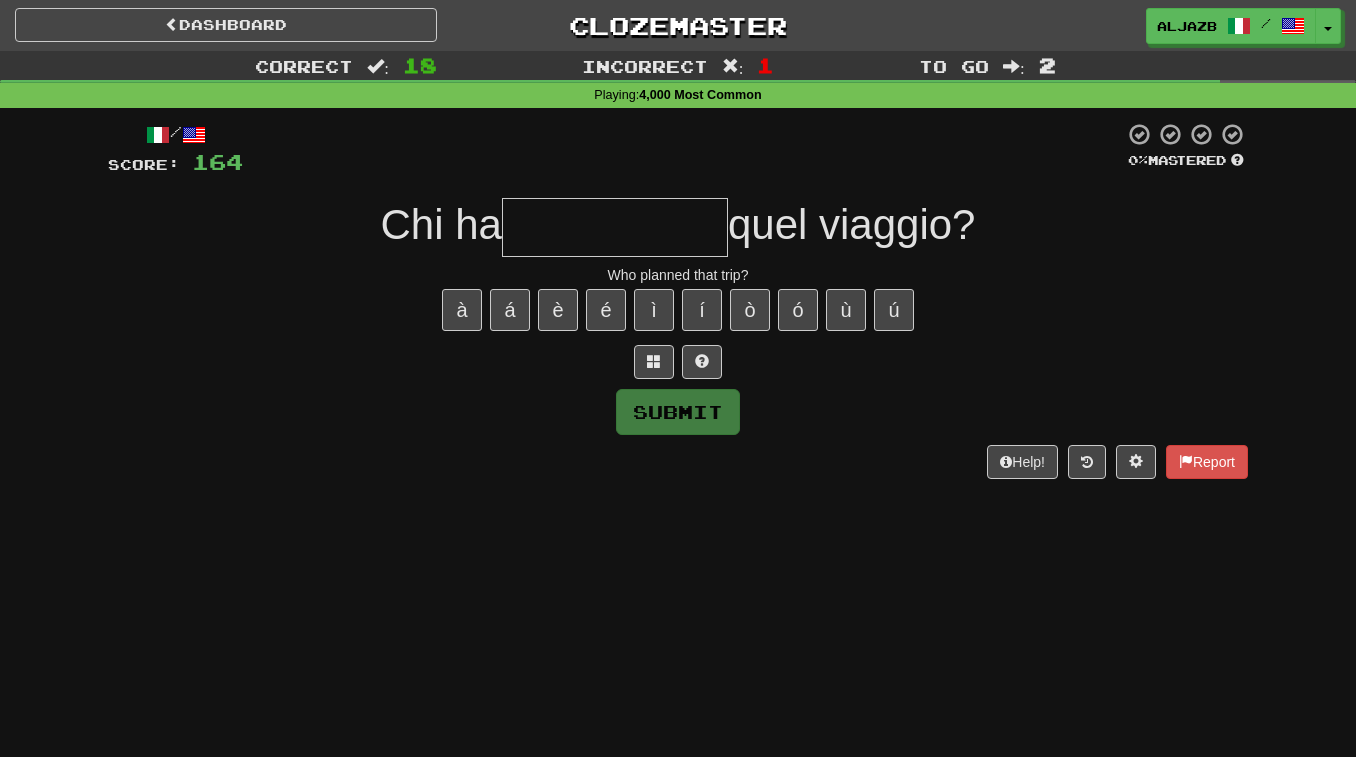 type on "*" 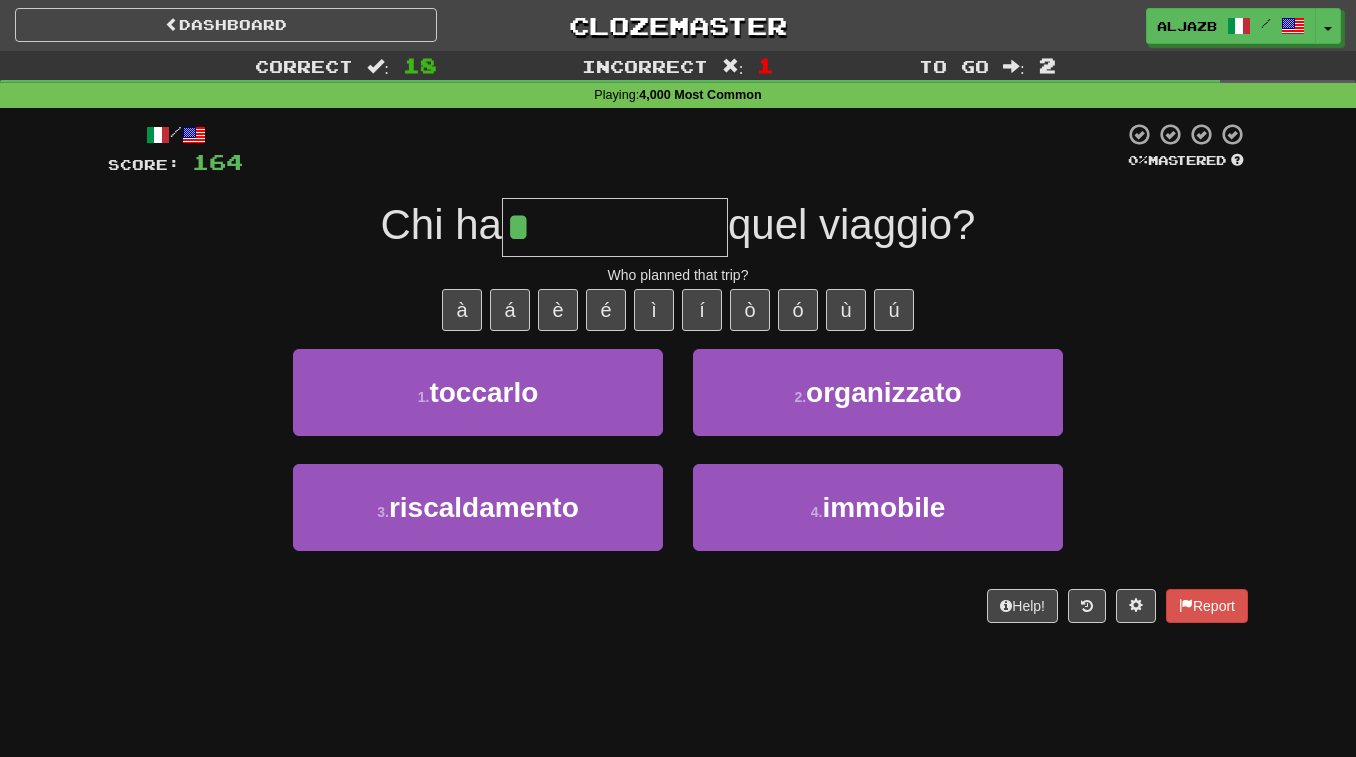 type on "**********" 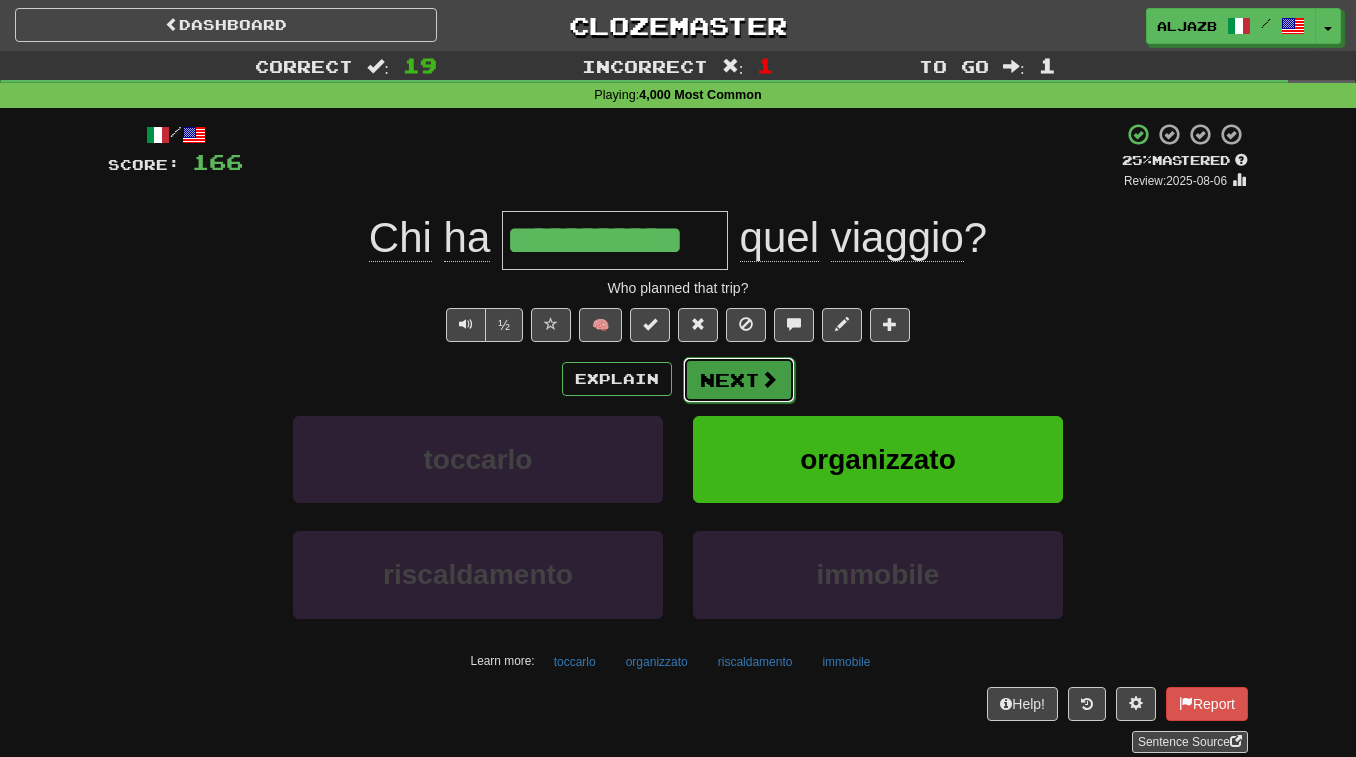 click on "Next" at bounding box center [739, 380] 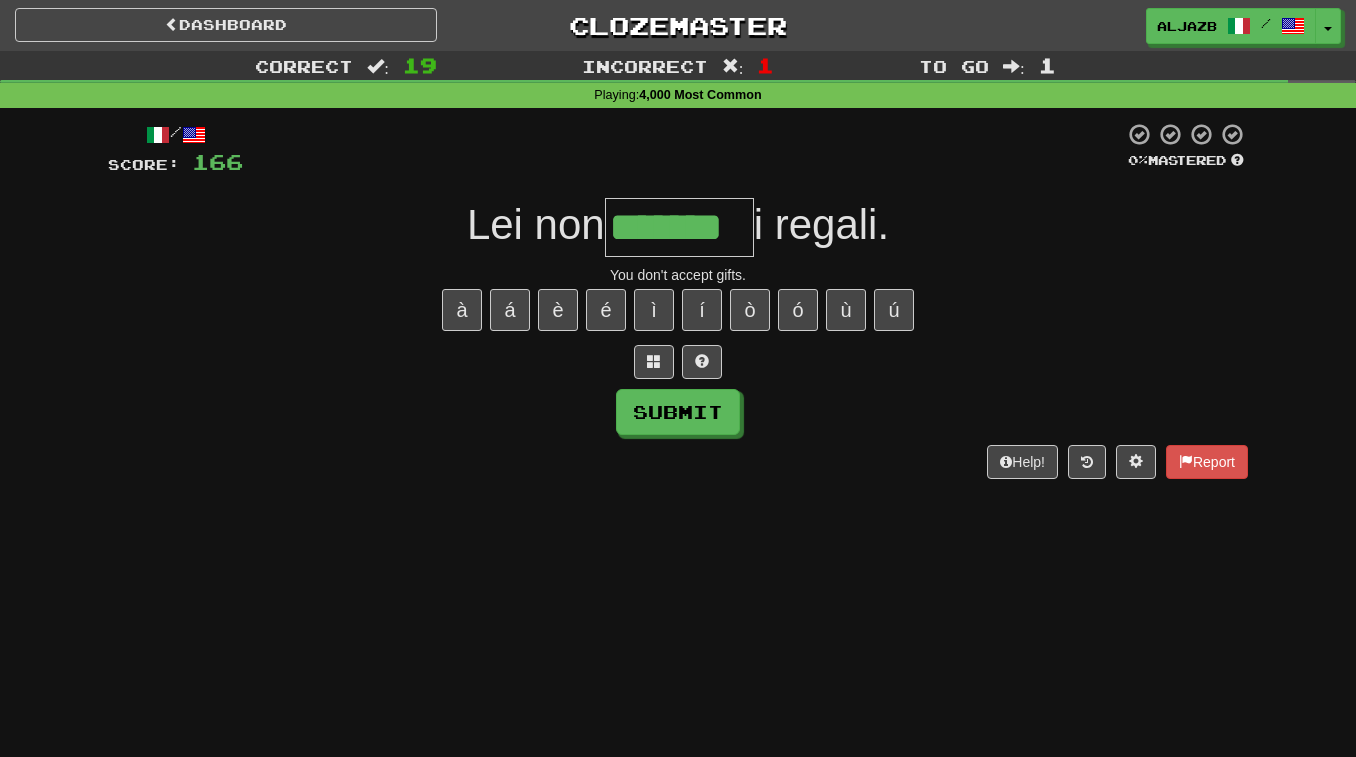 type on "*******" 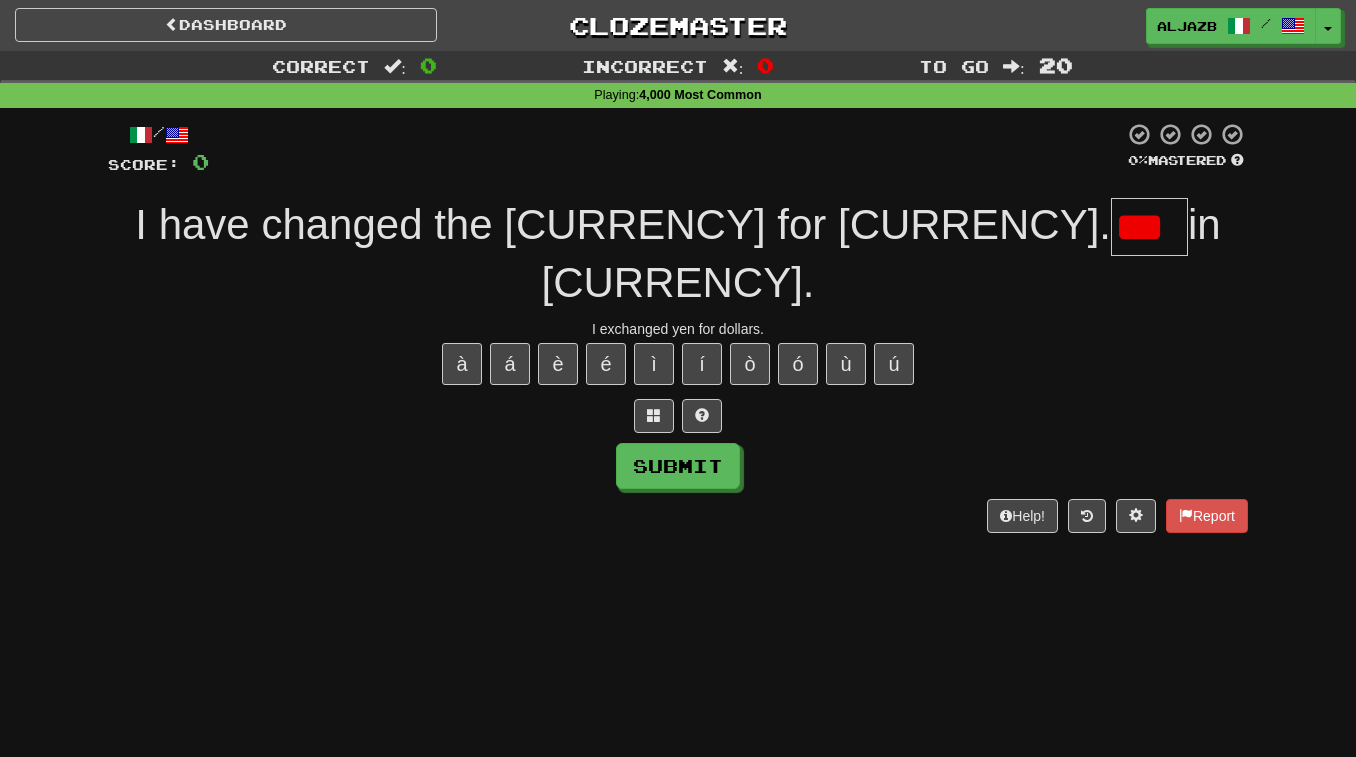 scroll, scrollTop: 0, scrollLeft: 0, axis: both 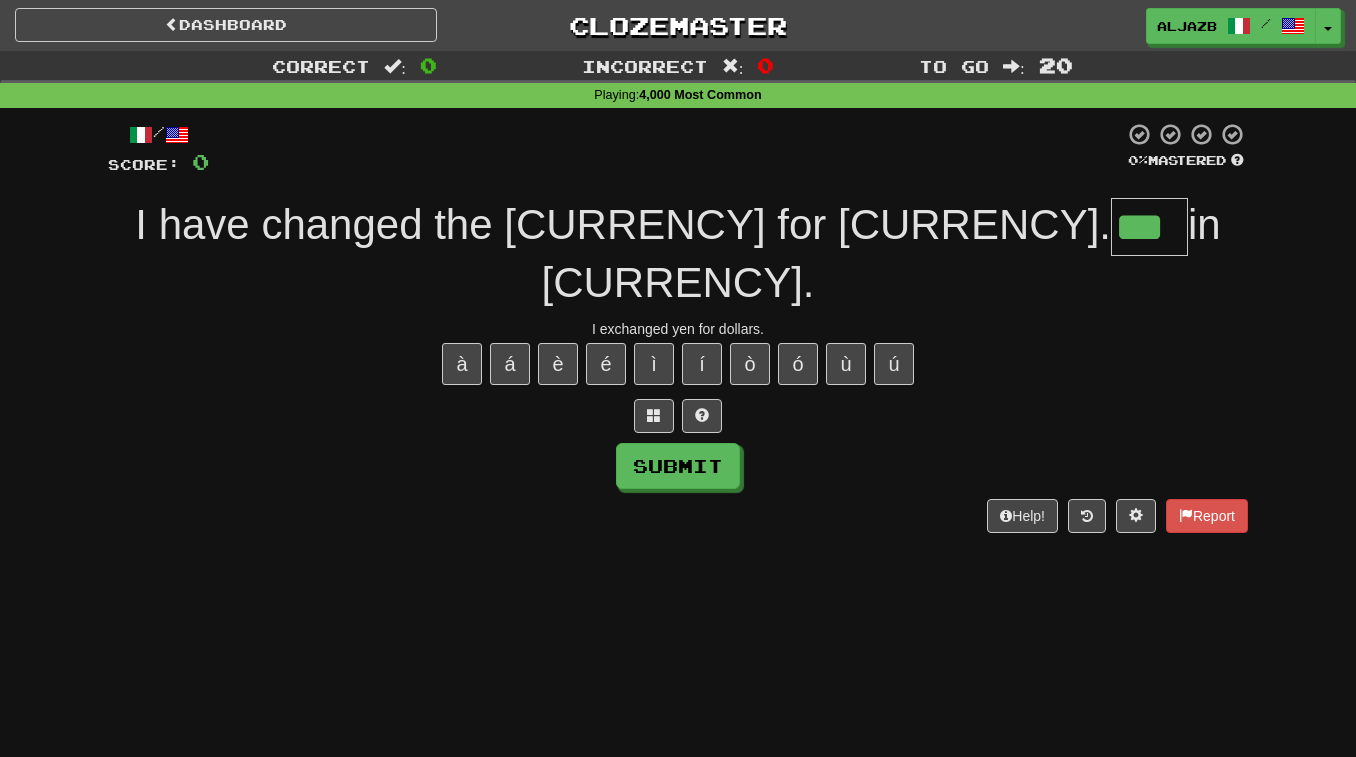 type on "***" 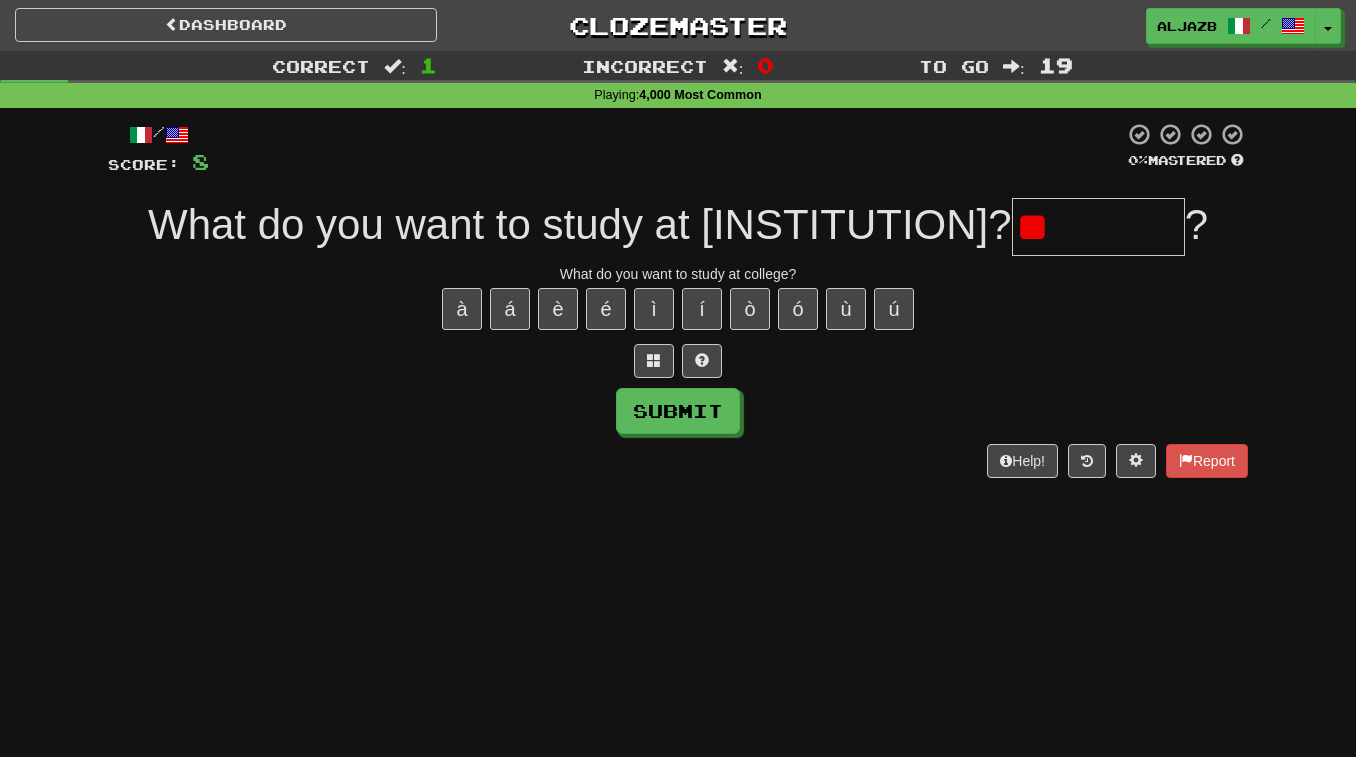 type on "*" 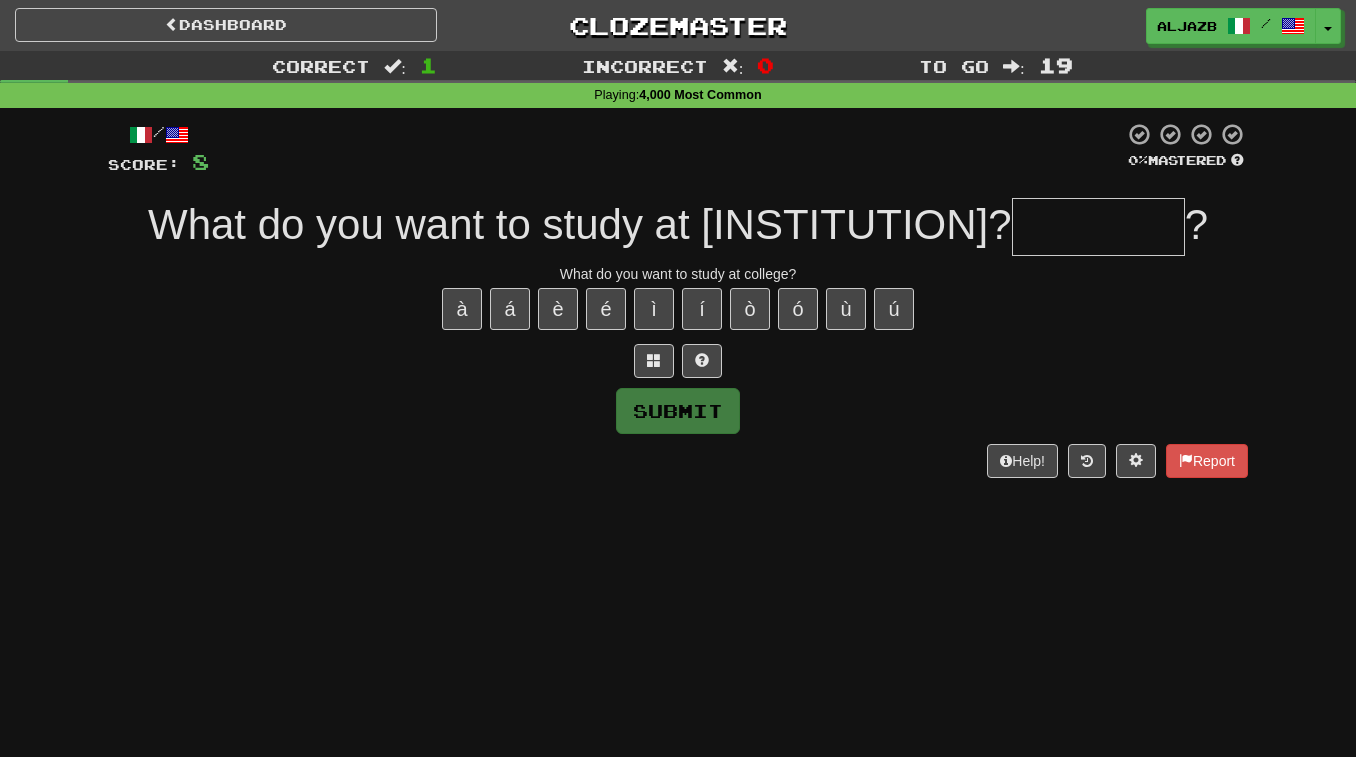 type on "*" 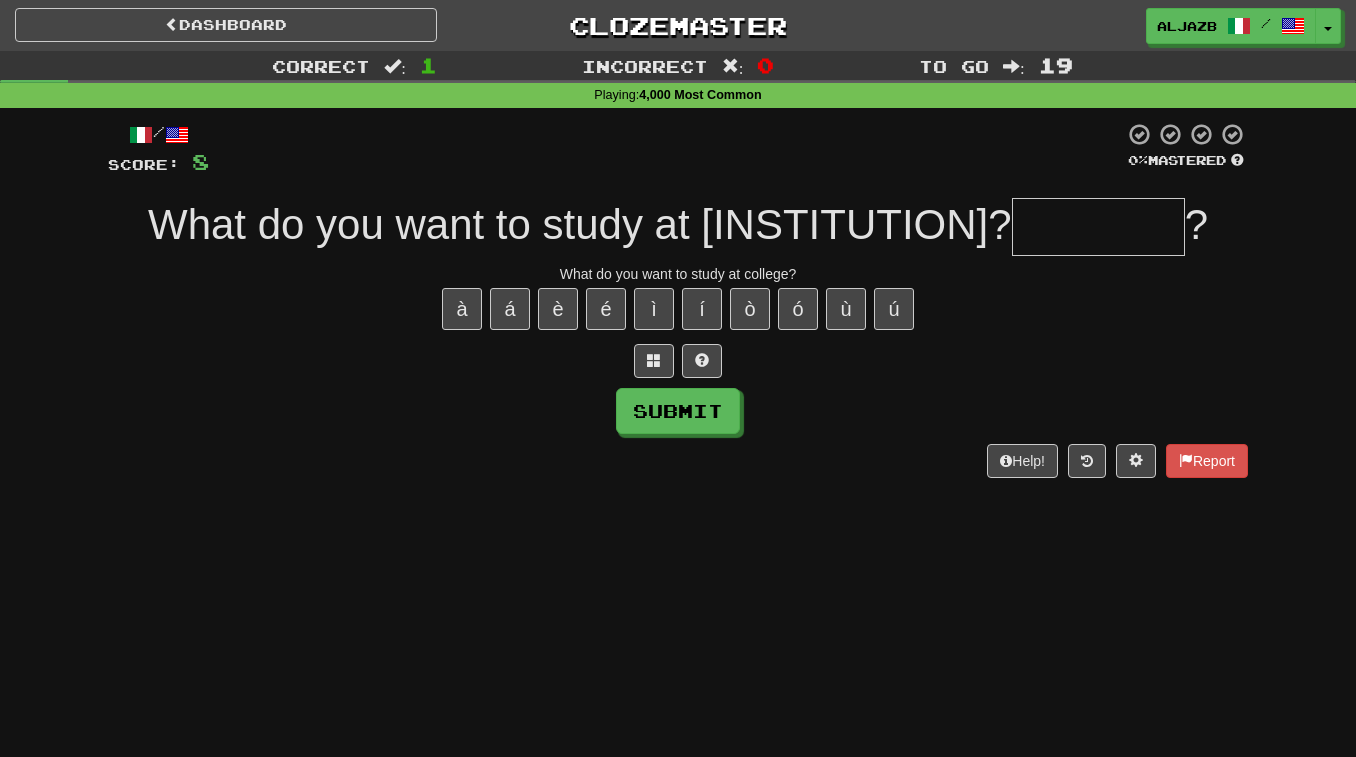 type on "*" 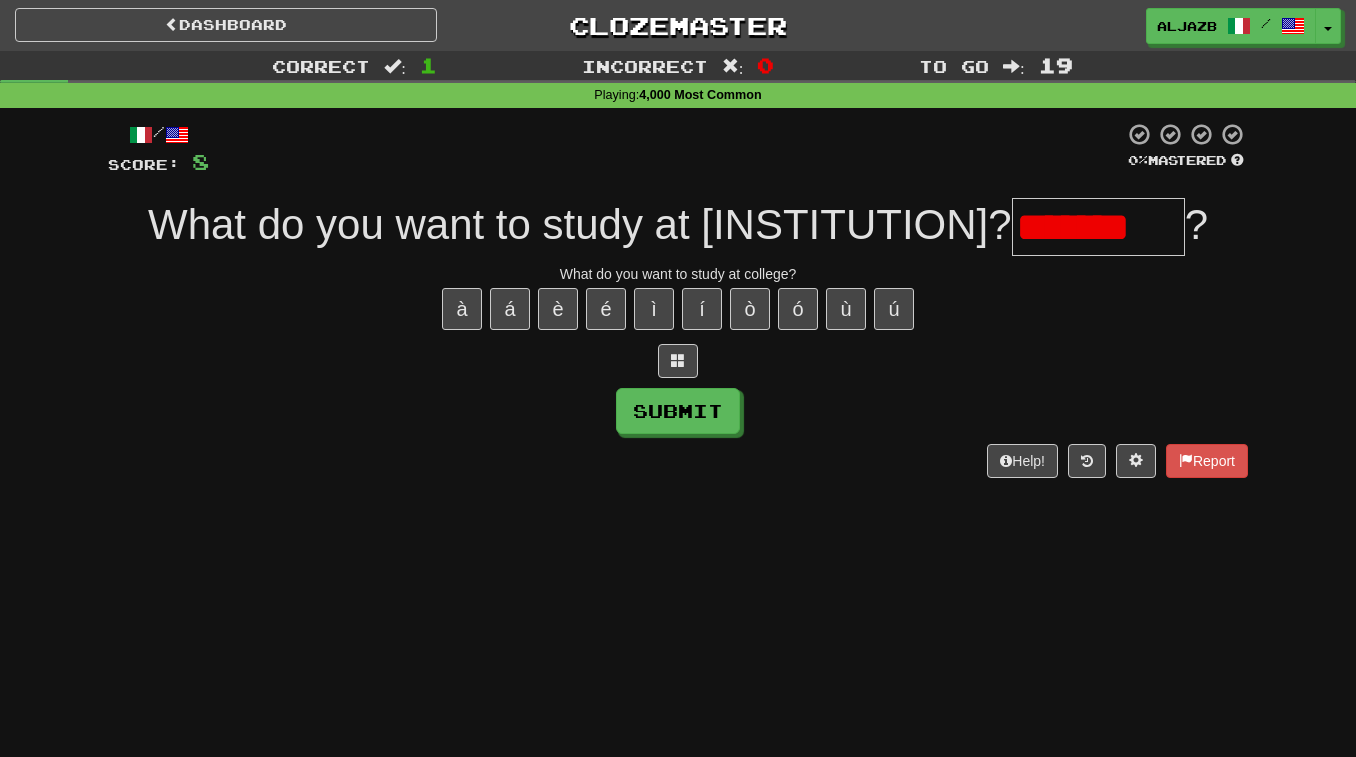 scroll, scrollTop: 0, scrollLeft: 0, axis: both 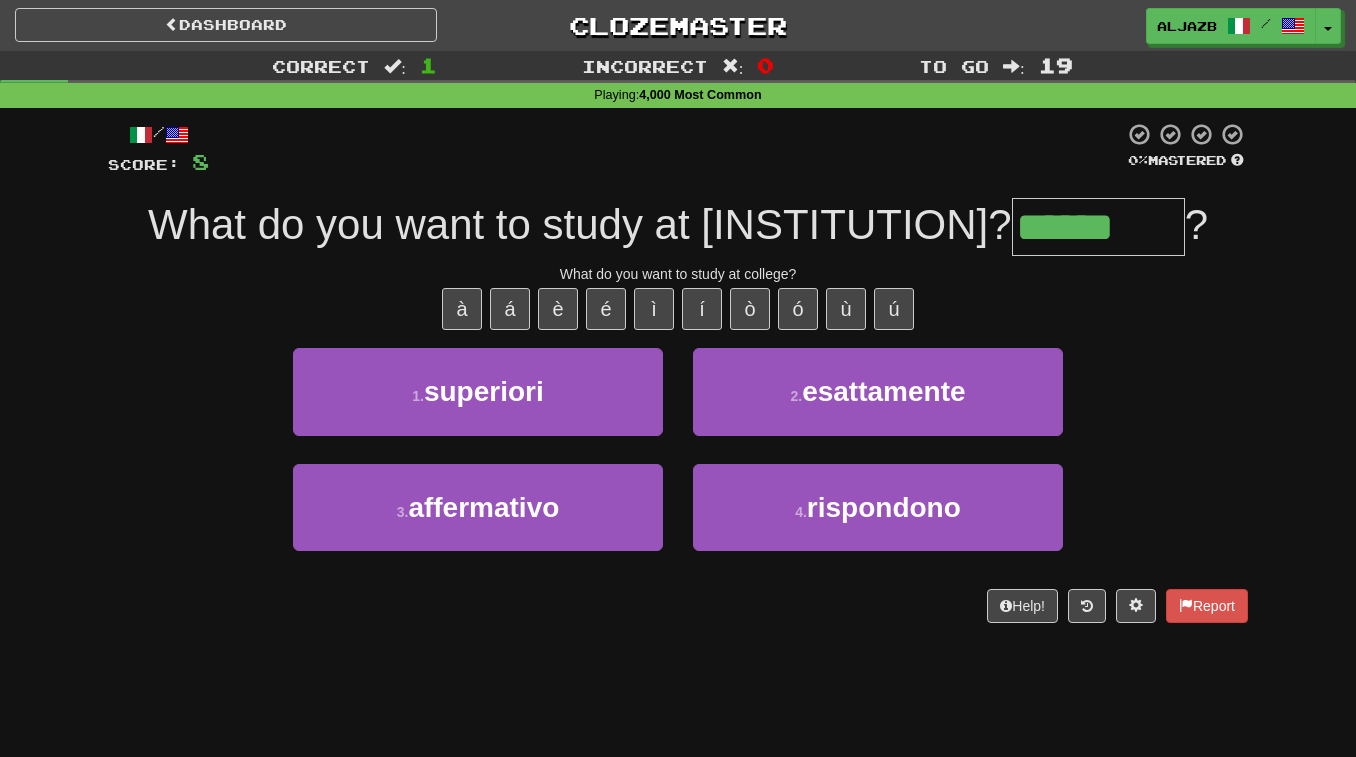 type on "*********" 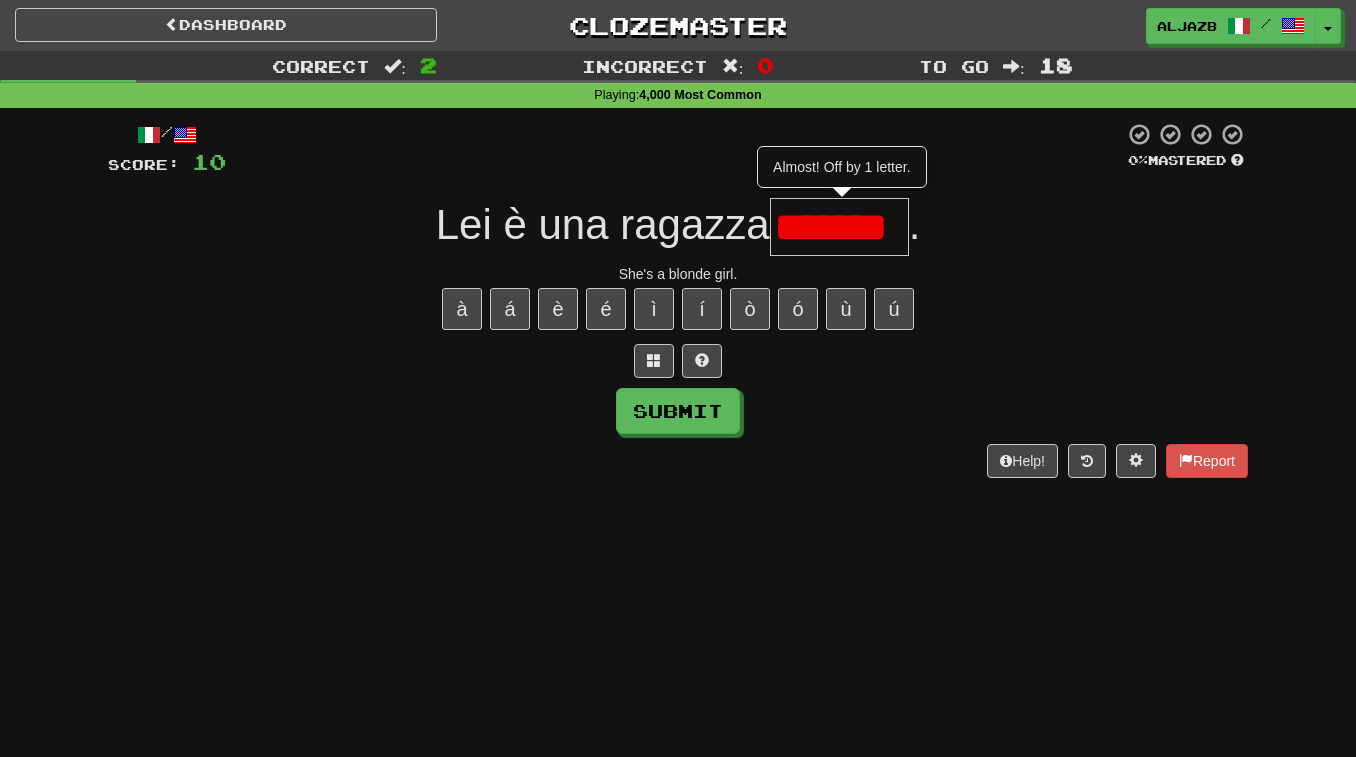 scroll, scrollTop: 0, scrollLeft: 20, axis: horizontal 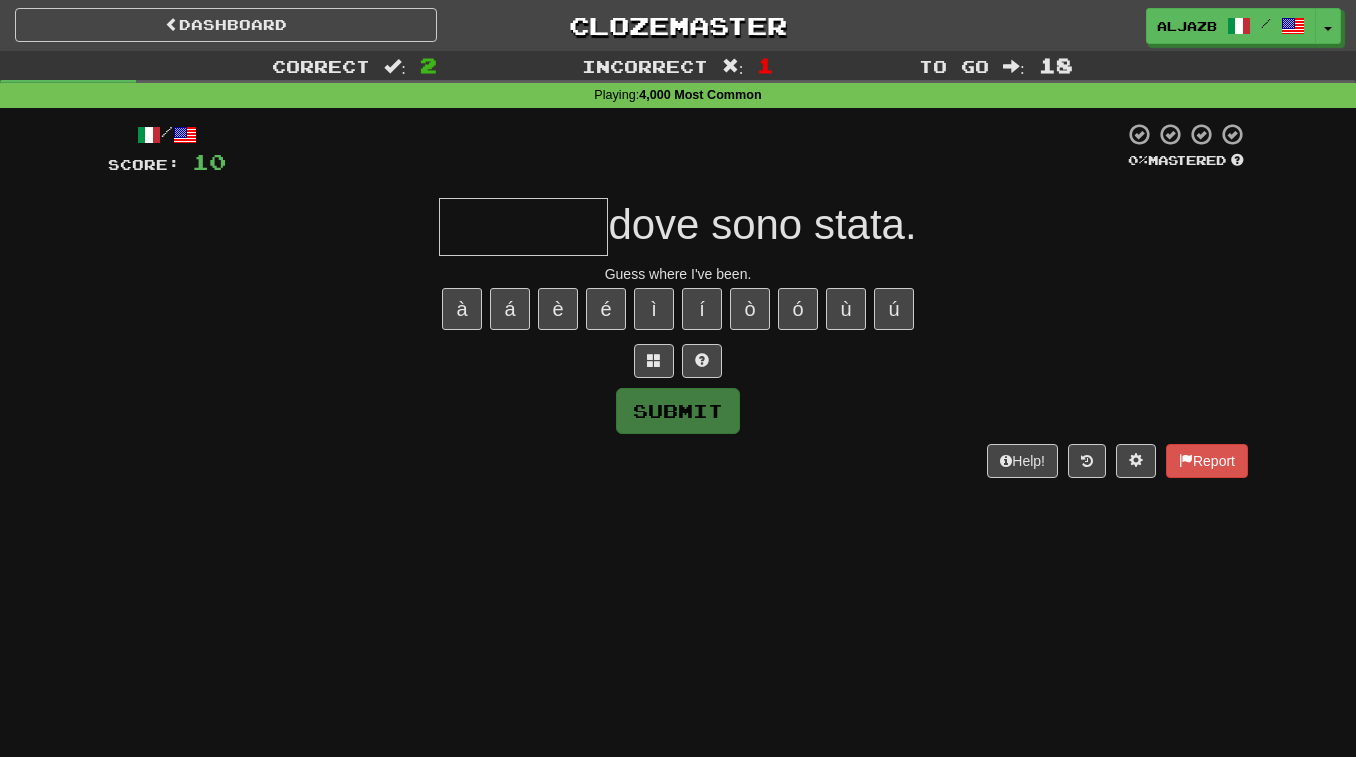 type on "*" 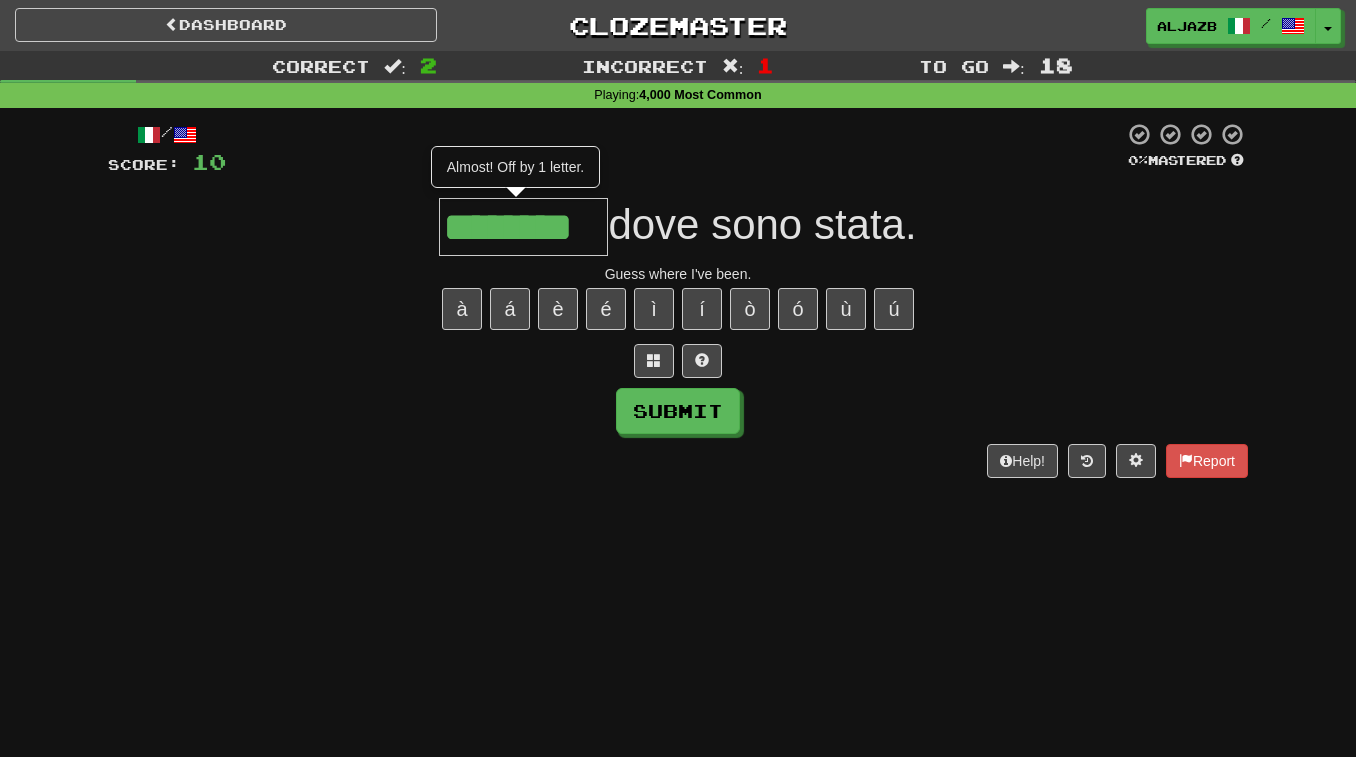 type on "********" 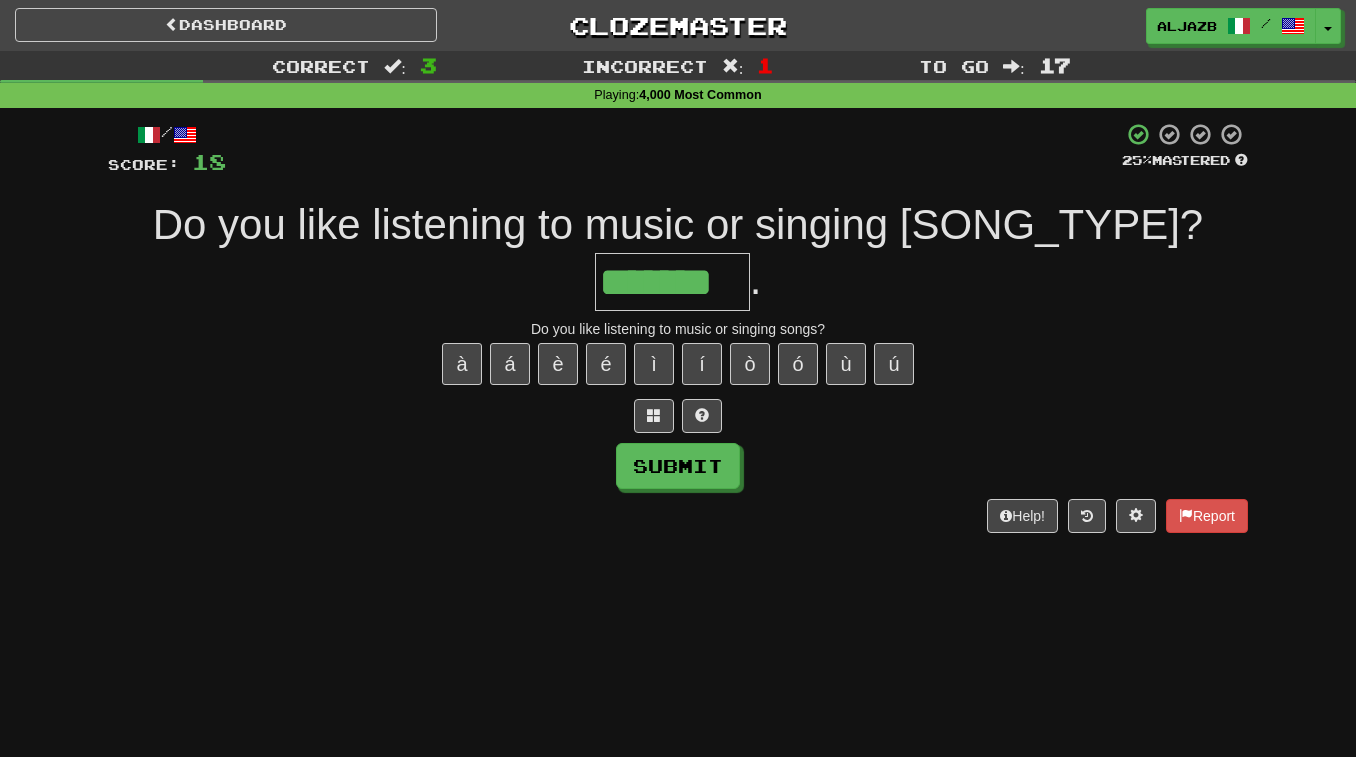 type on "*******" 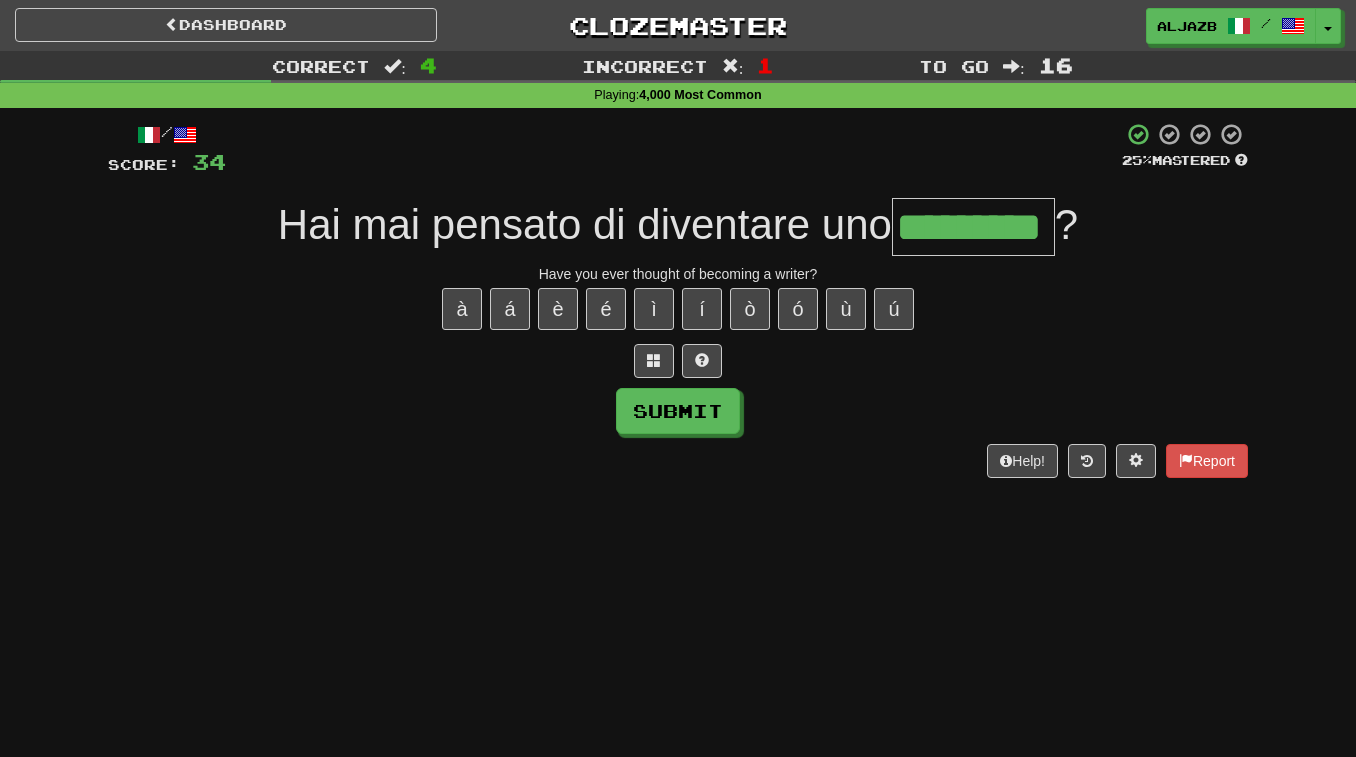 type on "*********" 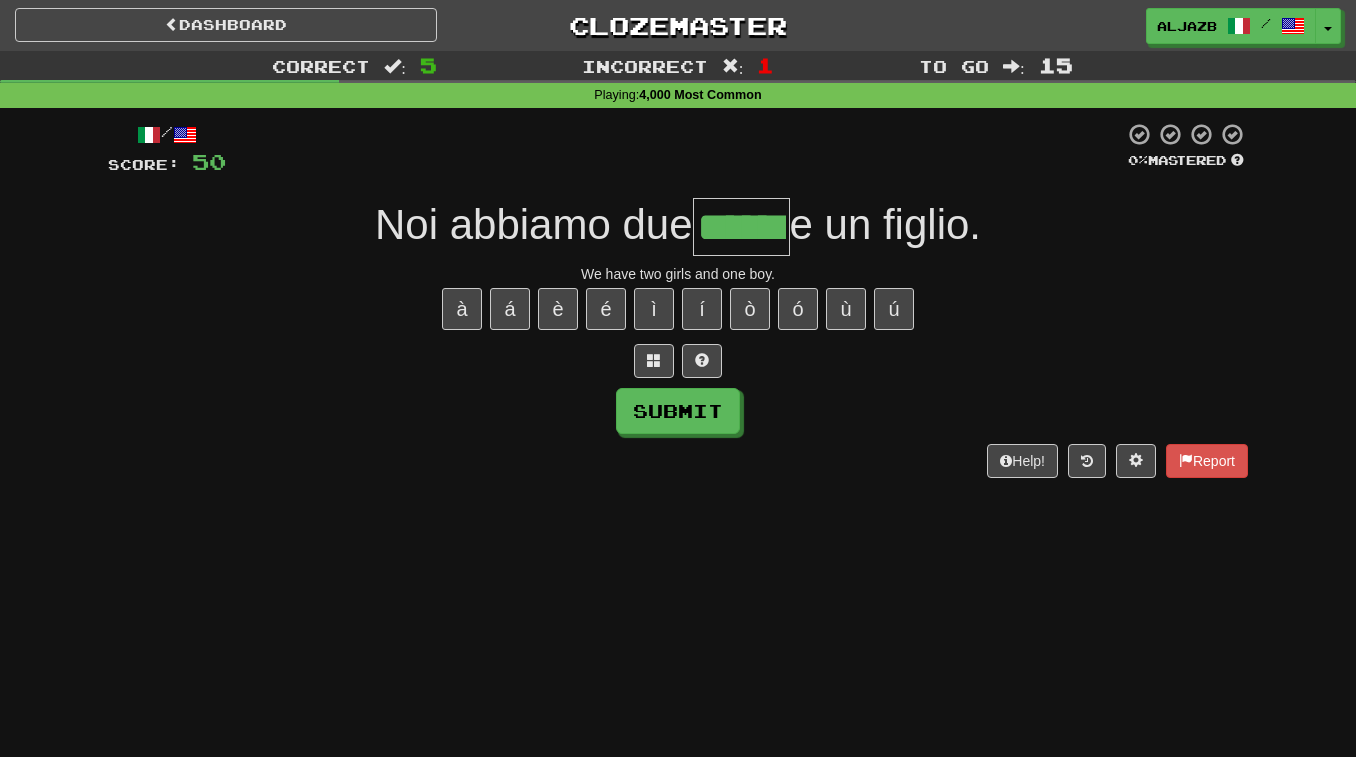 type on "******" 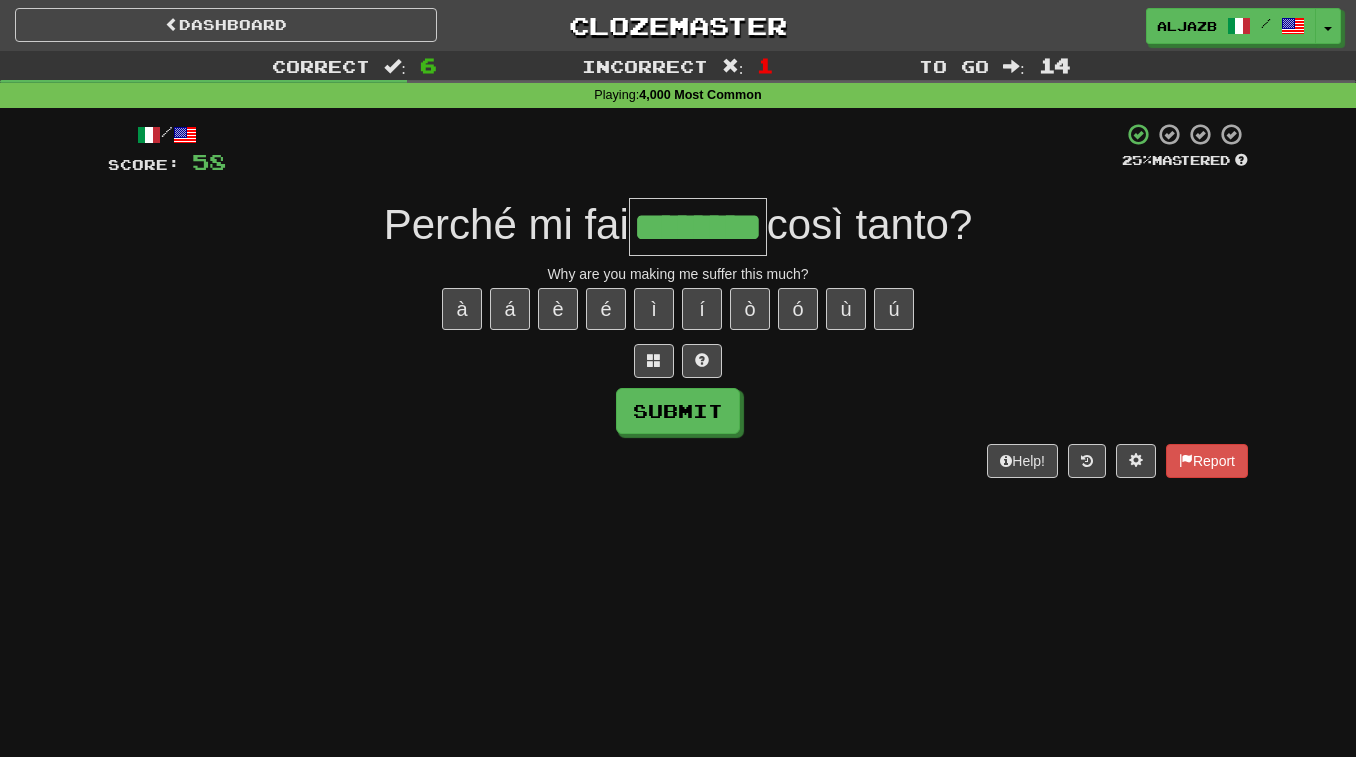 type on "********" 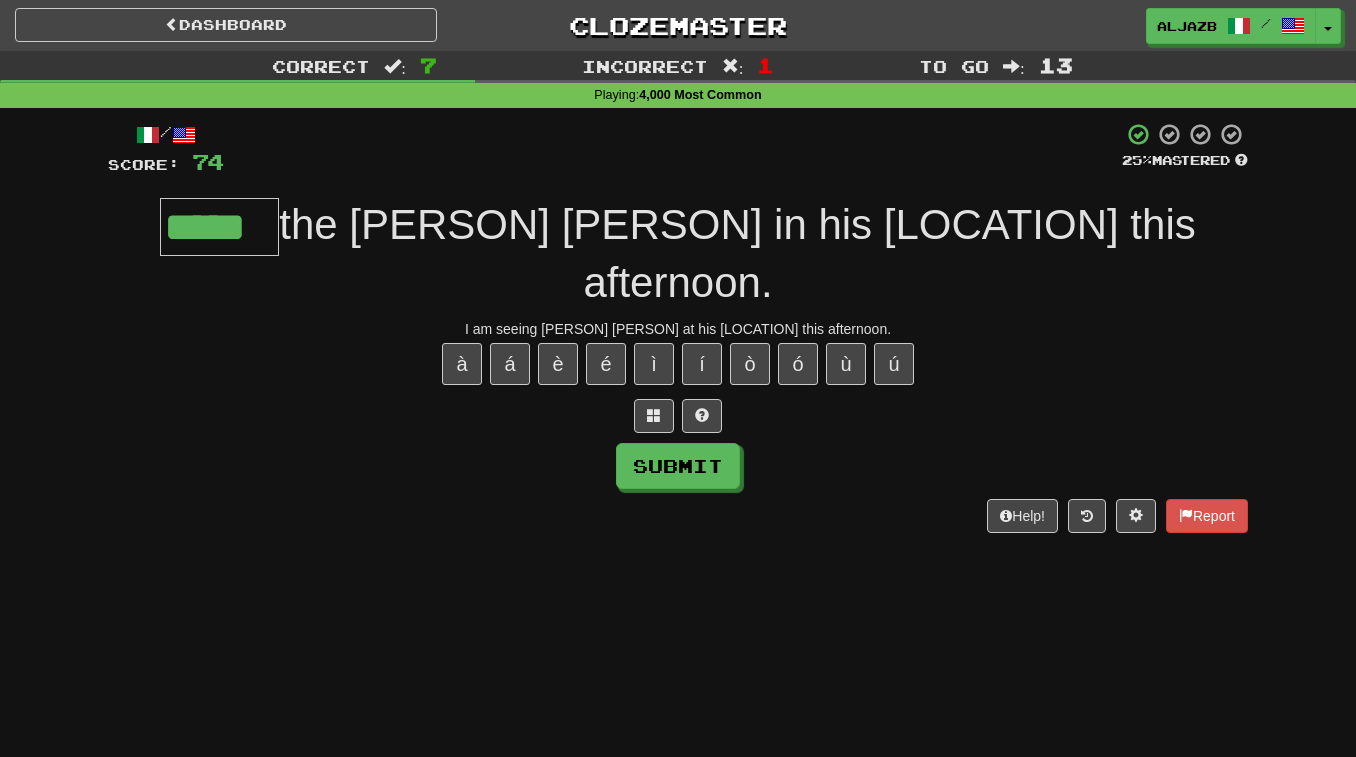 type on "*****" 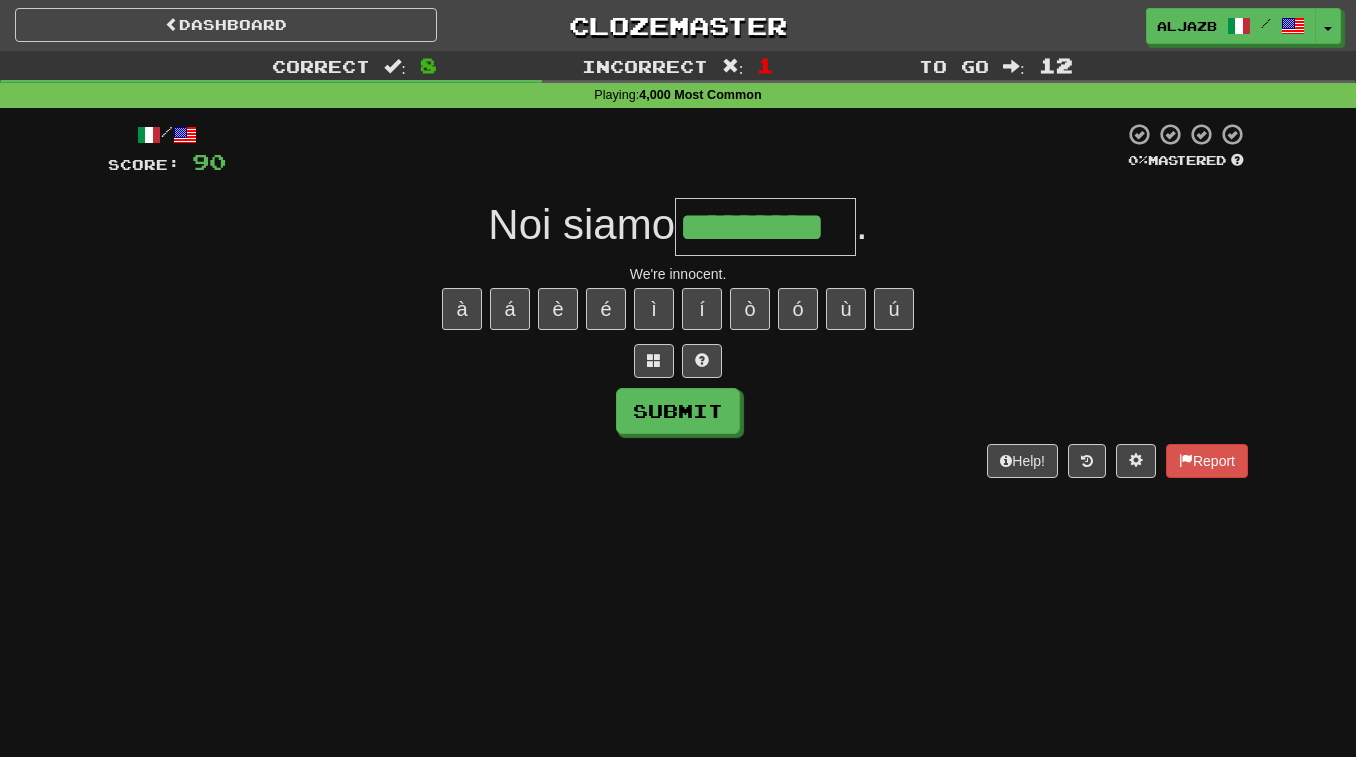 type on "*********" 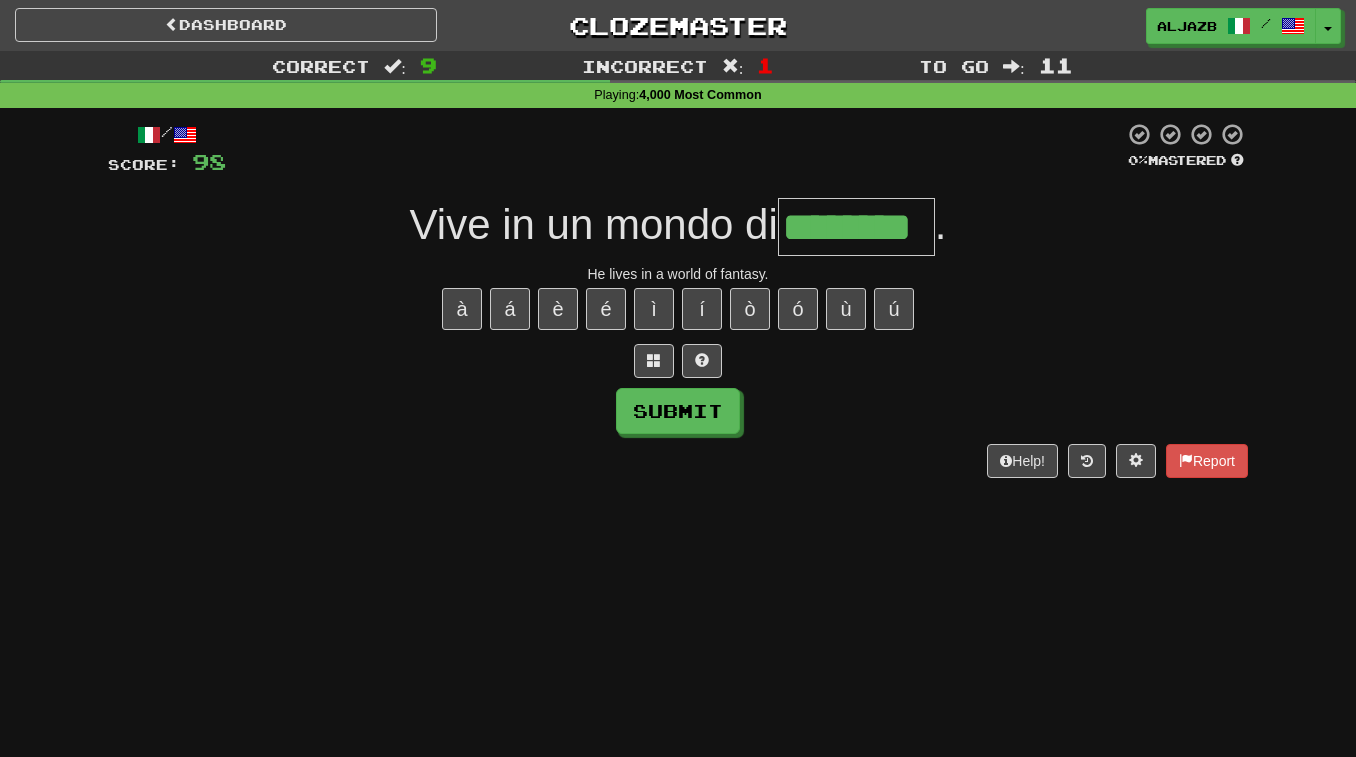 type on "********" 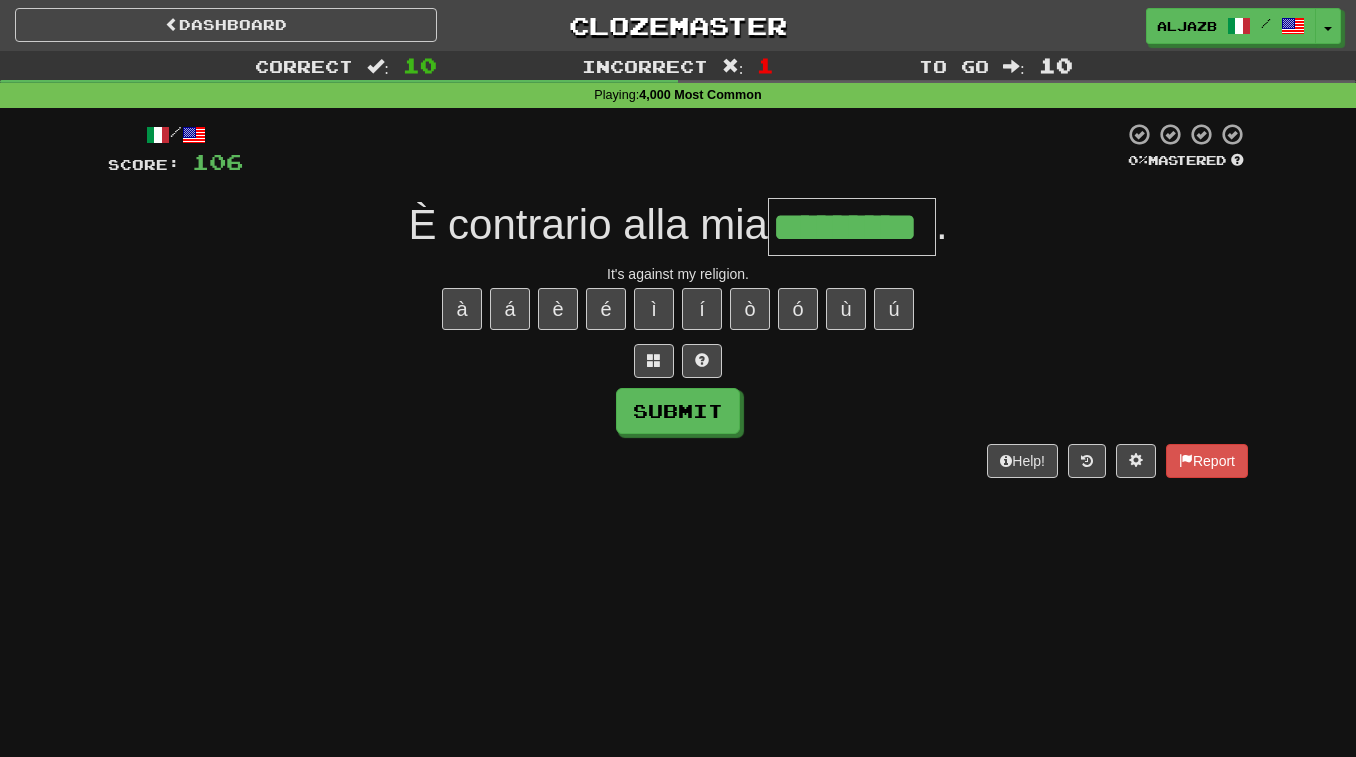 scroll, scrollTop: 0, scrollLeft: 0, axis: both 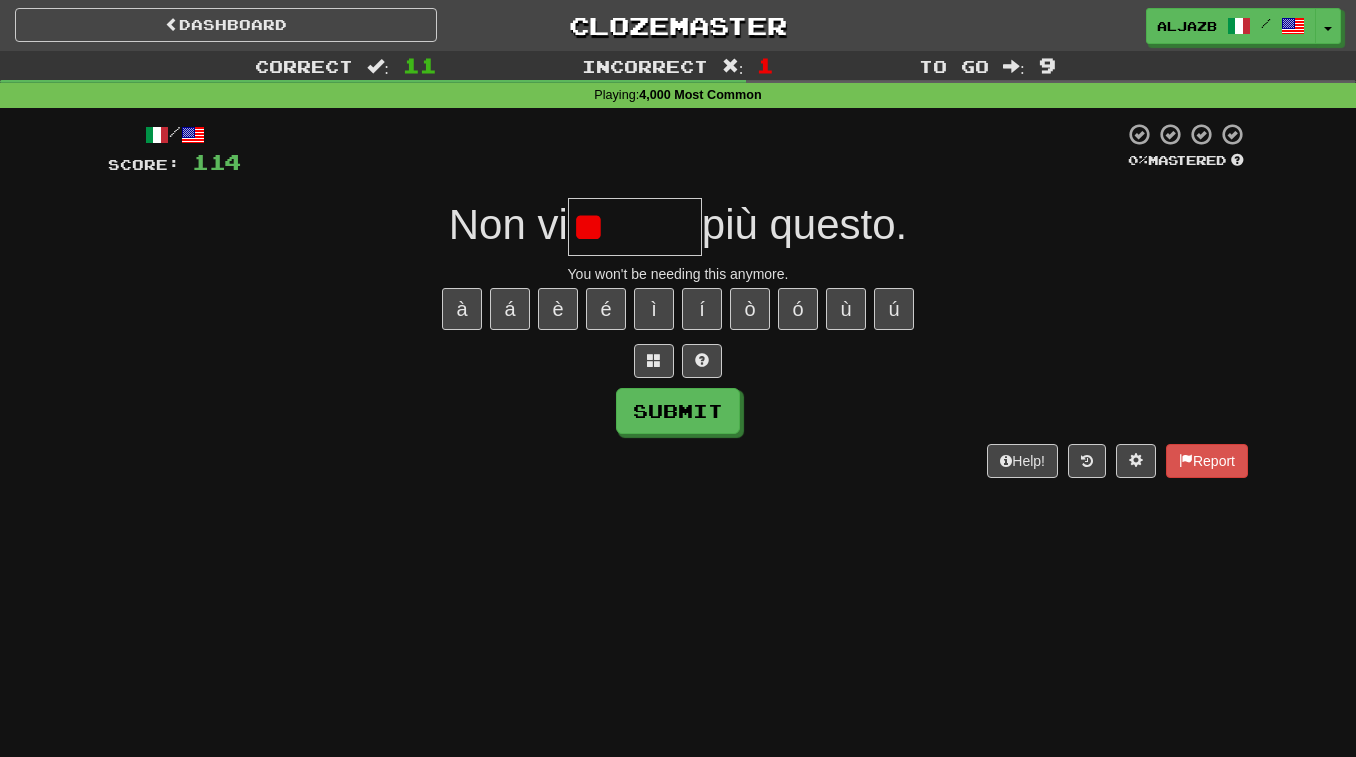 type on "*" 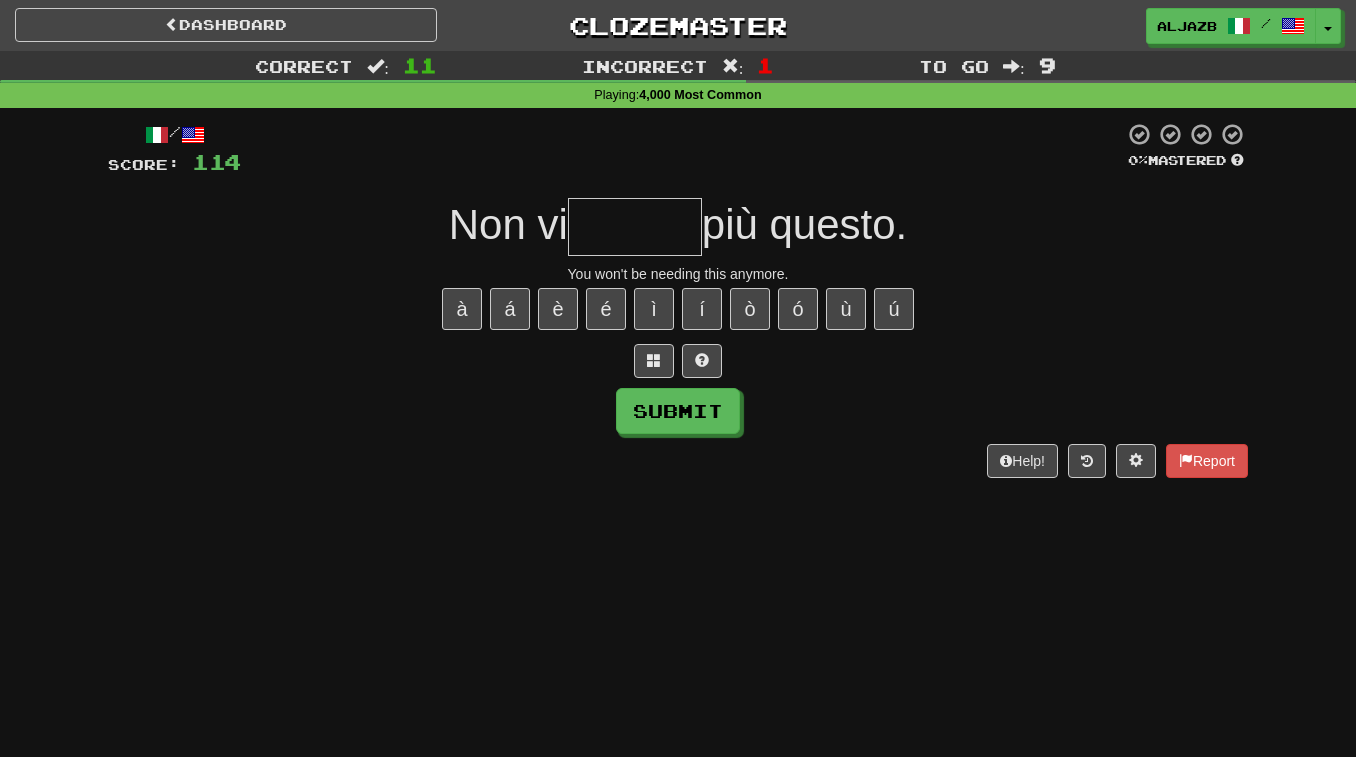 type on "*" 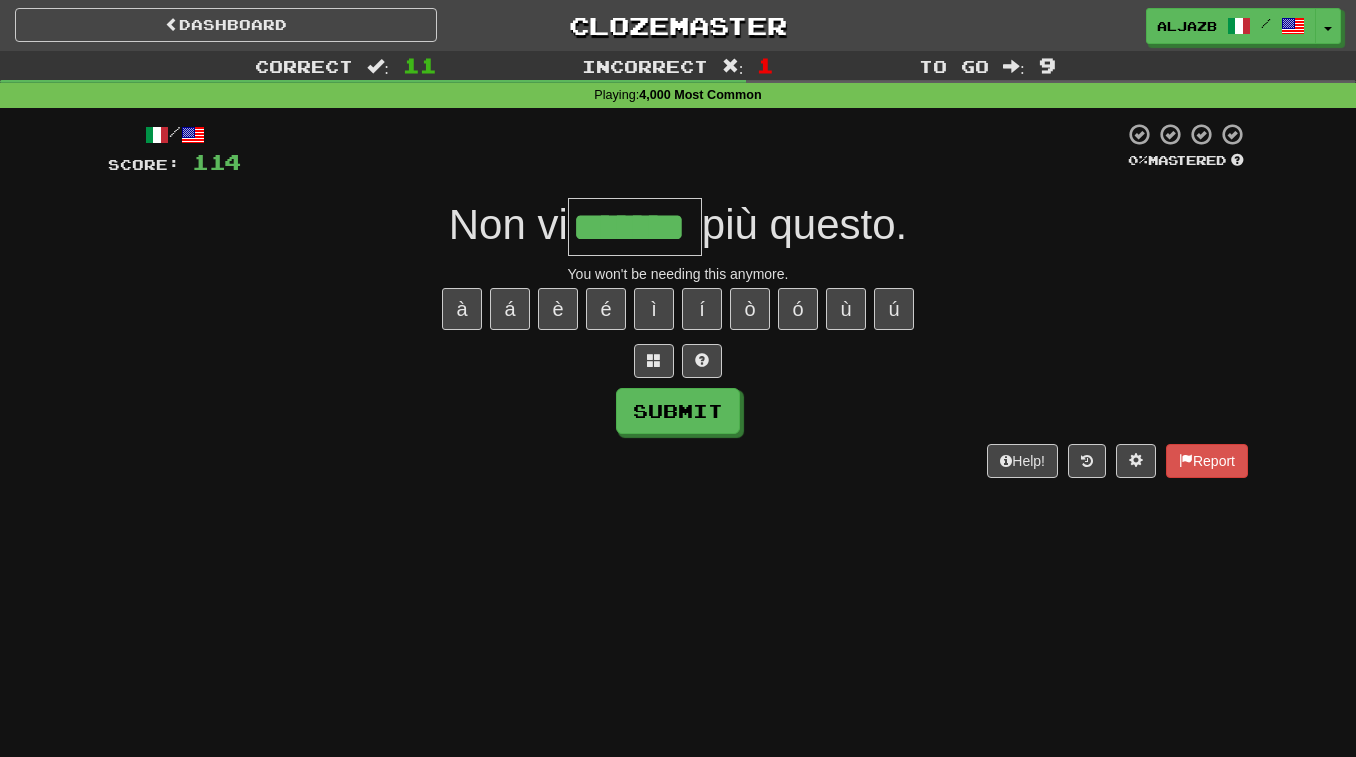 type on "*******" 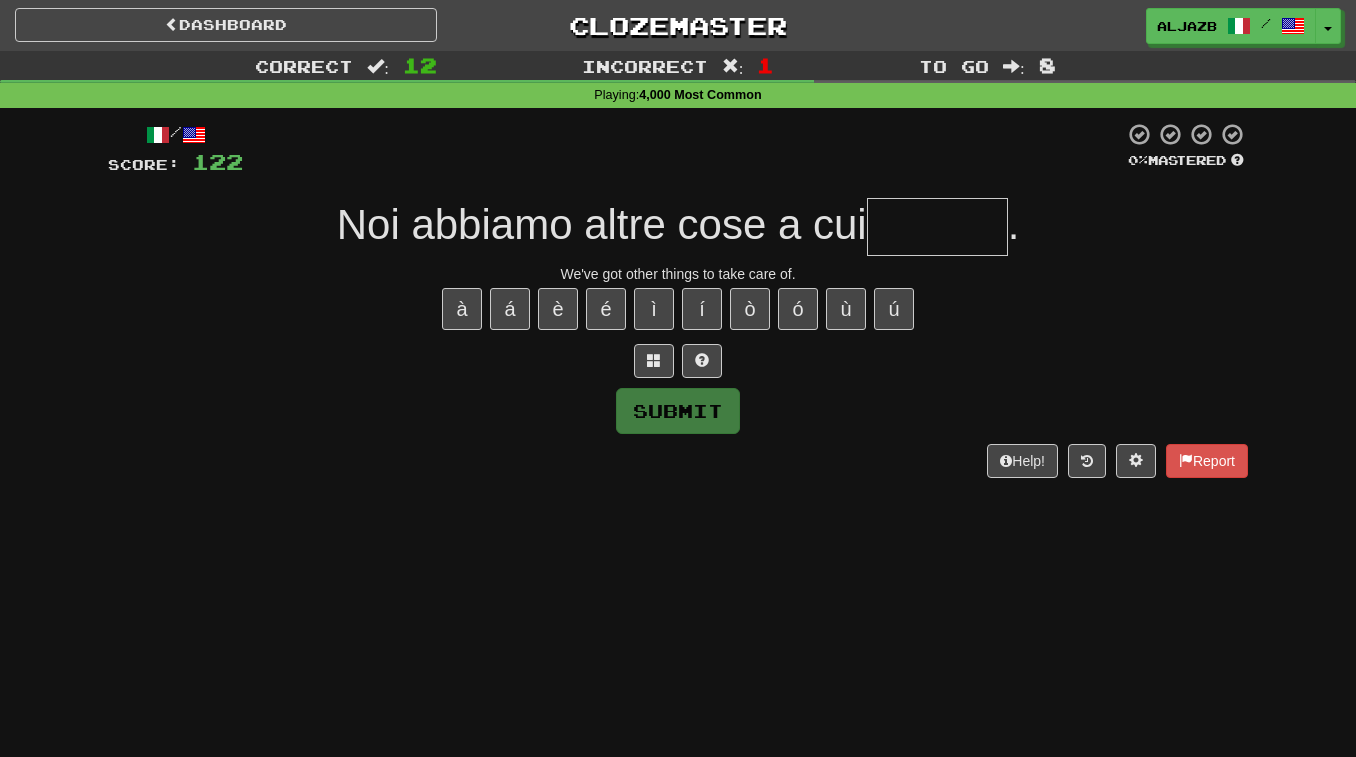 type on "*" 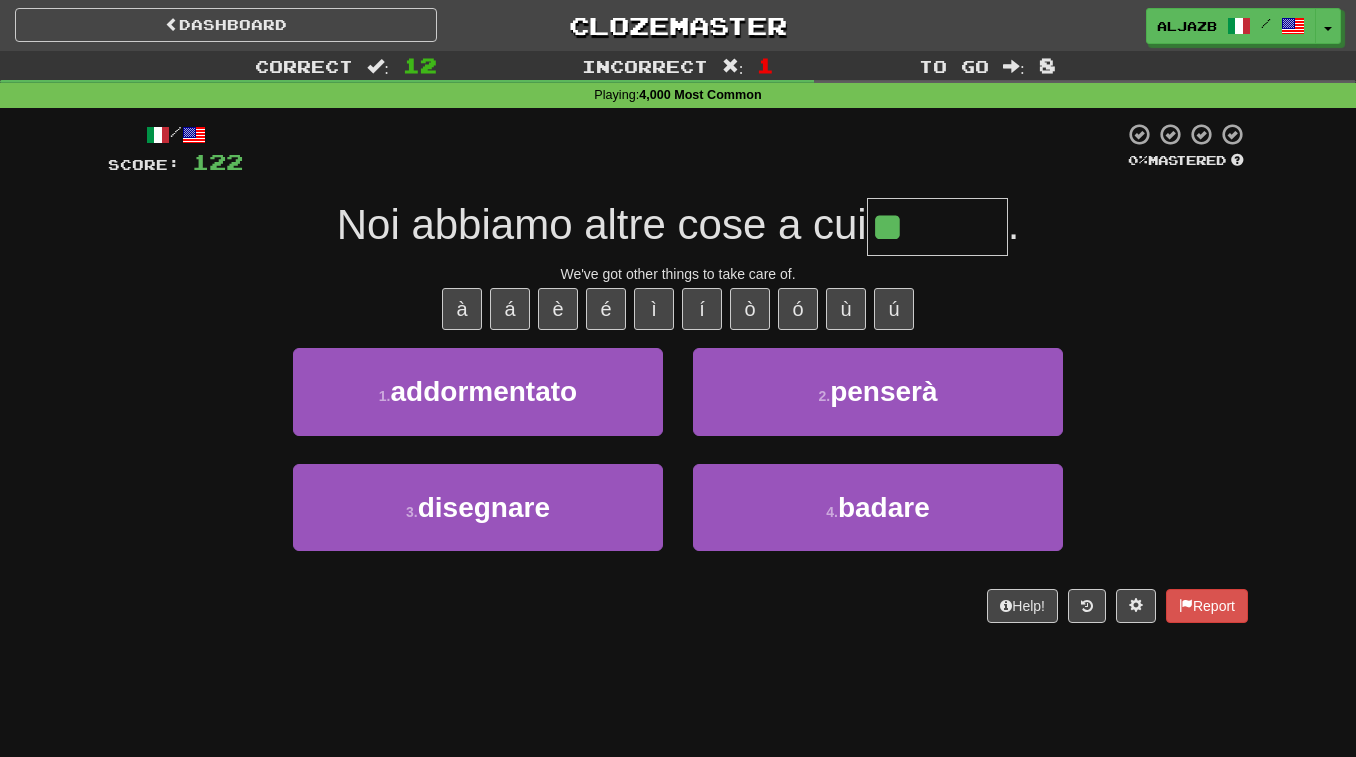 type on "******" 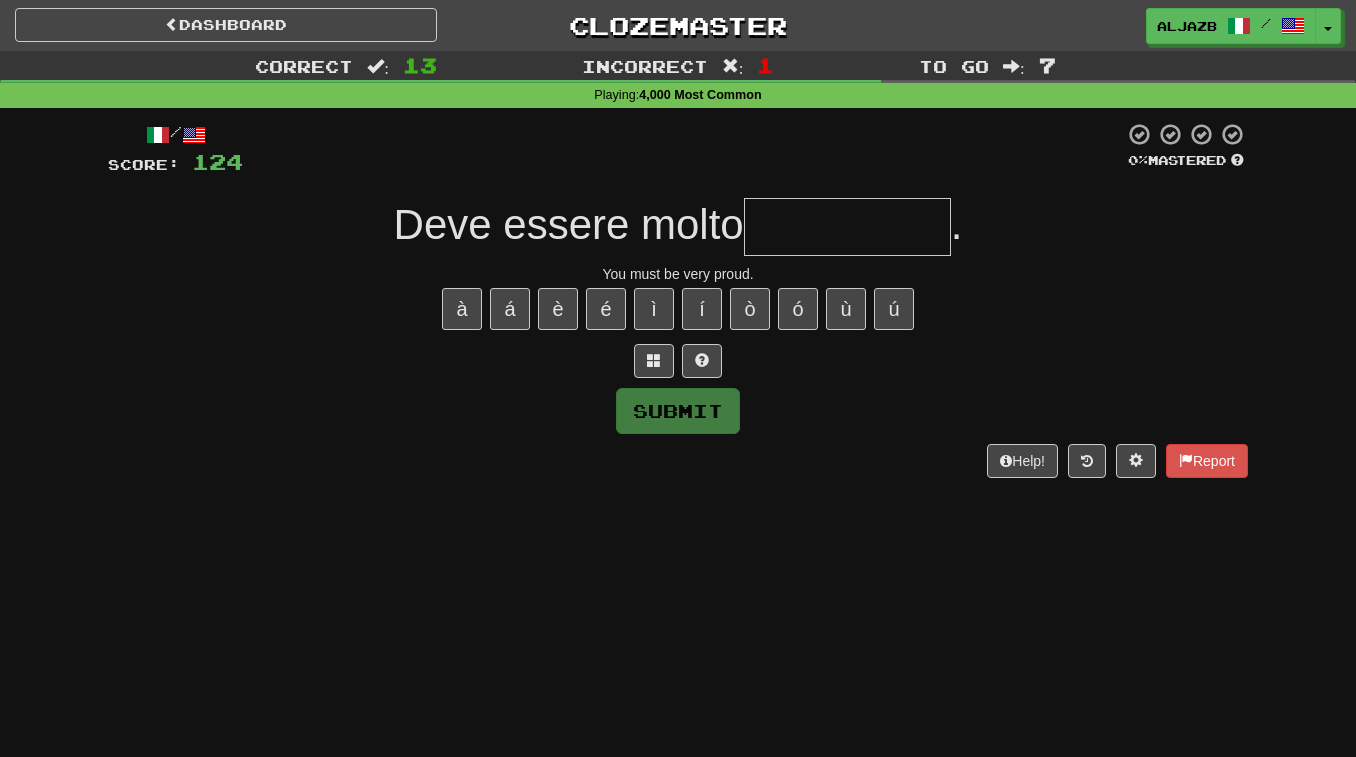 type on "*" 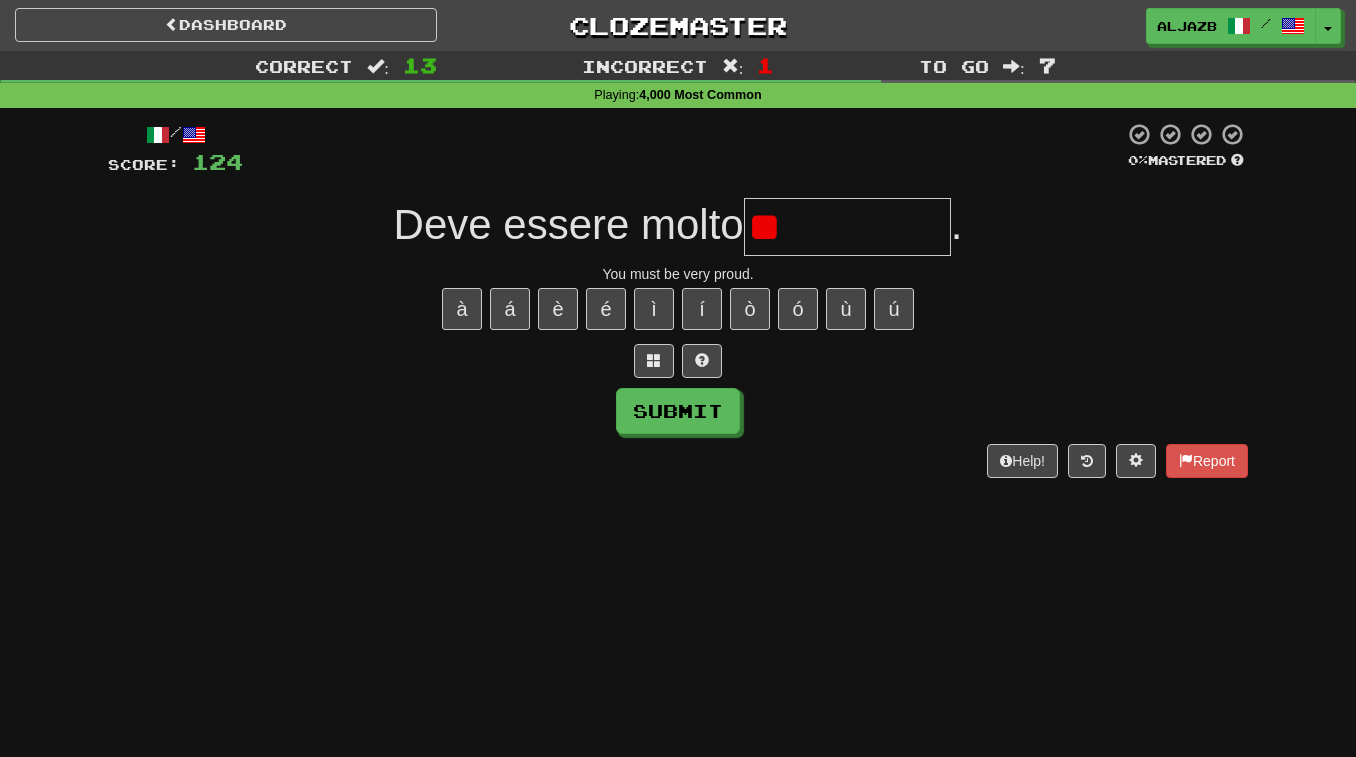 type on "*" 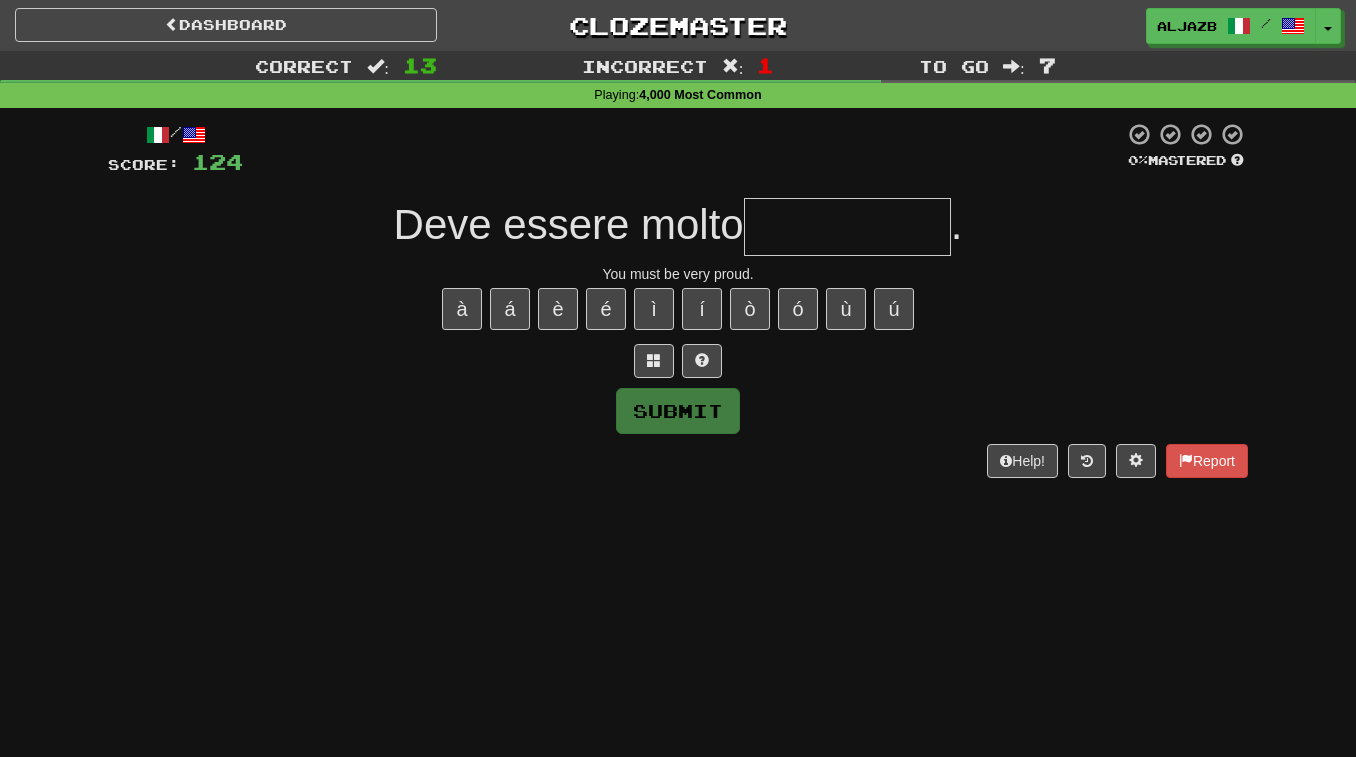 type on "*" 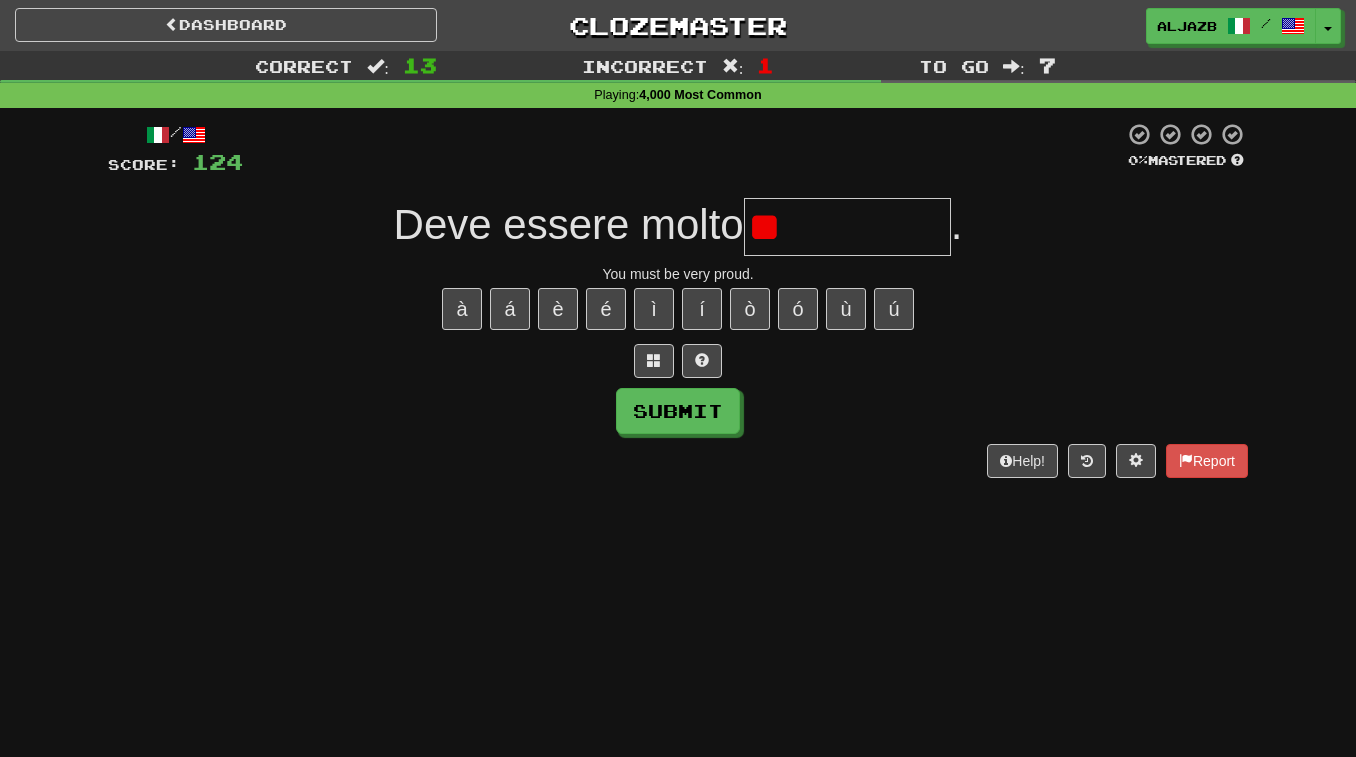 type on "*" 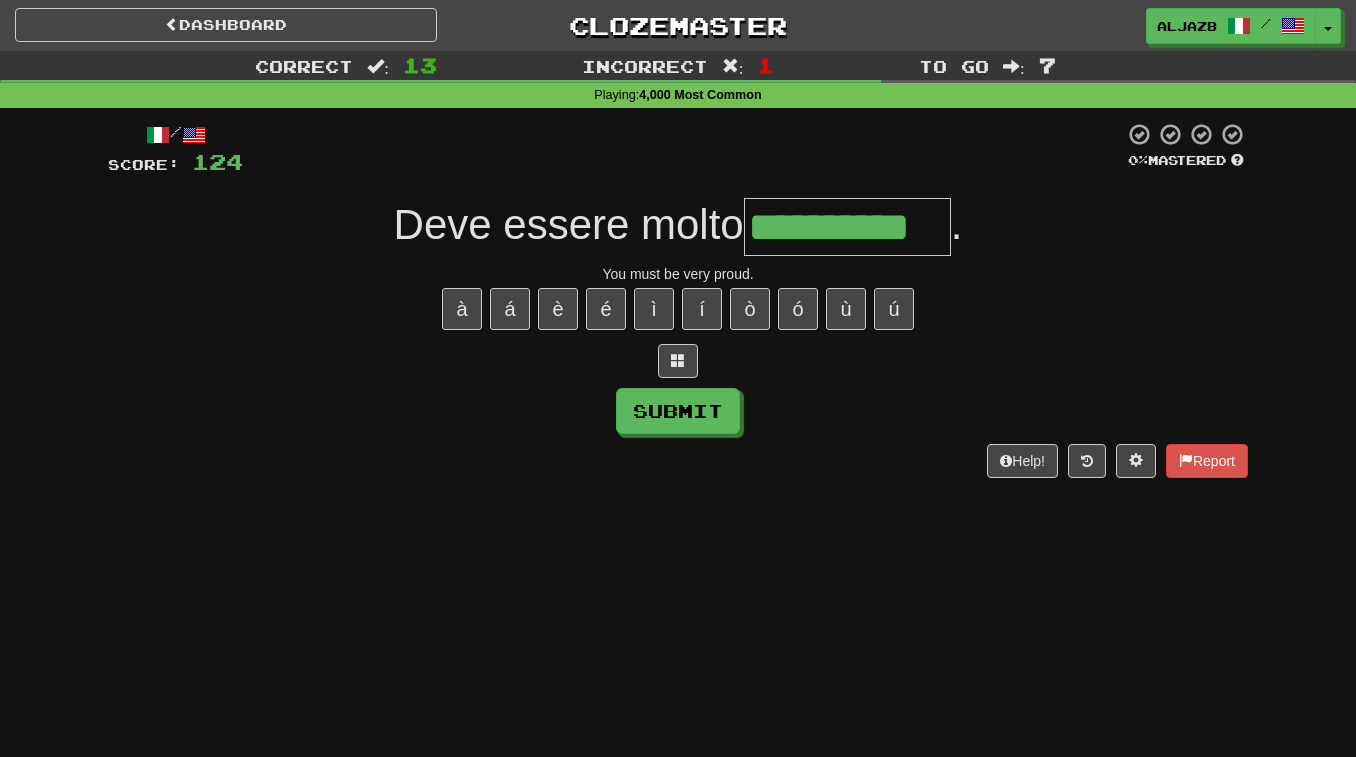 type on "**********" 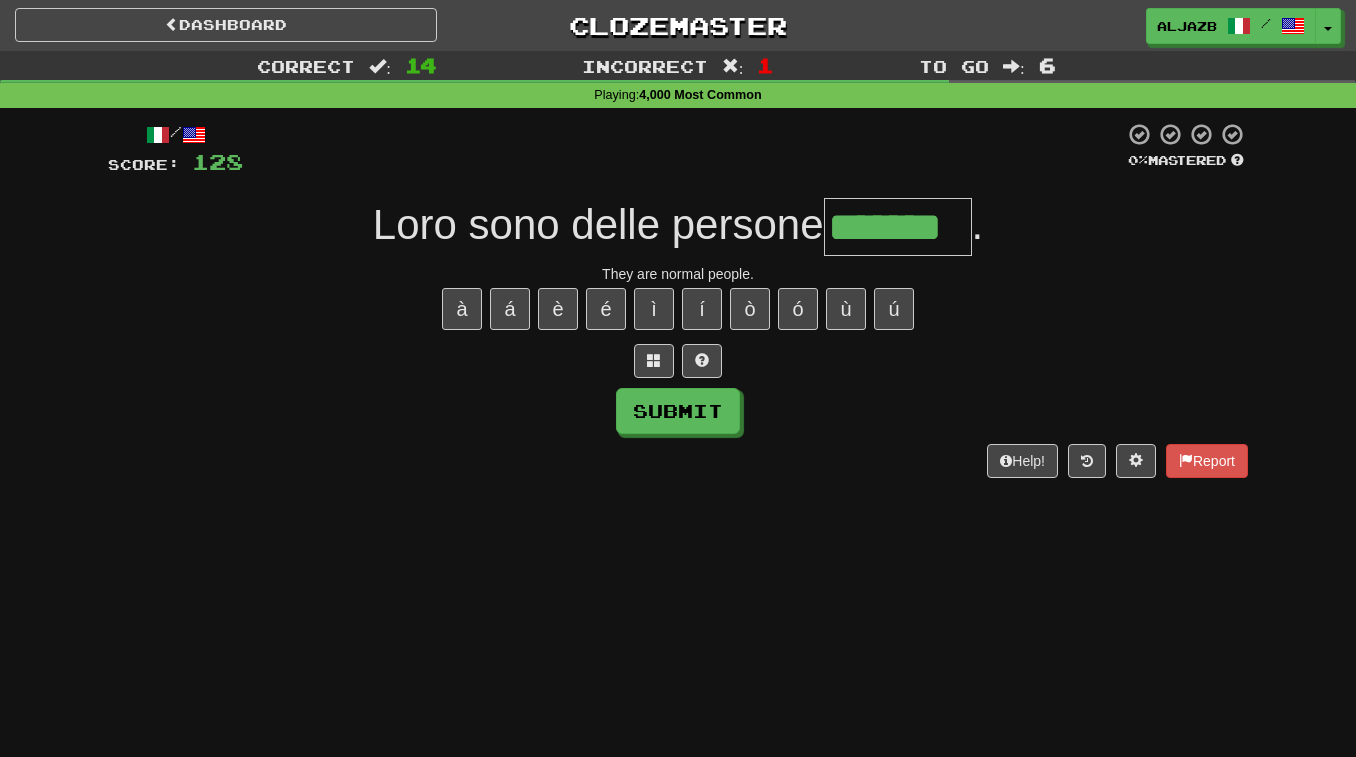type on "*******" 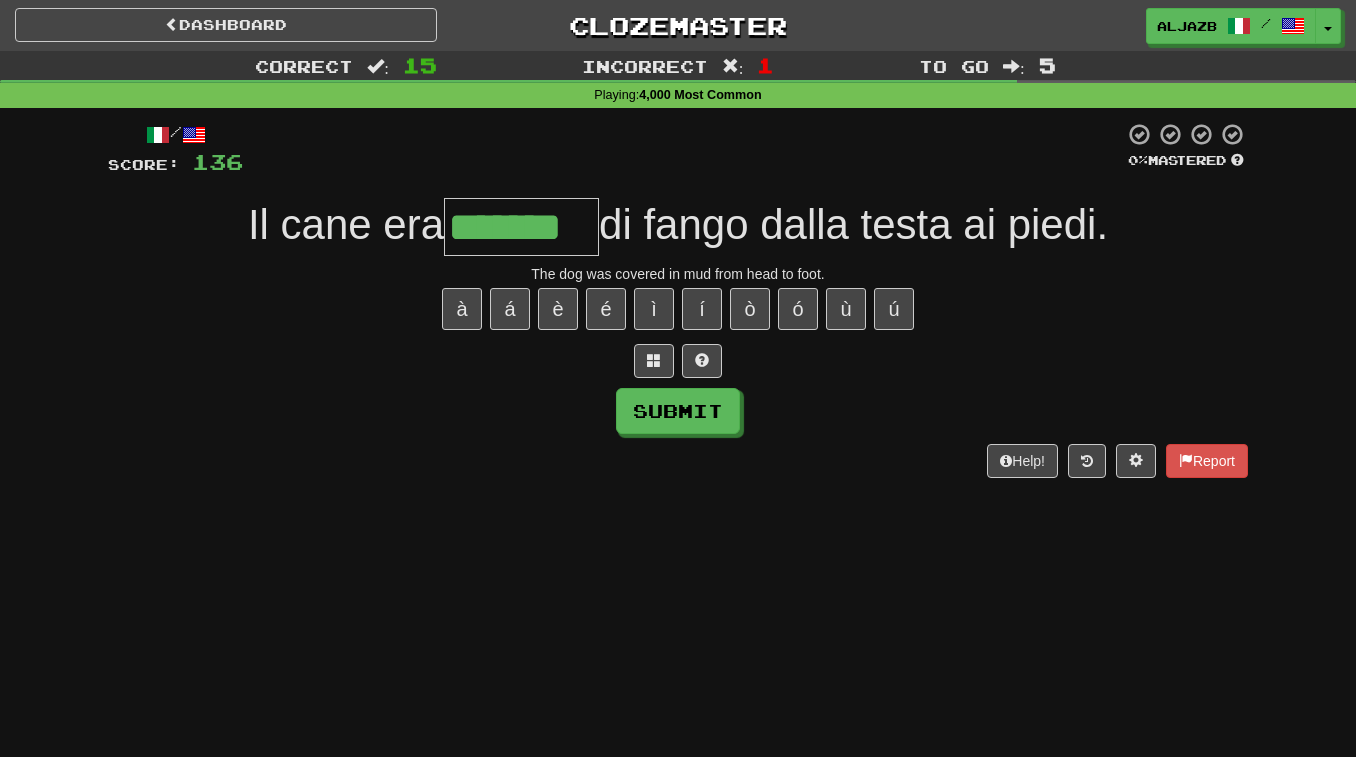 type on "*******" 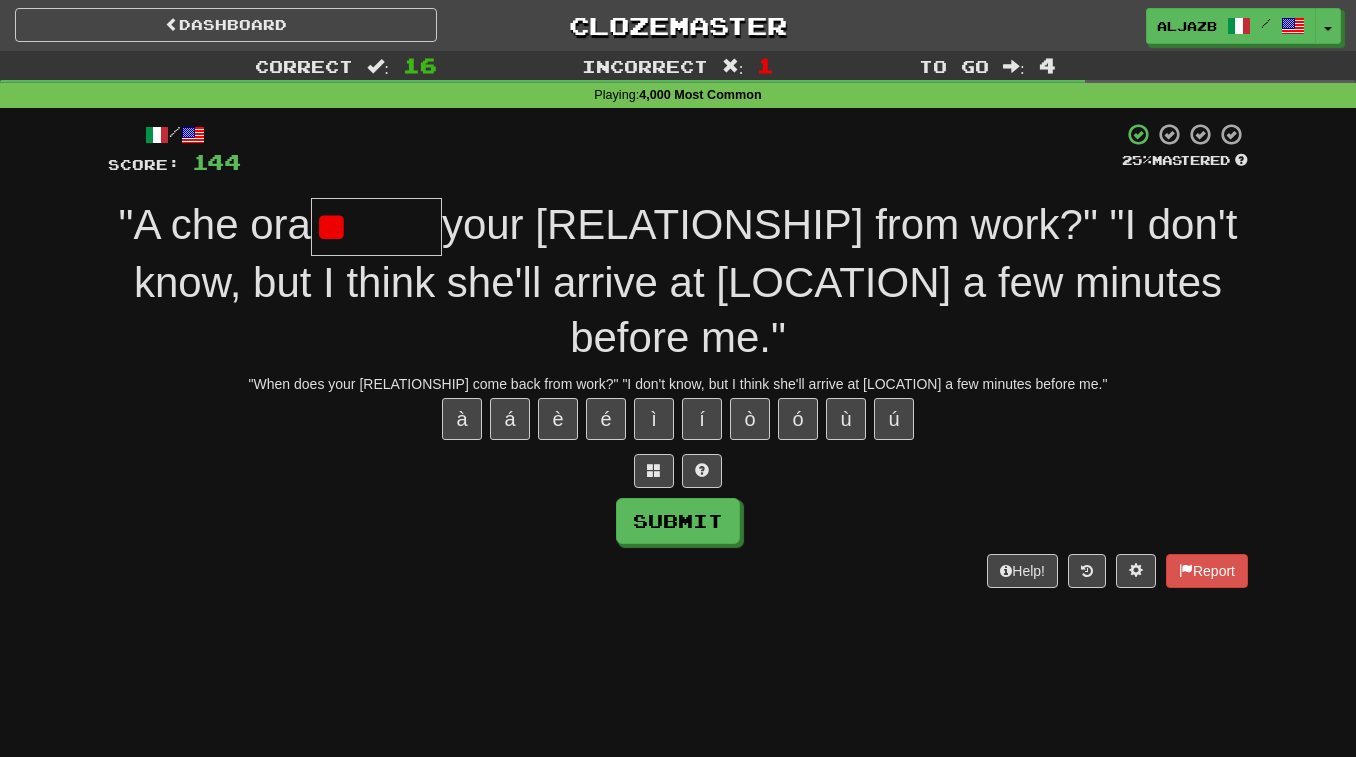 type on "*" 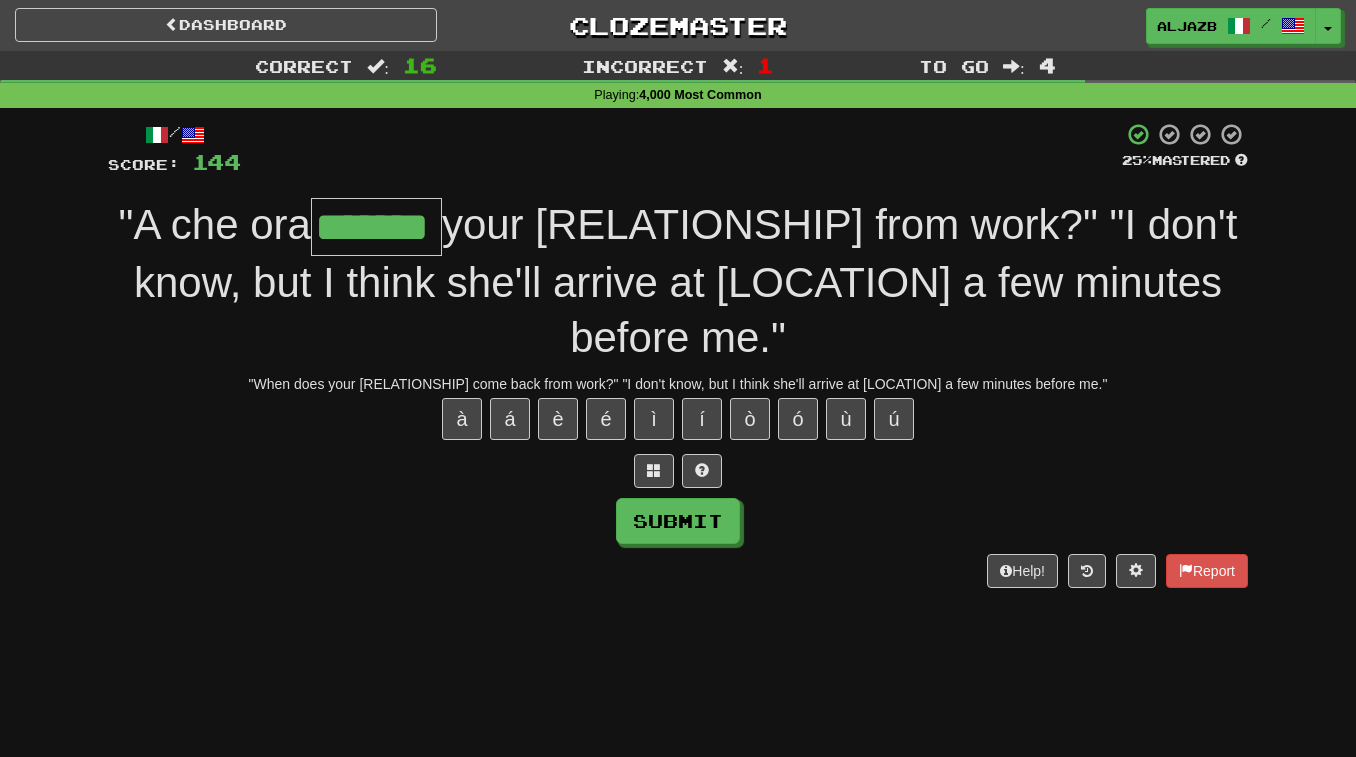 type on "*******" 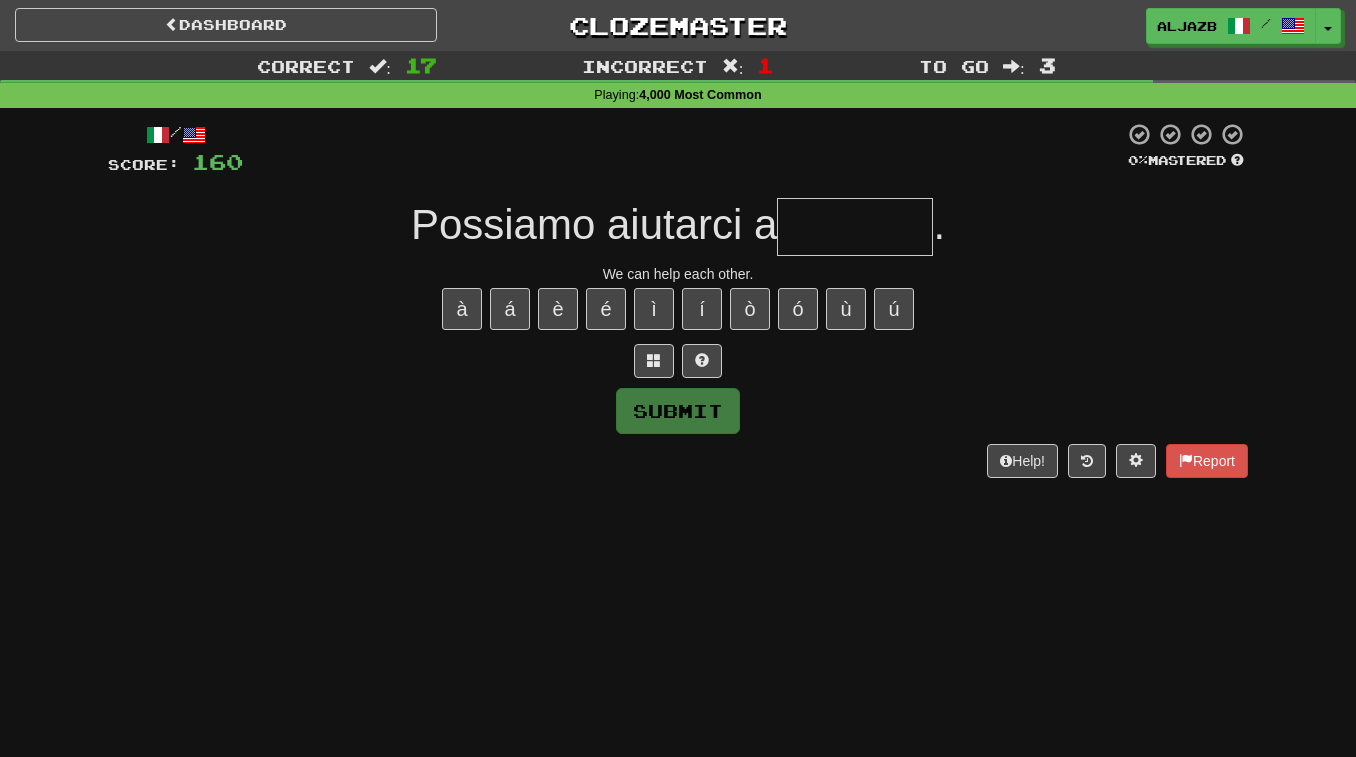 type on "*" 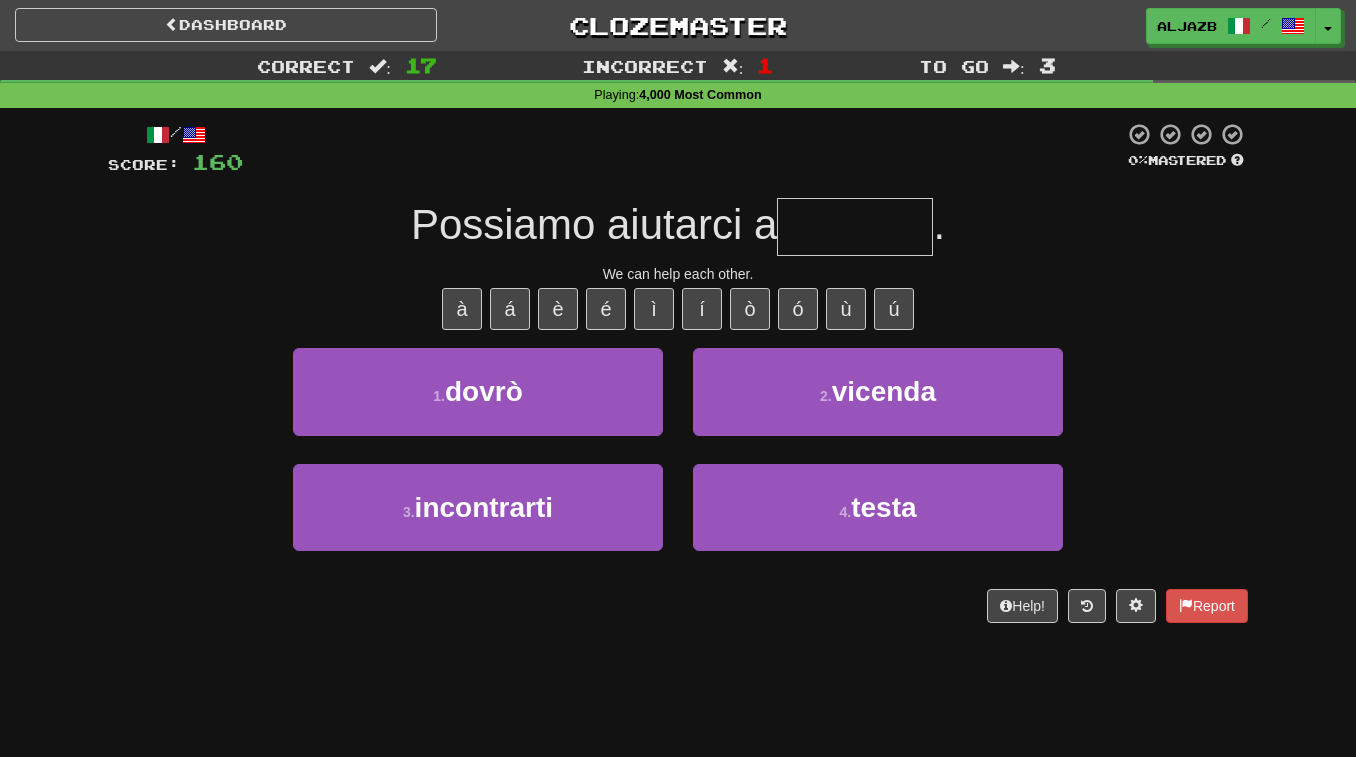 type on "*******" 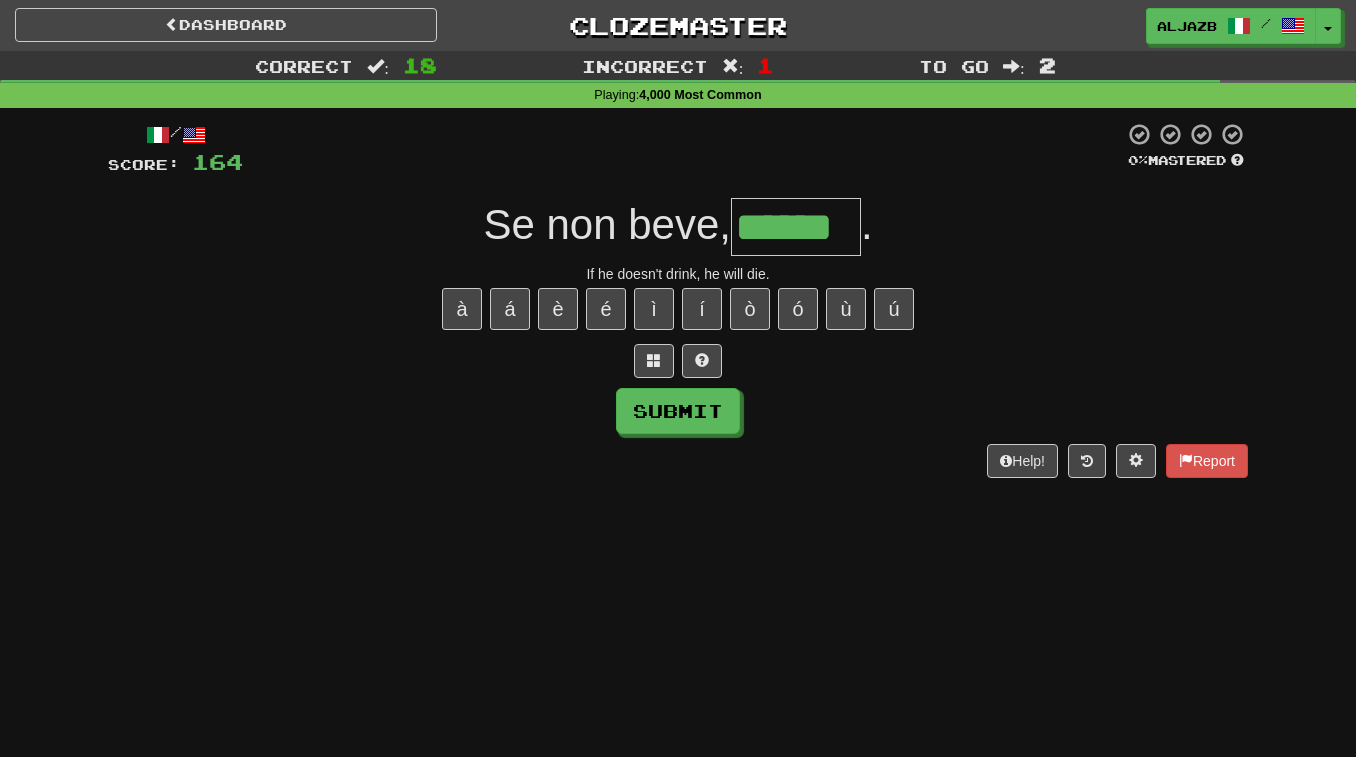 type on "******" 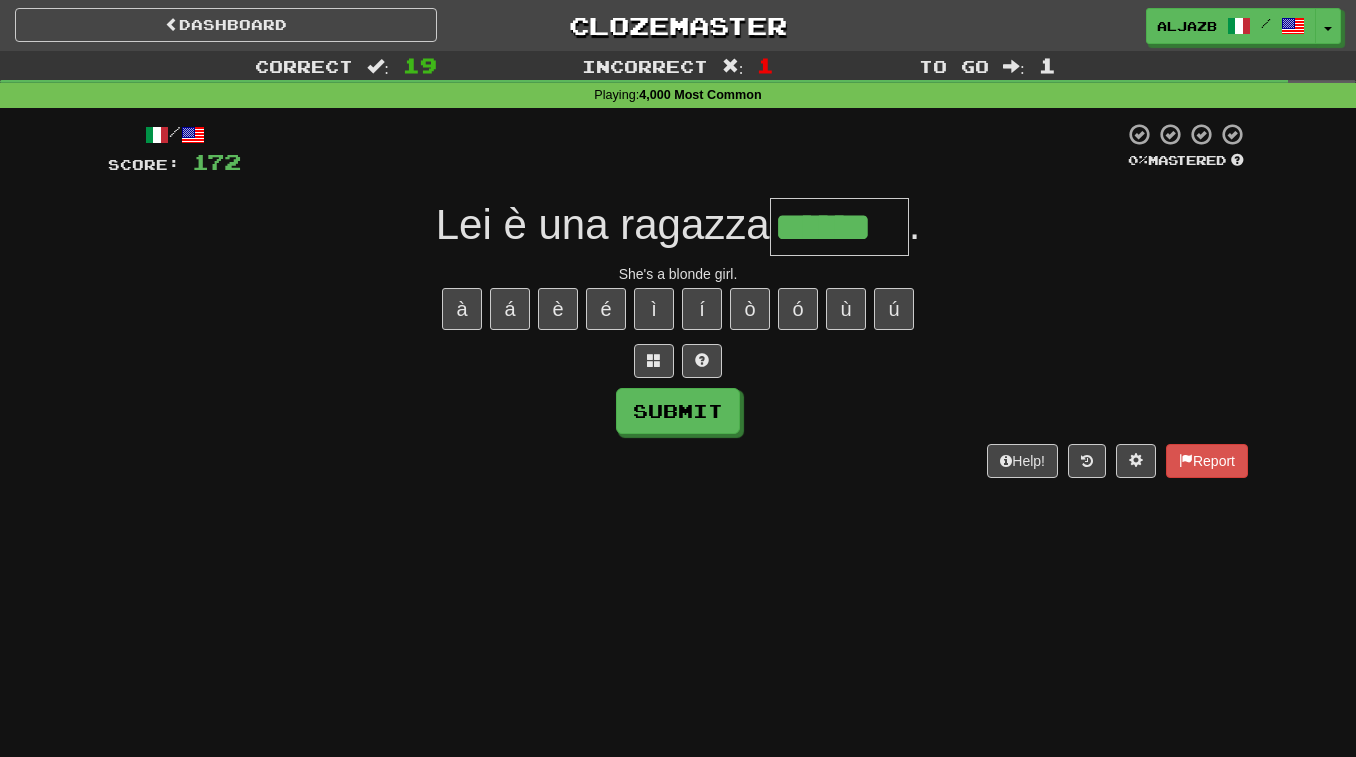 type on "******" 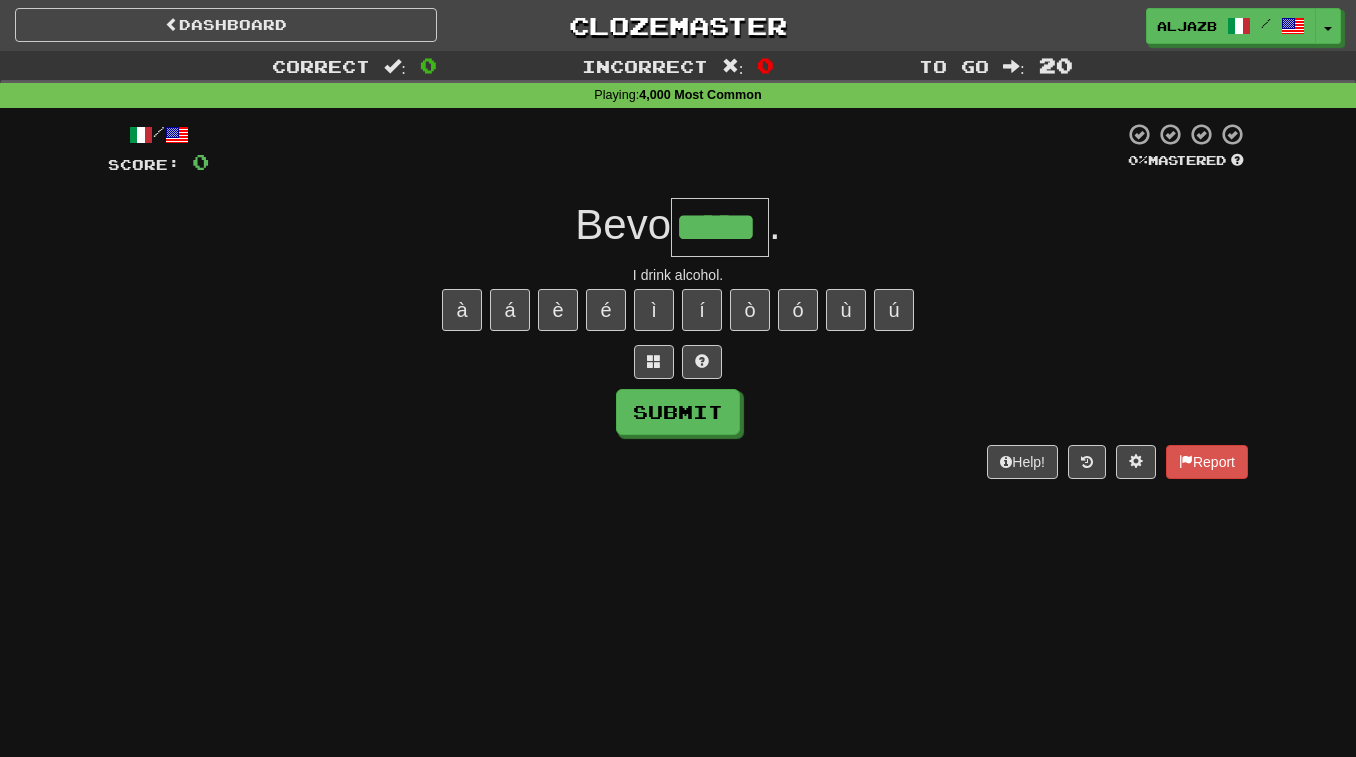 type on "*****" 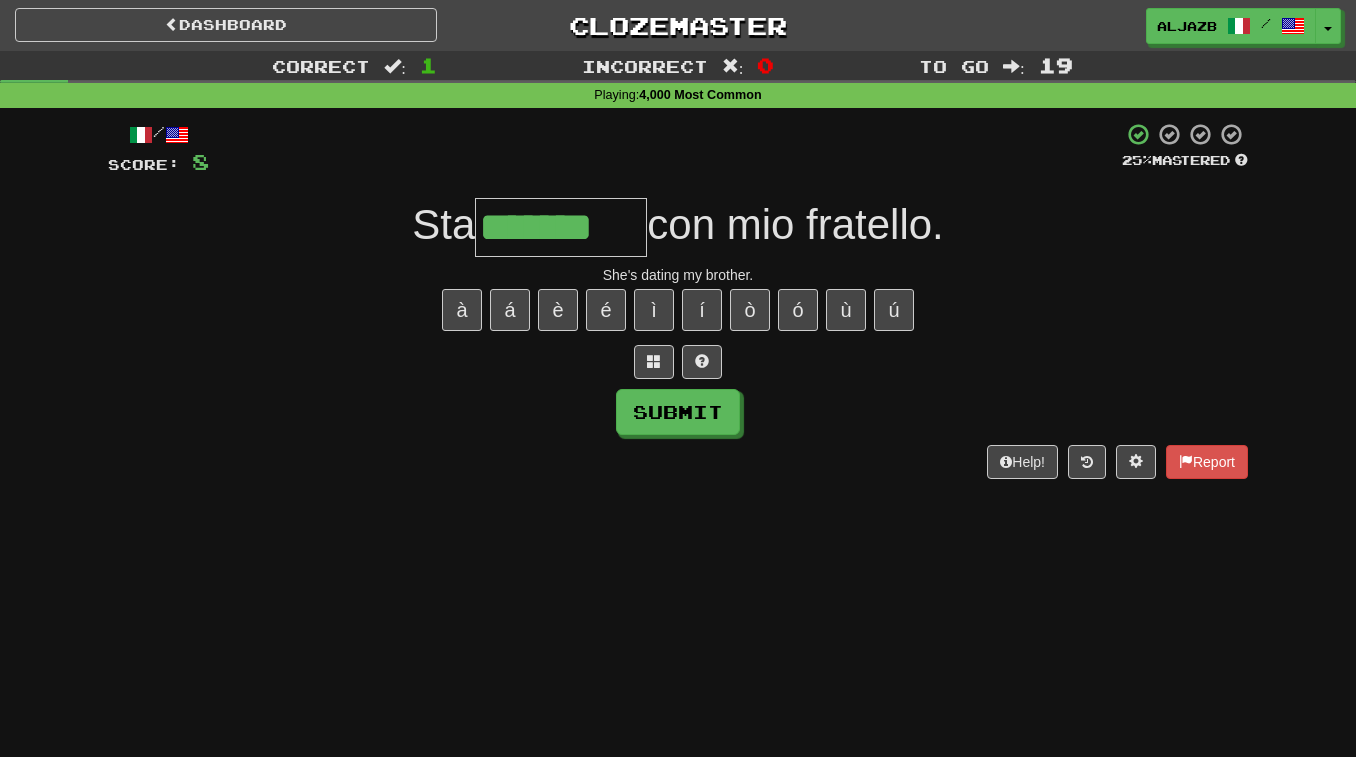 type on "*******" 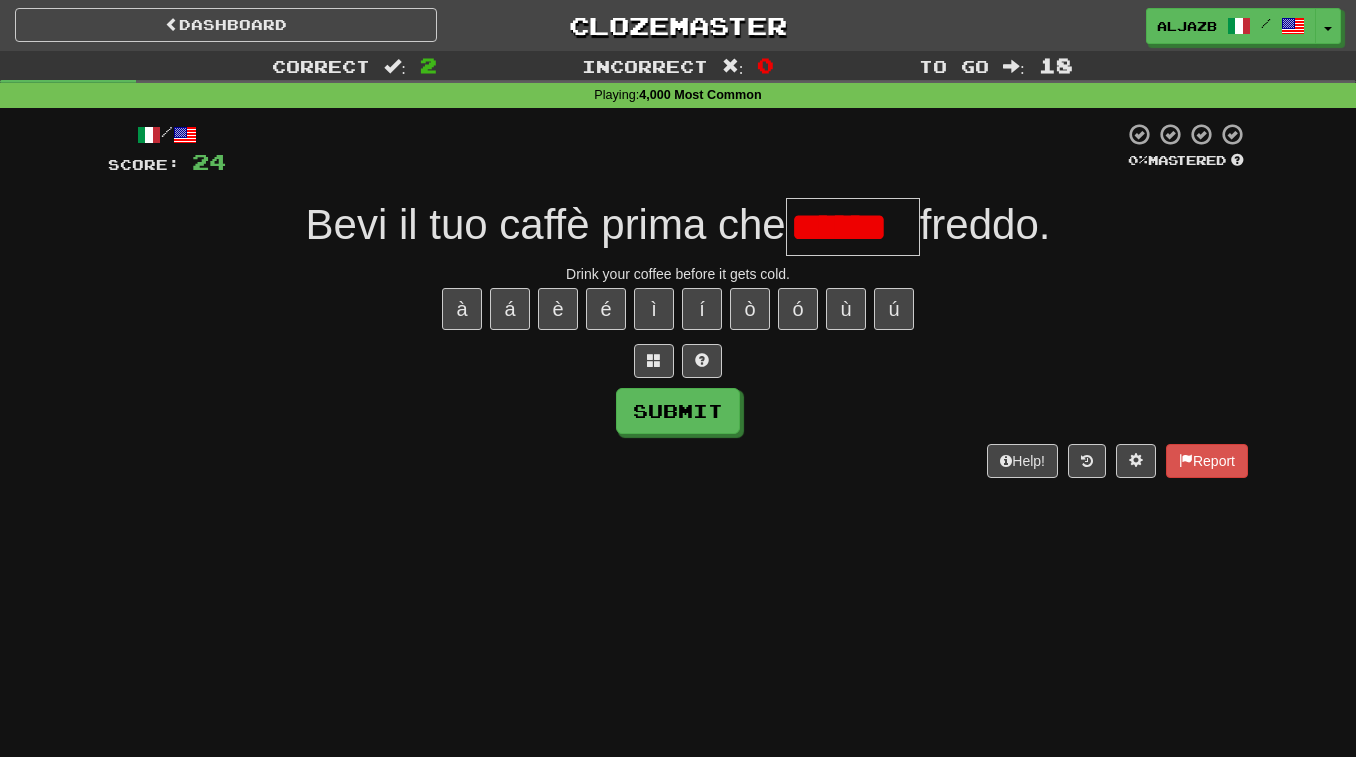 scroll, scrollTop: 0, scrollLeft: 0, axis: both 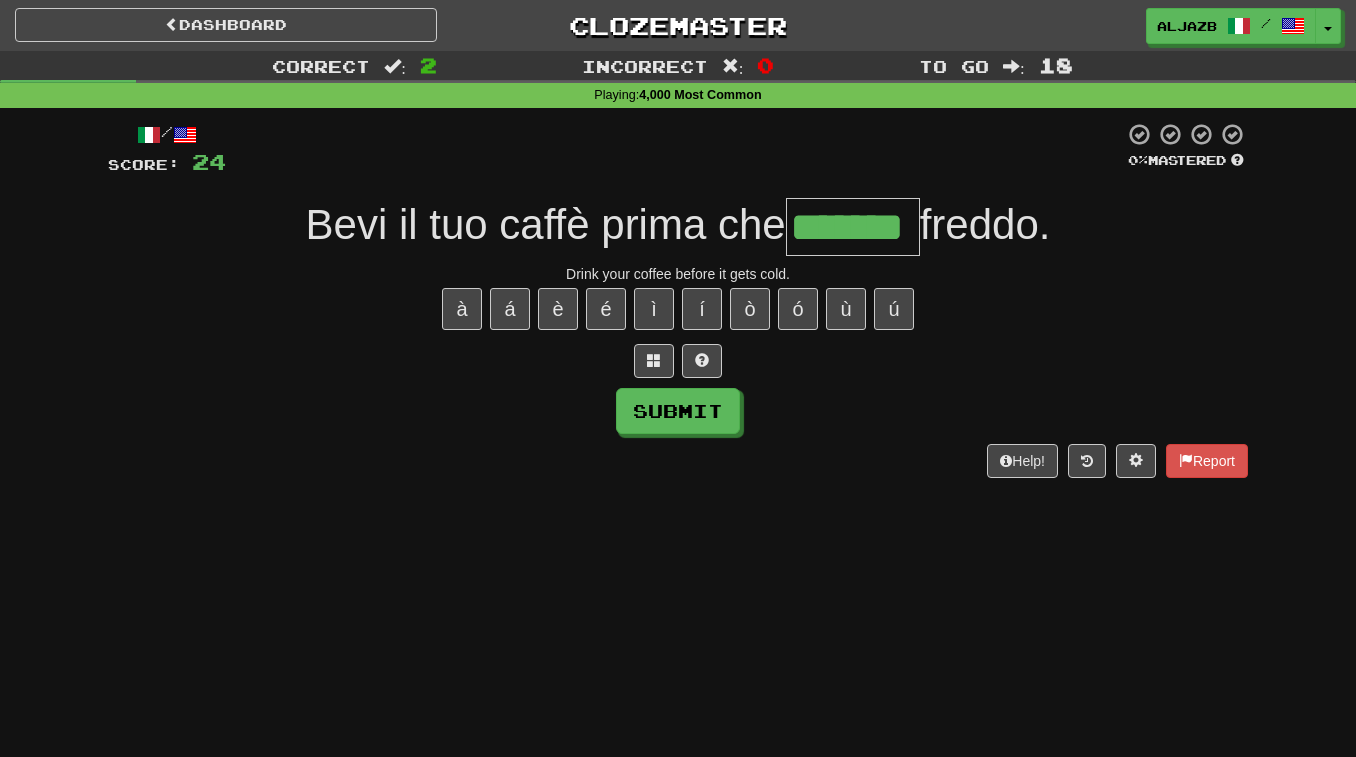 type on "*******" 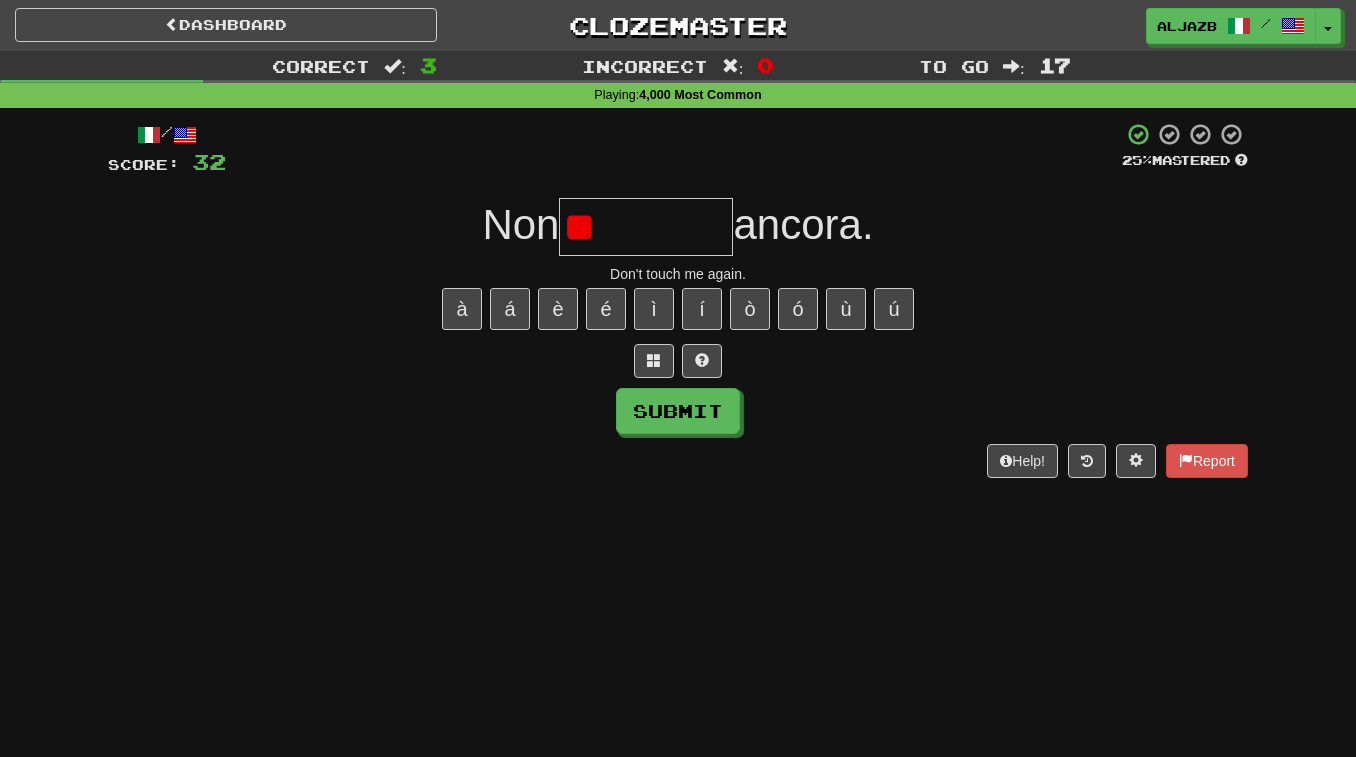 type on "*" 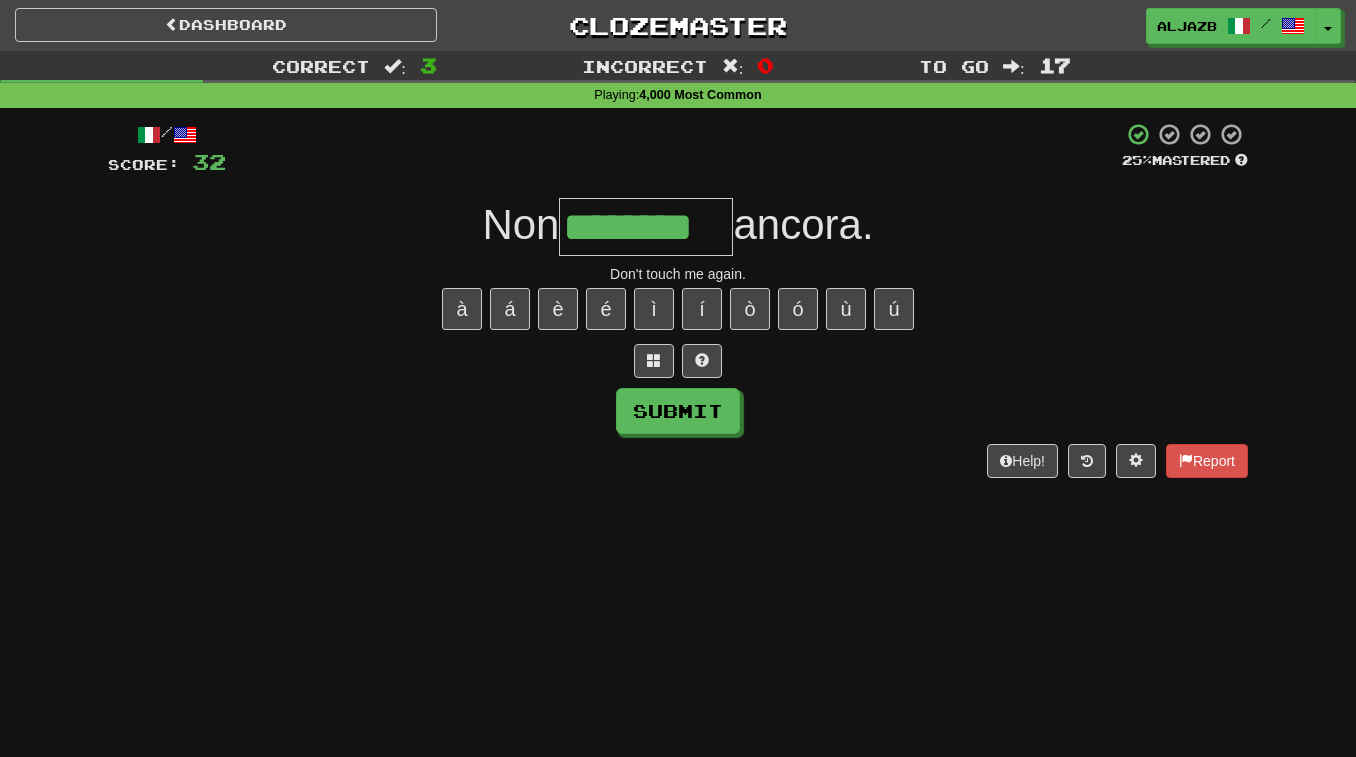type on "********" 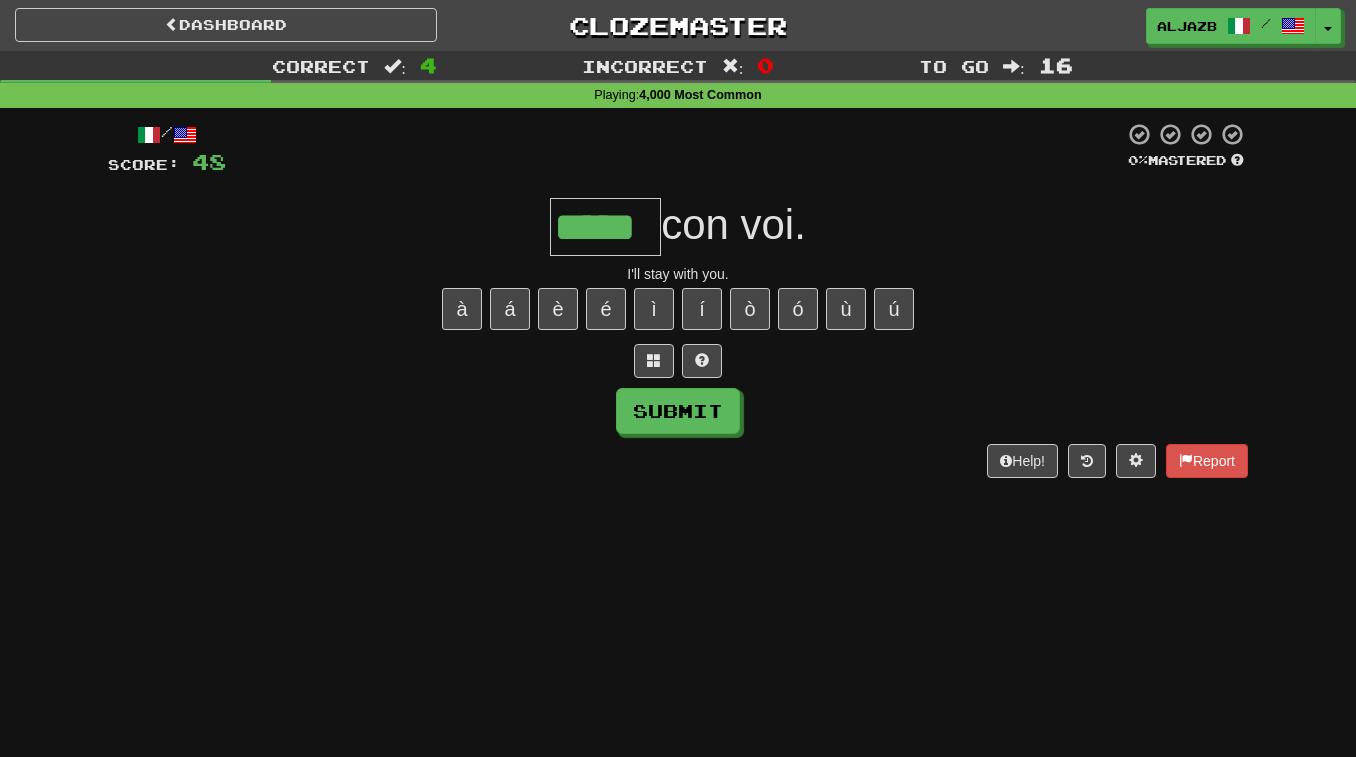 type on "*****" 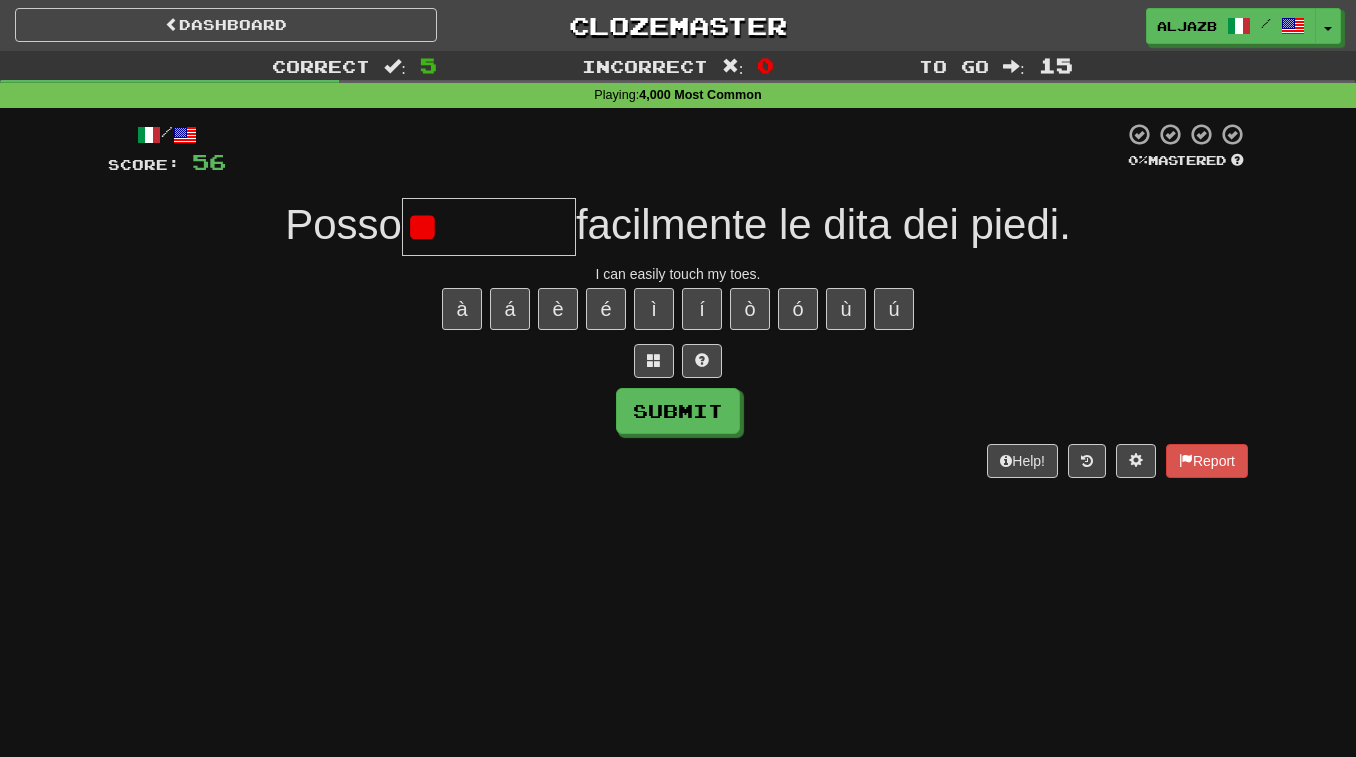 type on "*" 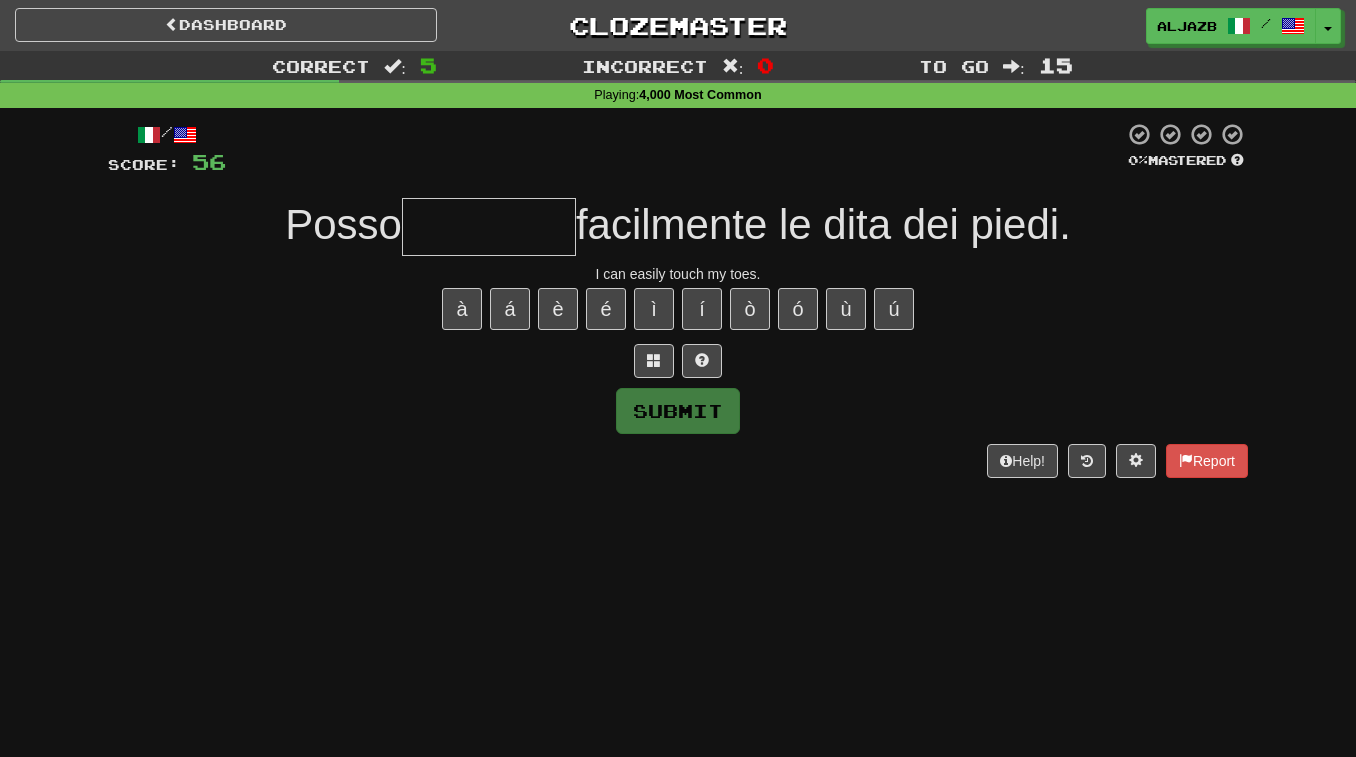 type on "*" 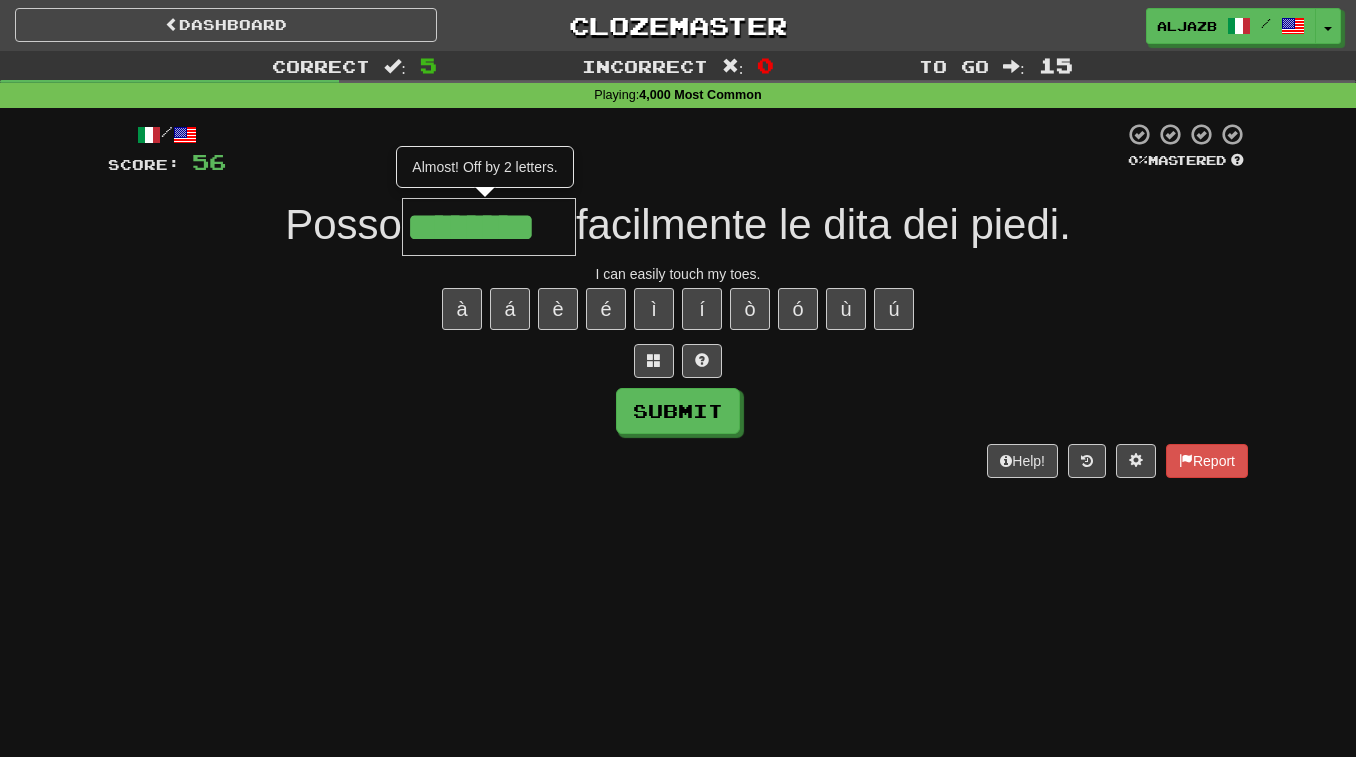 type on "********" 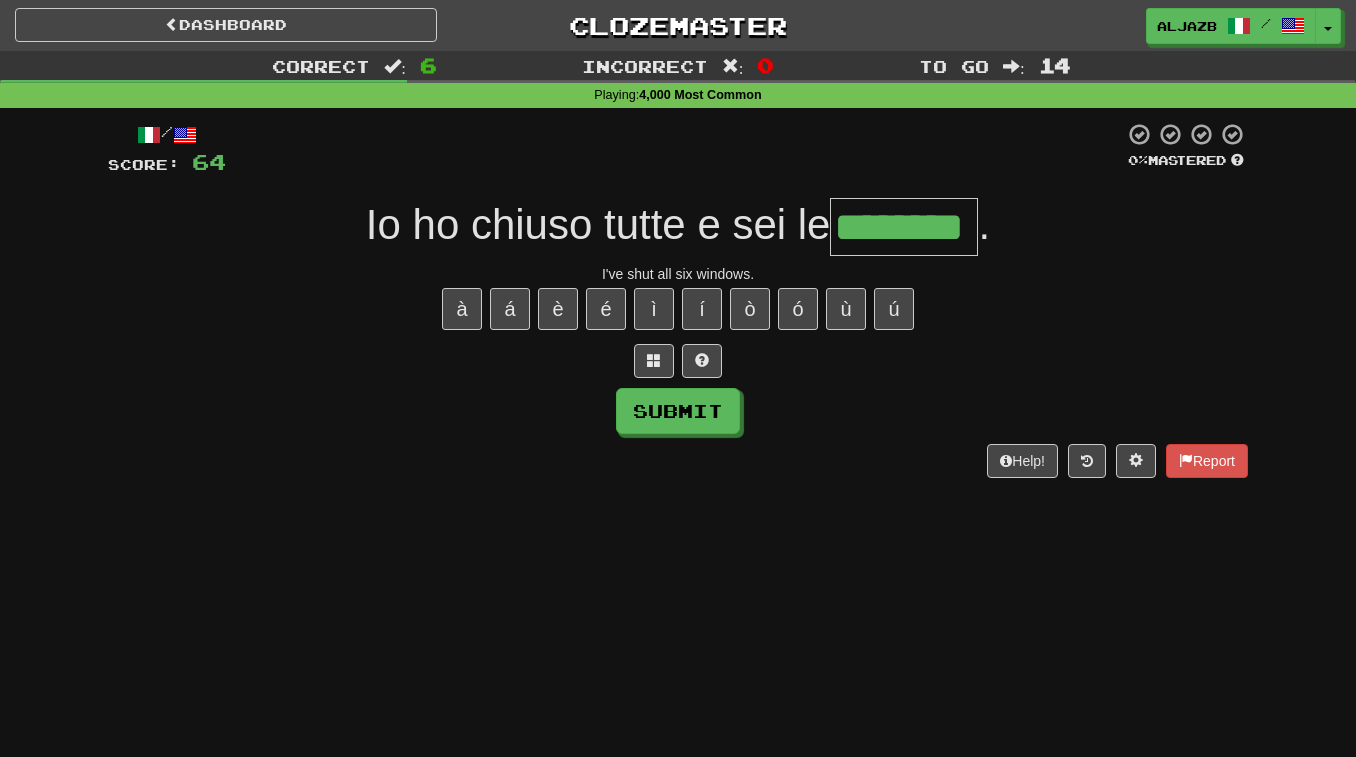 type on "********" 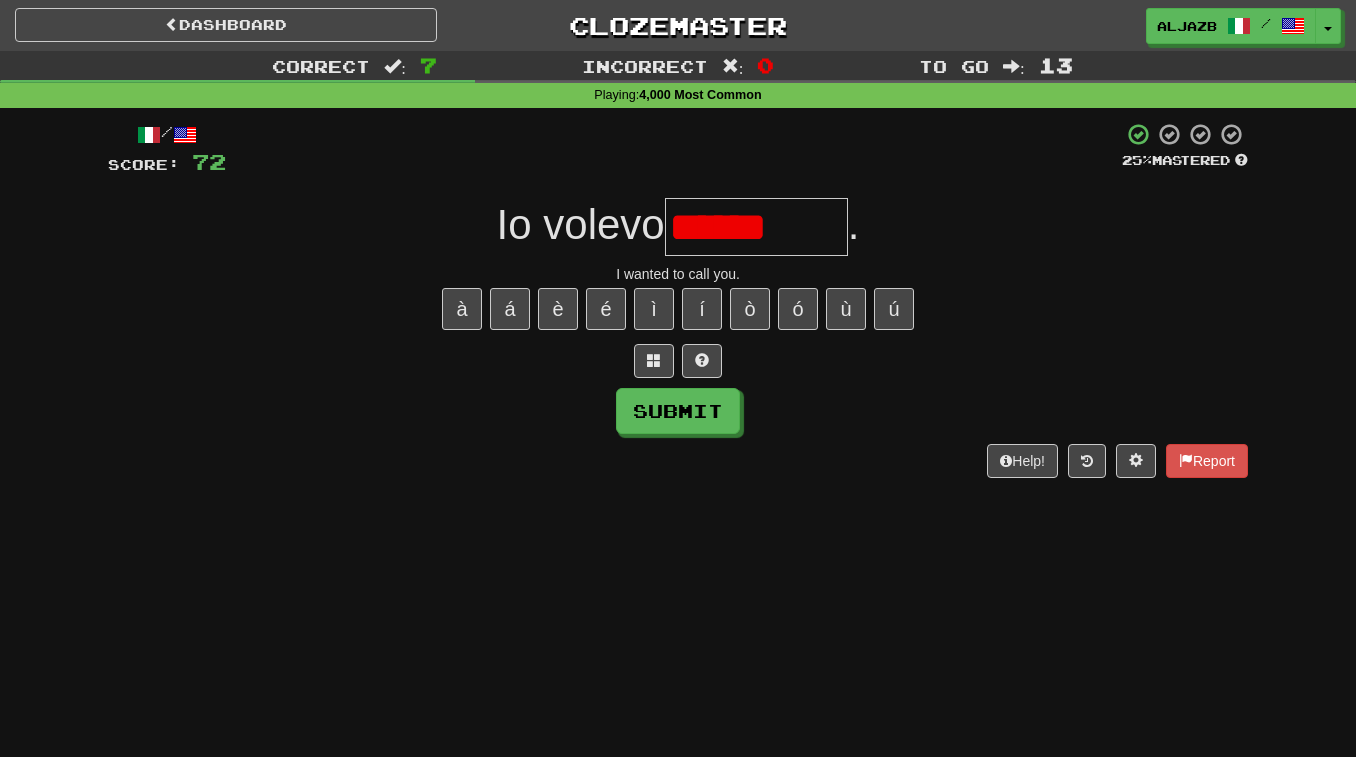 type on "*******" 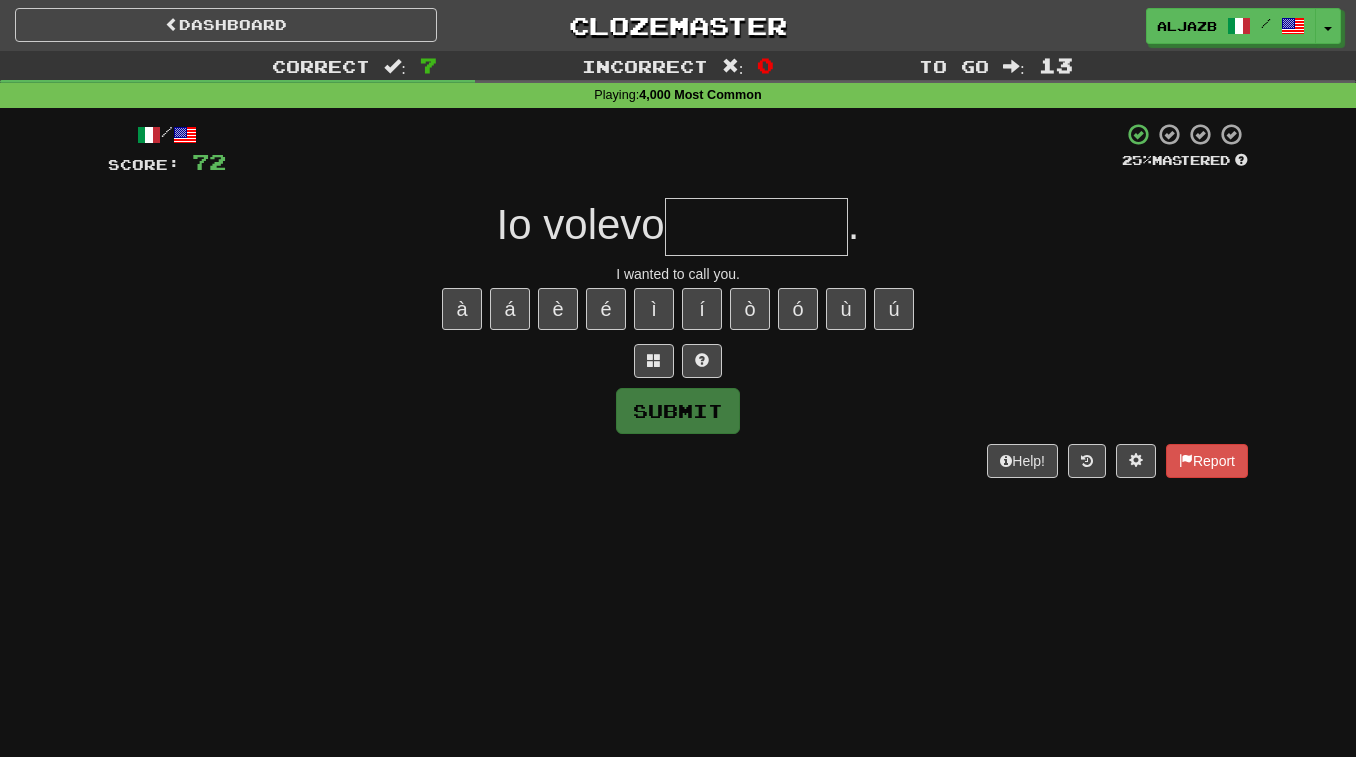 type on "*" 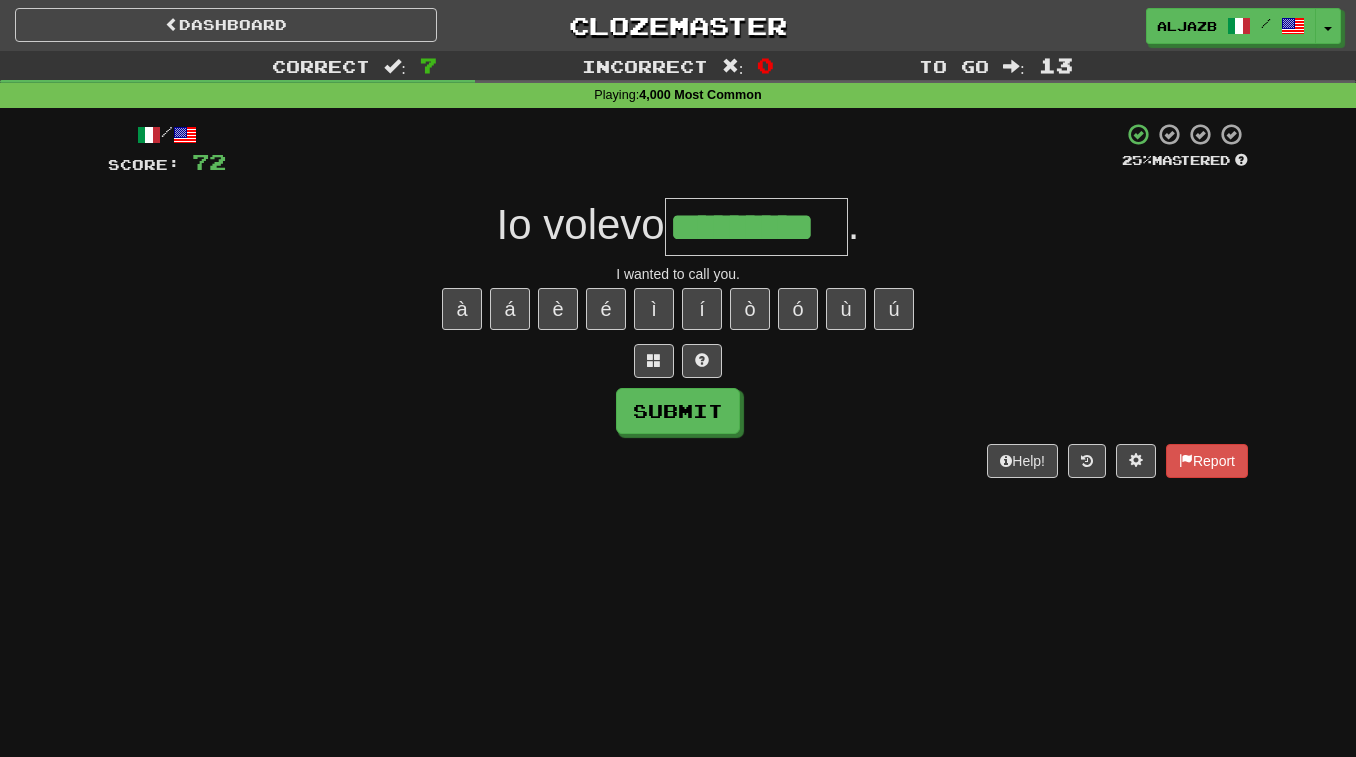 type on "*********" 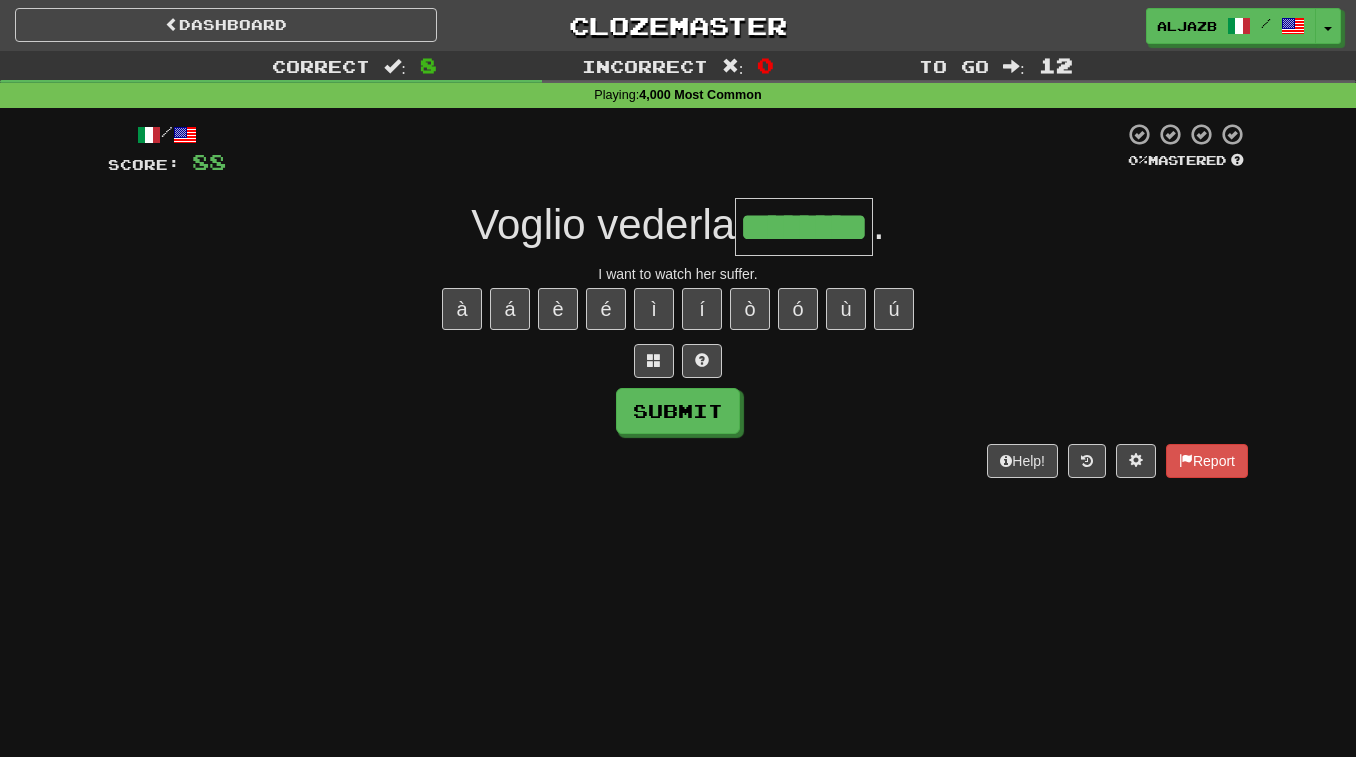 type on "********" 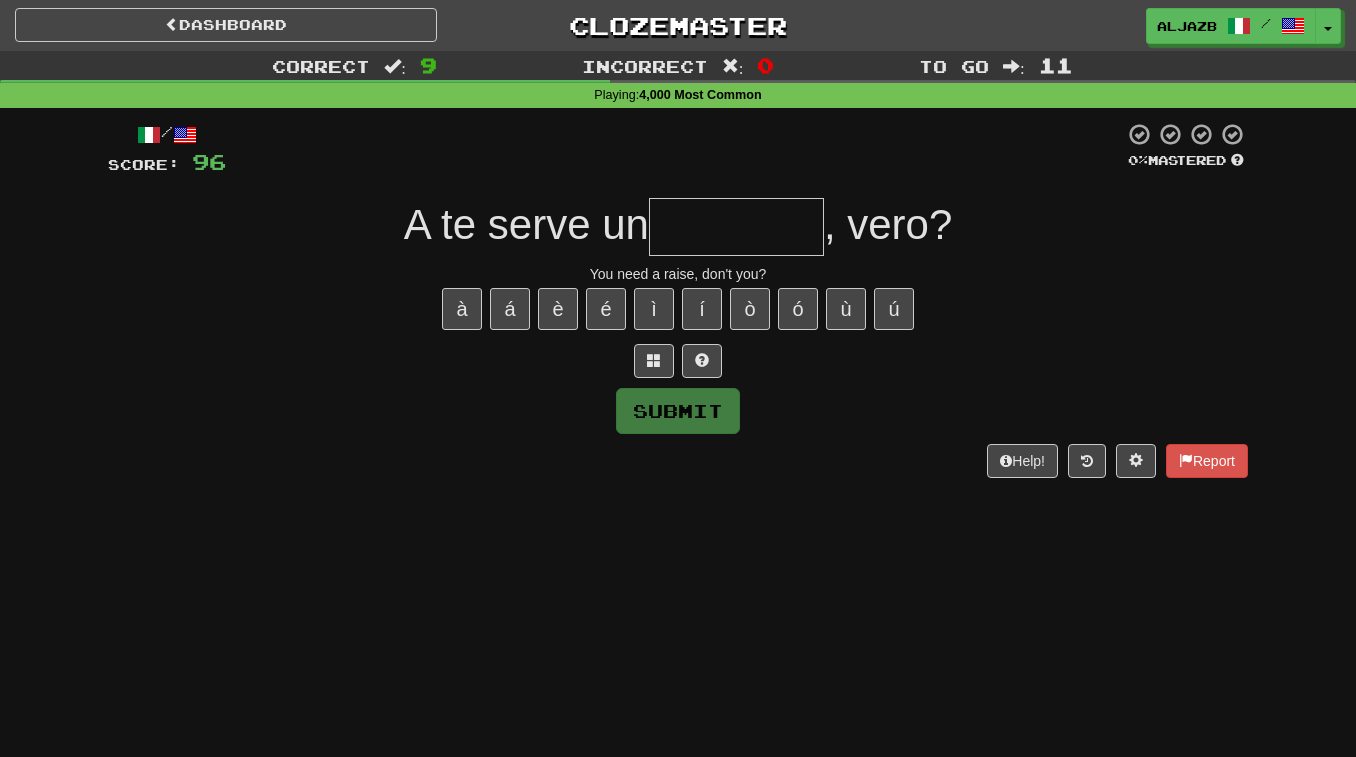 type on "*" 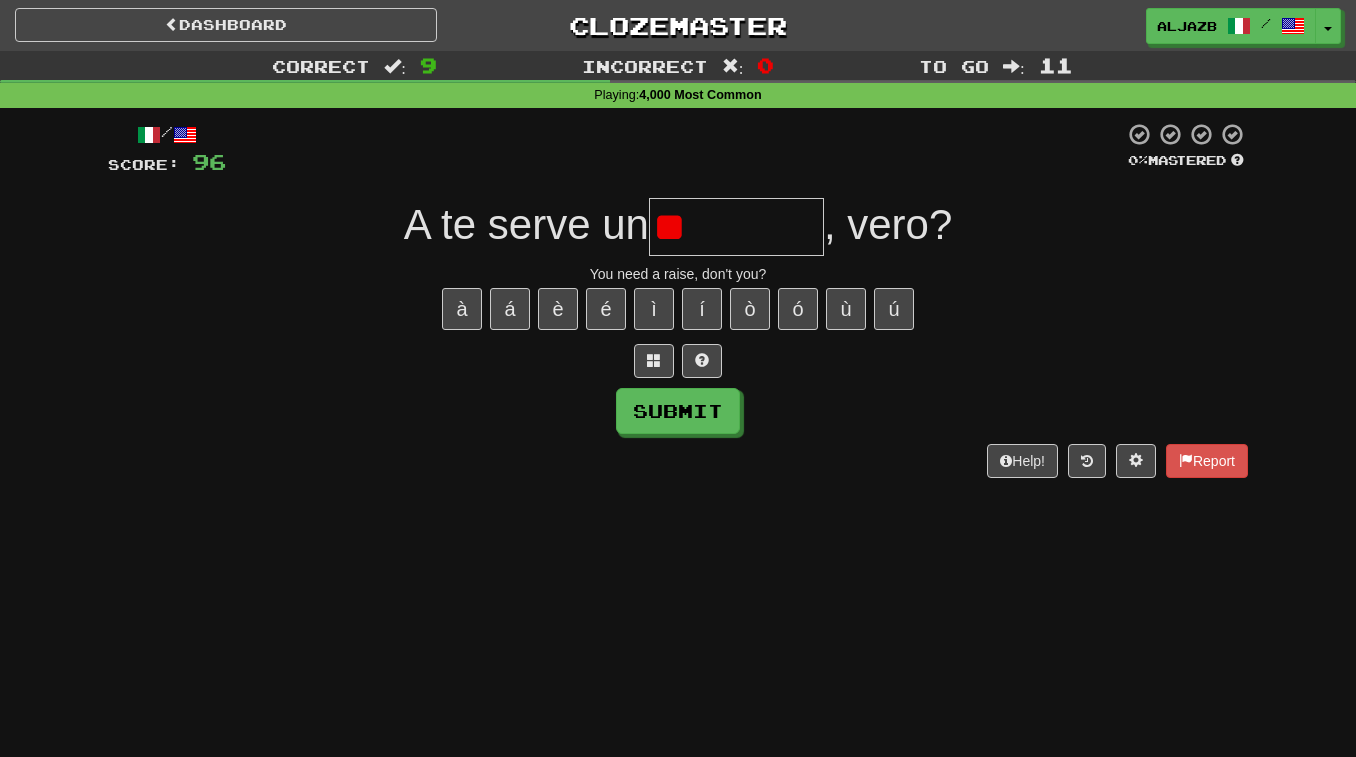 type on "*" 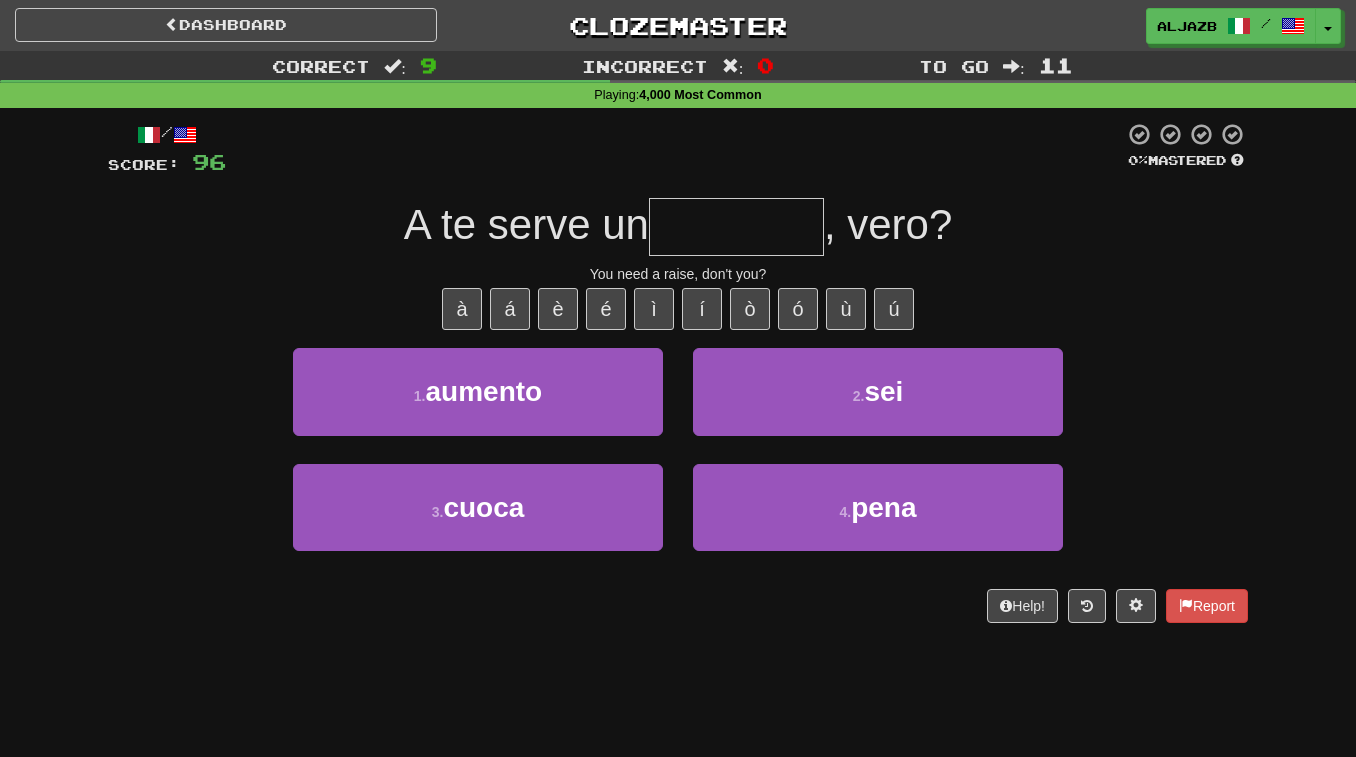 type on "*******" 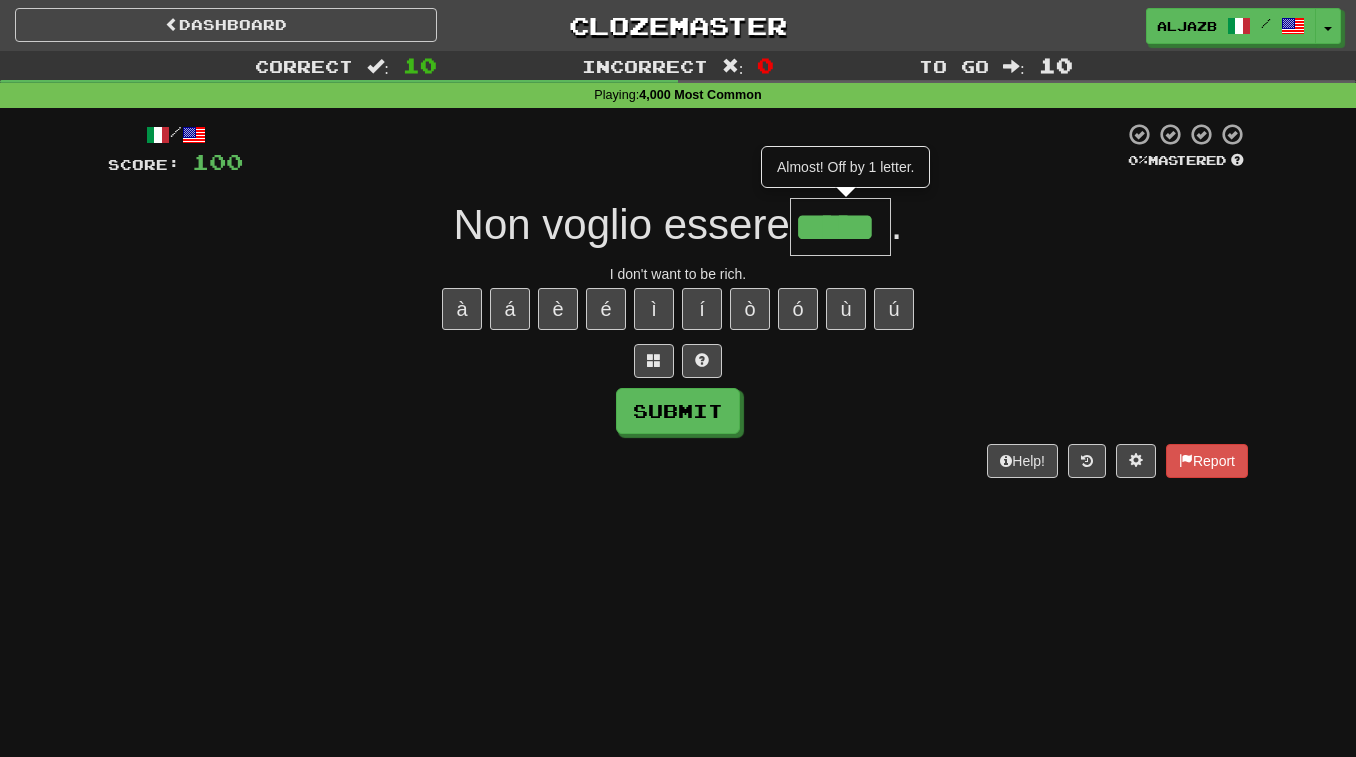 type on "*****" 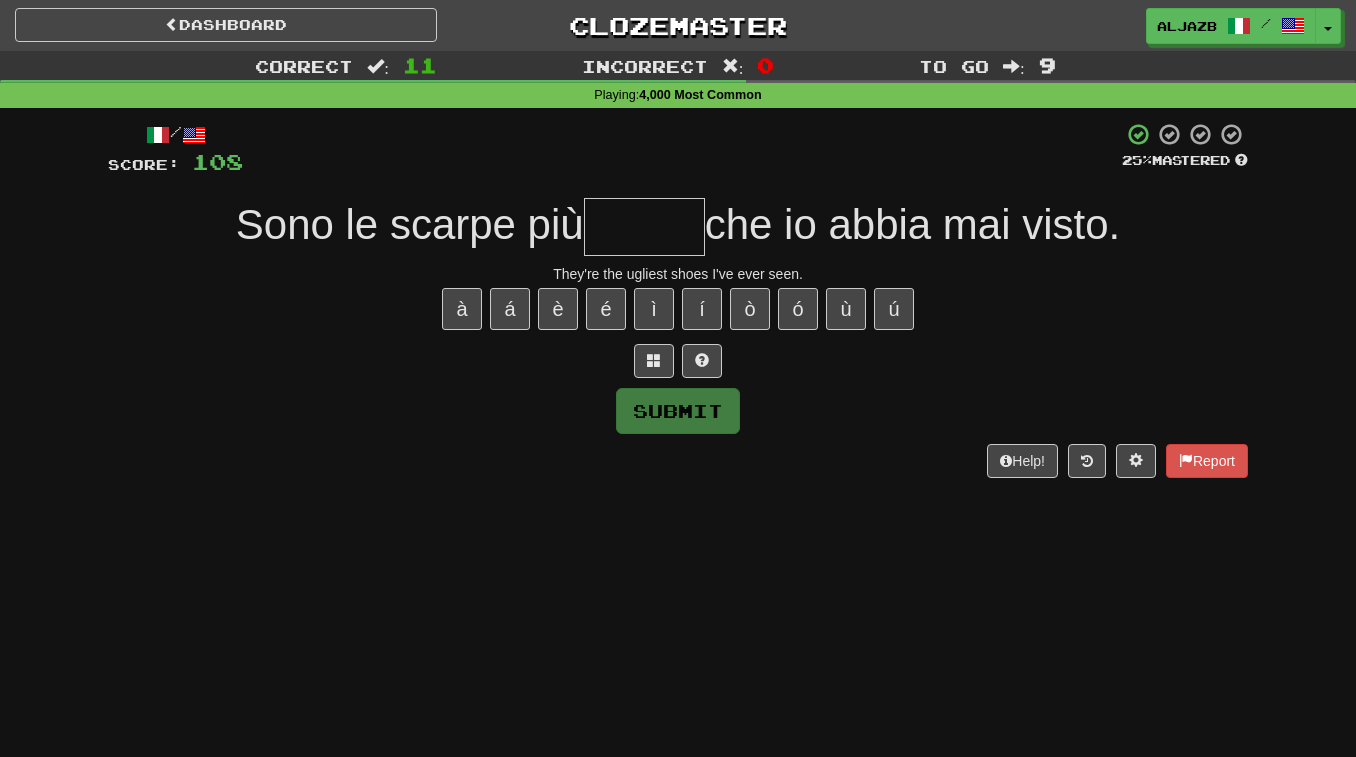type on "*" 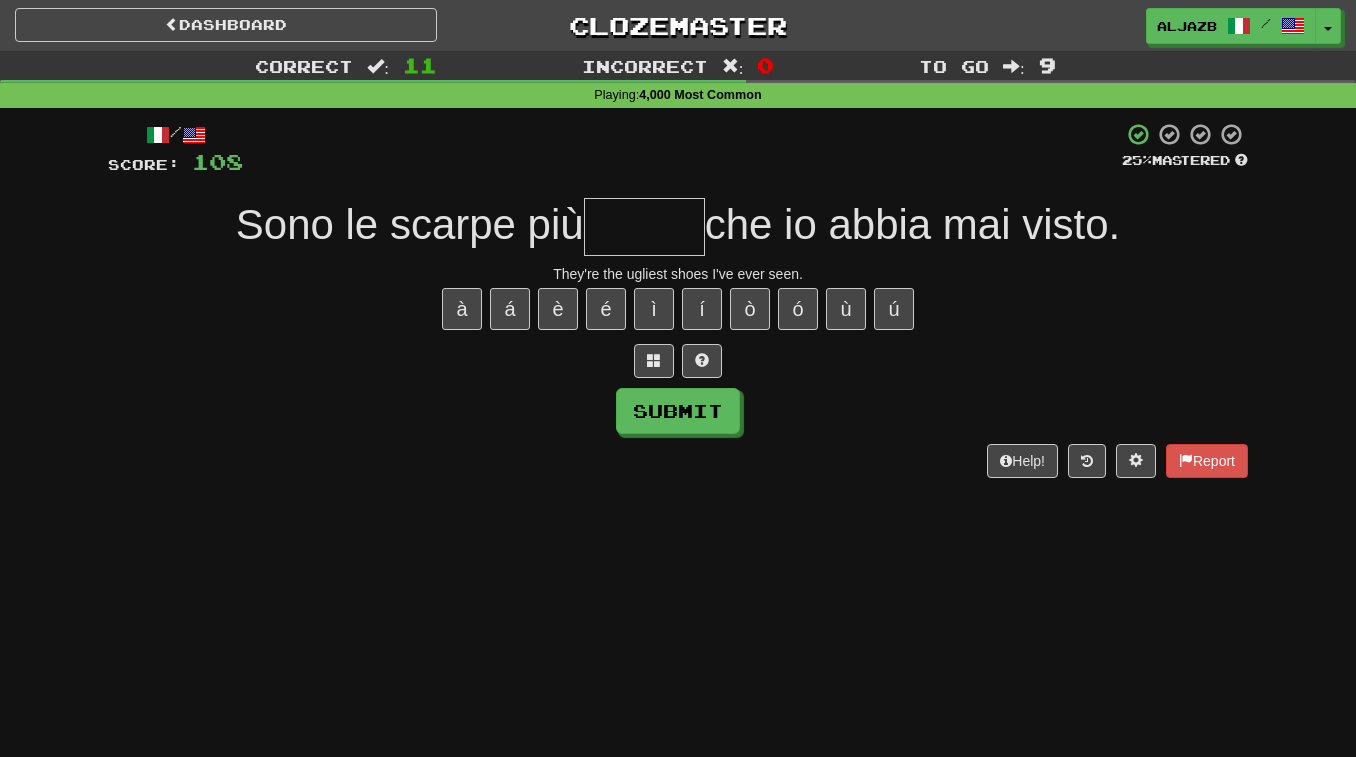 type on "*" 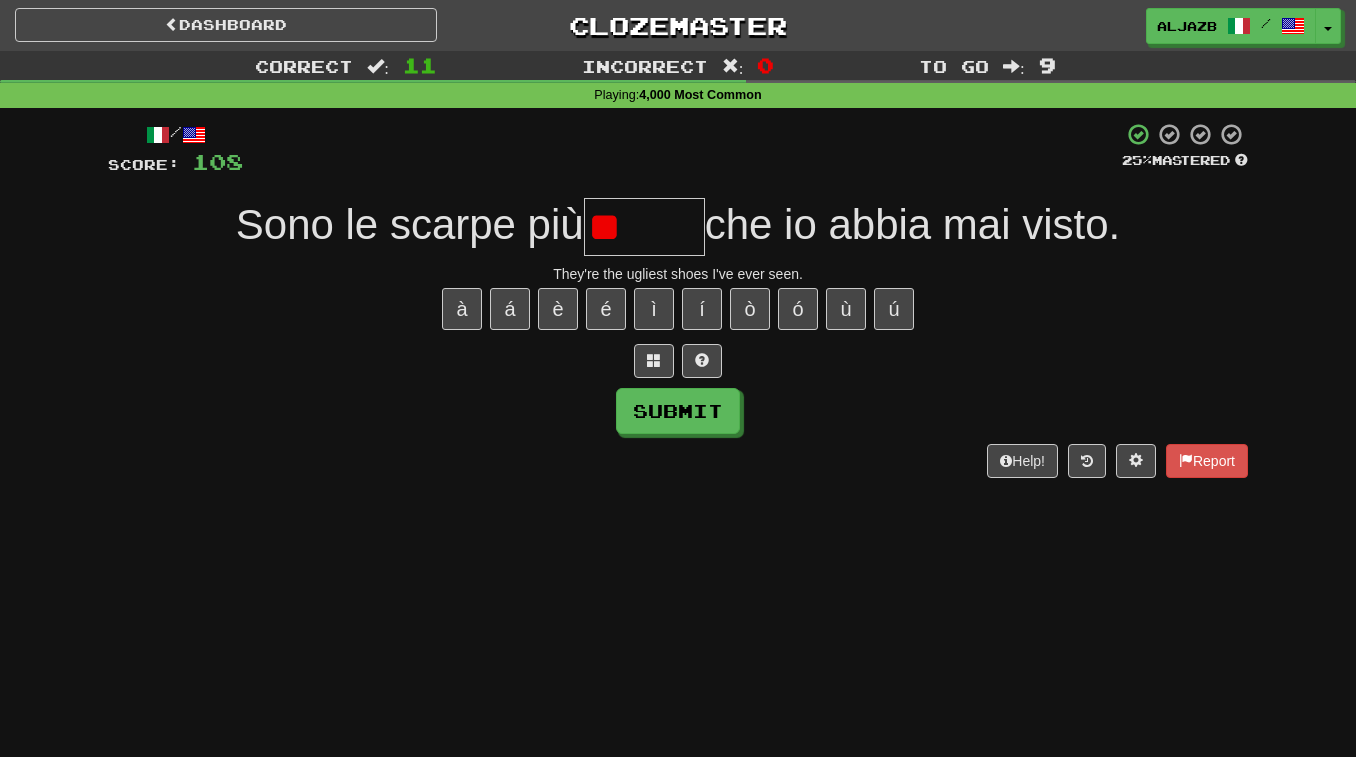 type on "*" 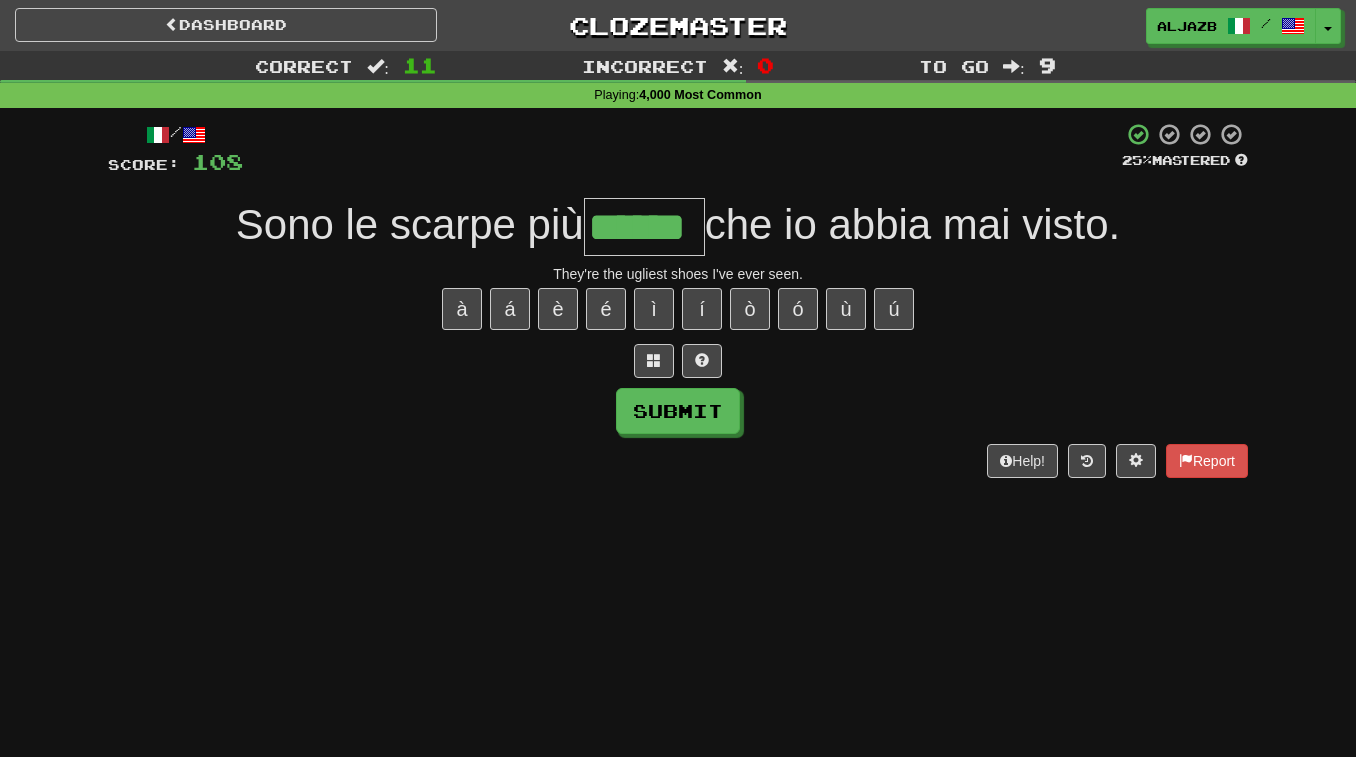 type on "******" 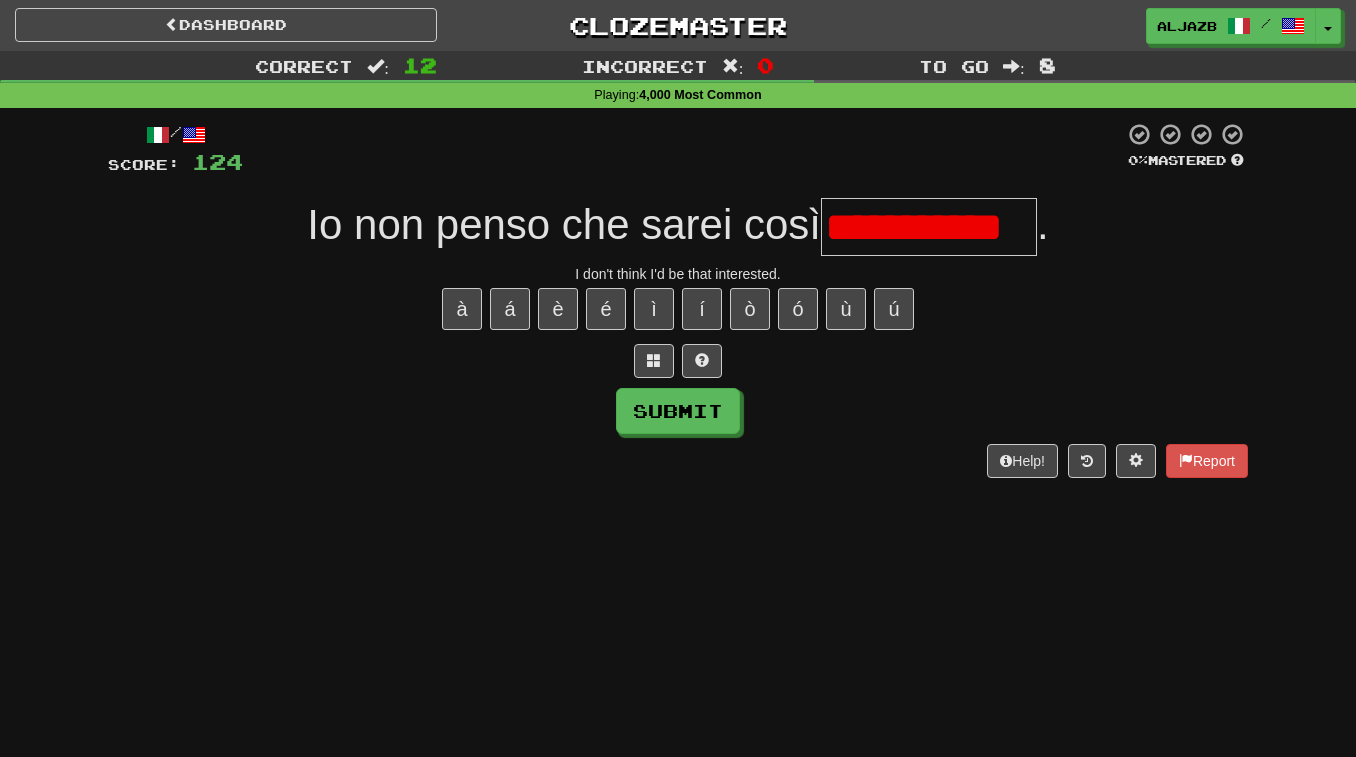 scroll, scrollTop: 0, scrollLeft: 0, axis: both 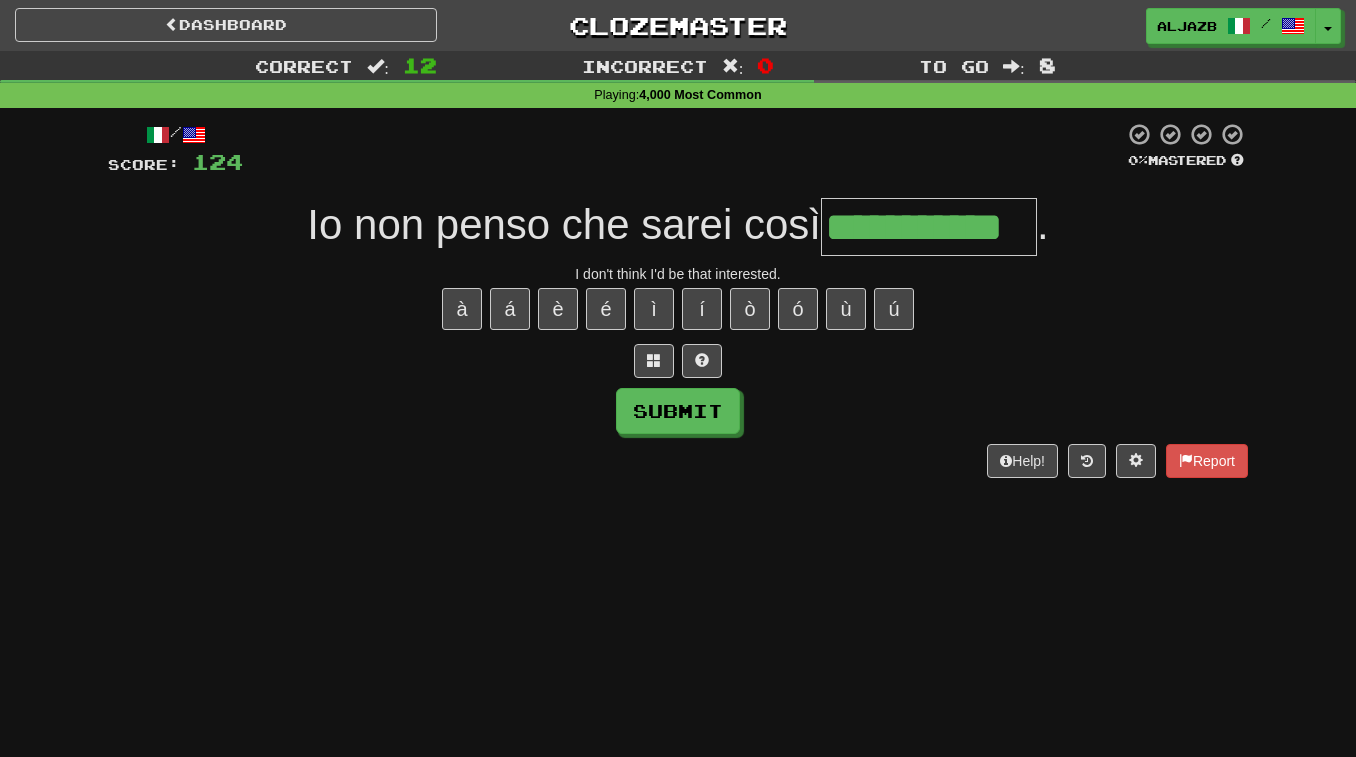 type on "**********" 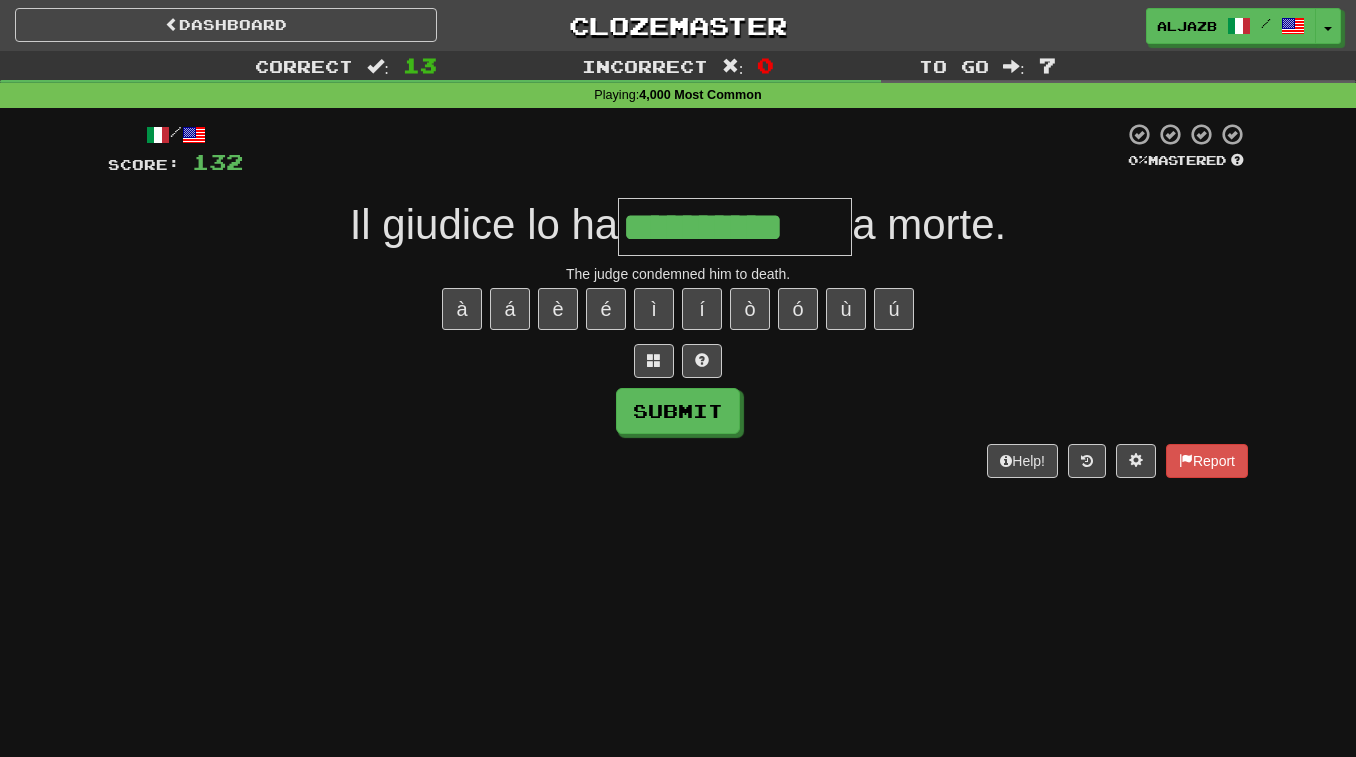 type on "**********" 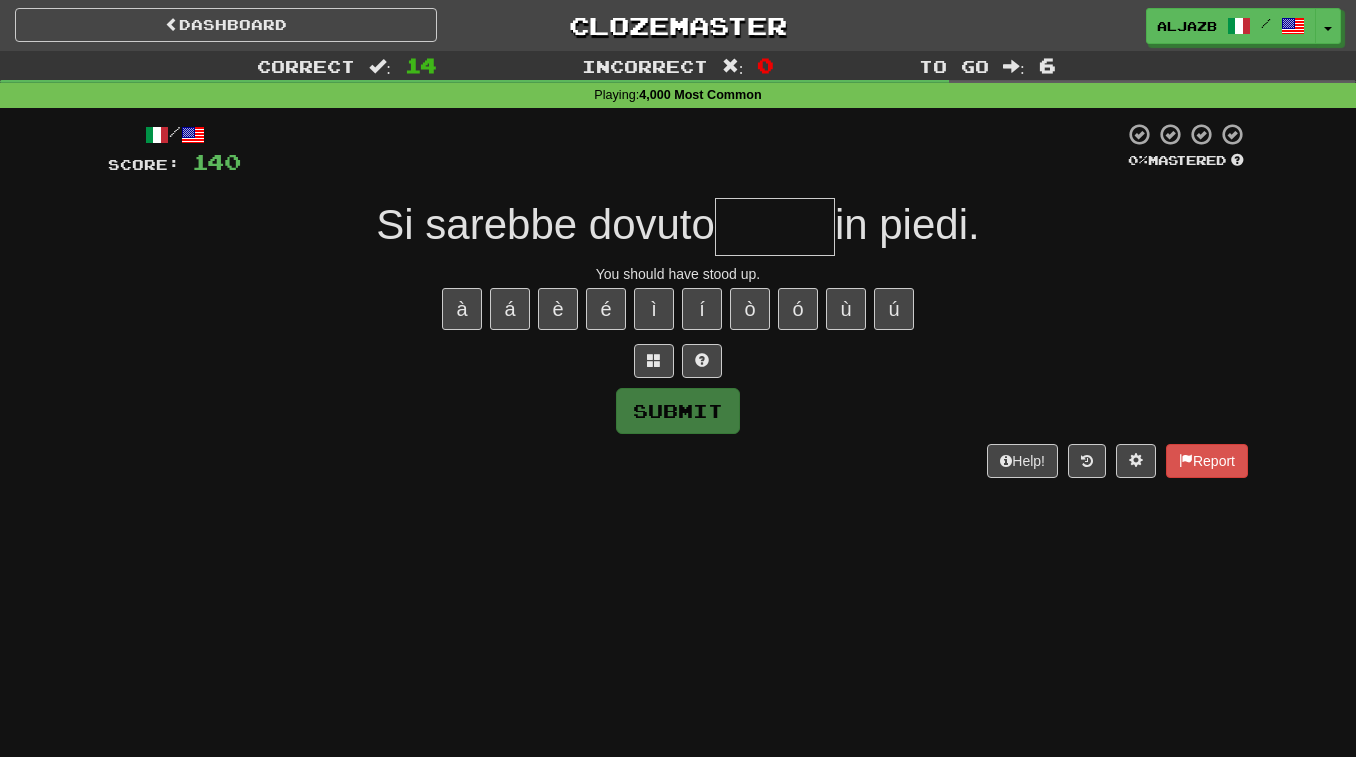 type on "*" 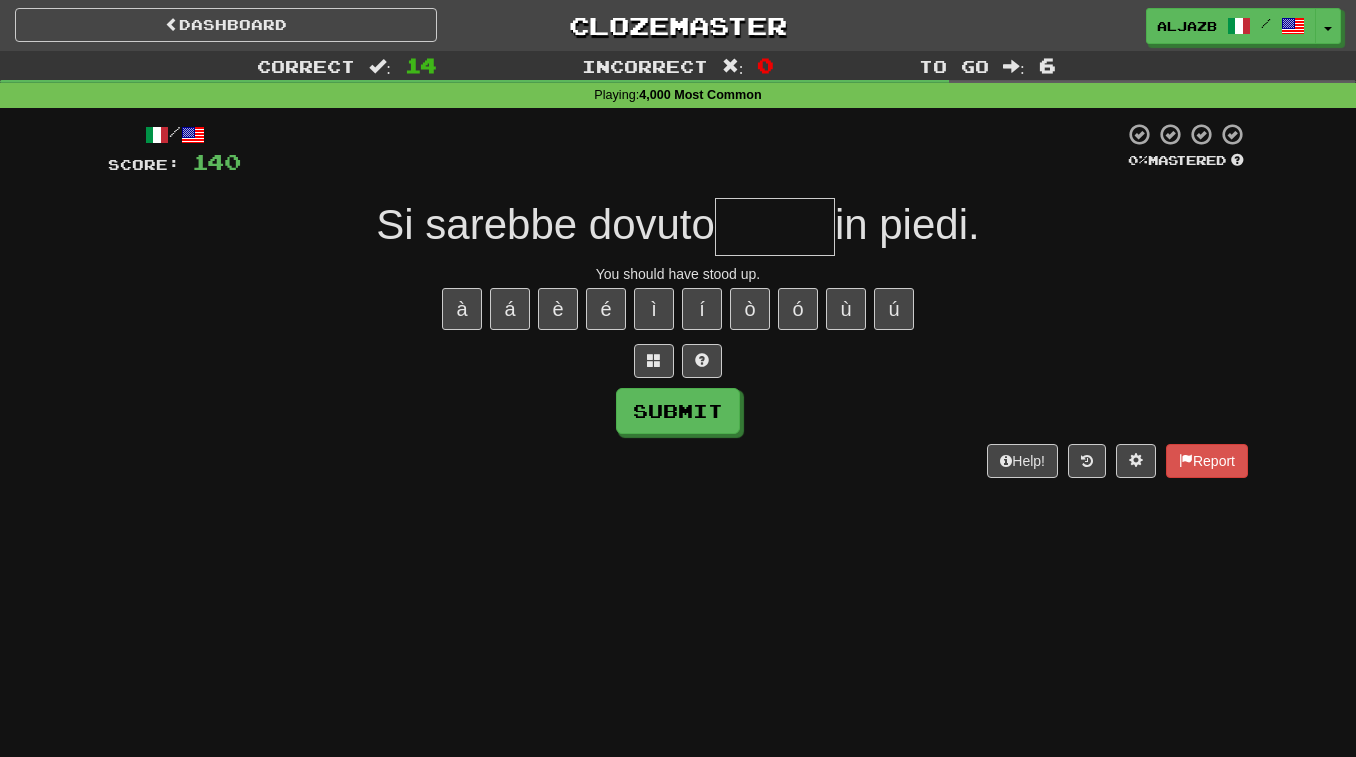 type on "*" 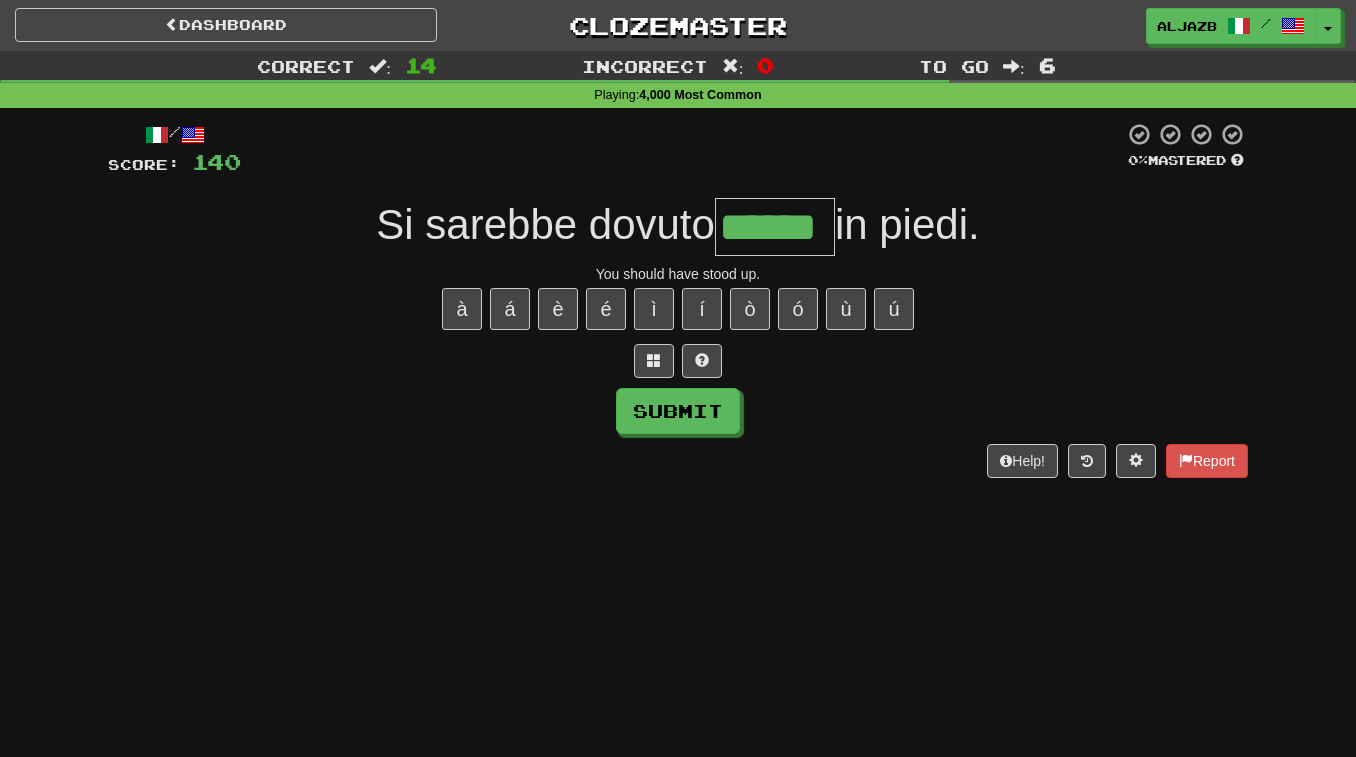 type on "******" 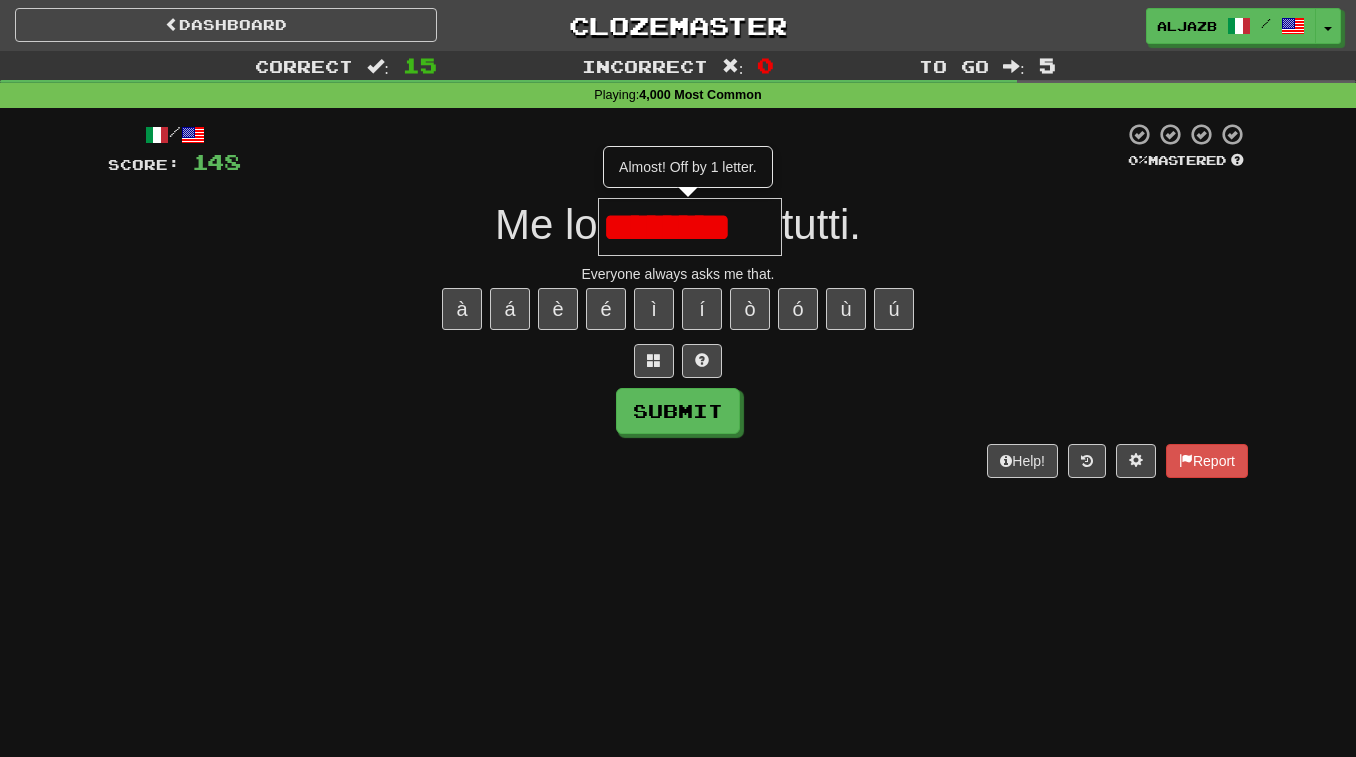 scroll, scrollTop: 0, scrollLeft: 0, axis: both 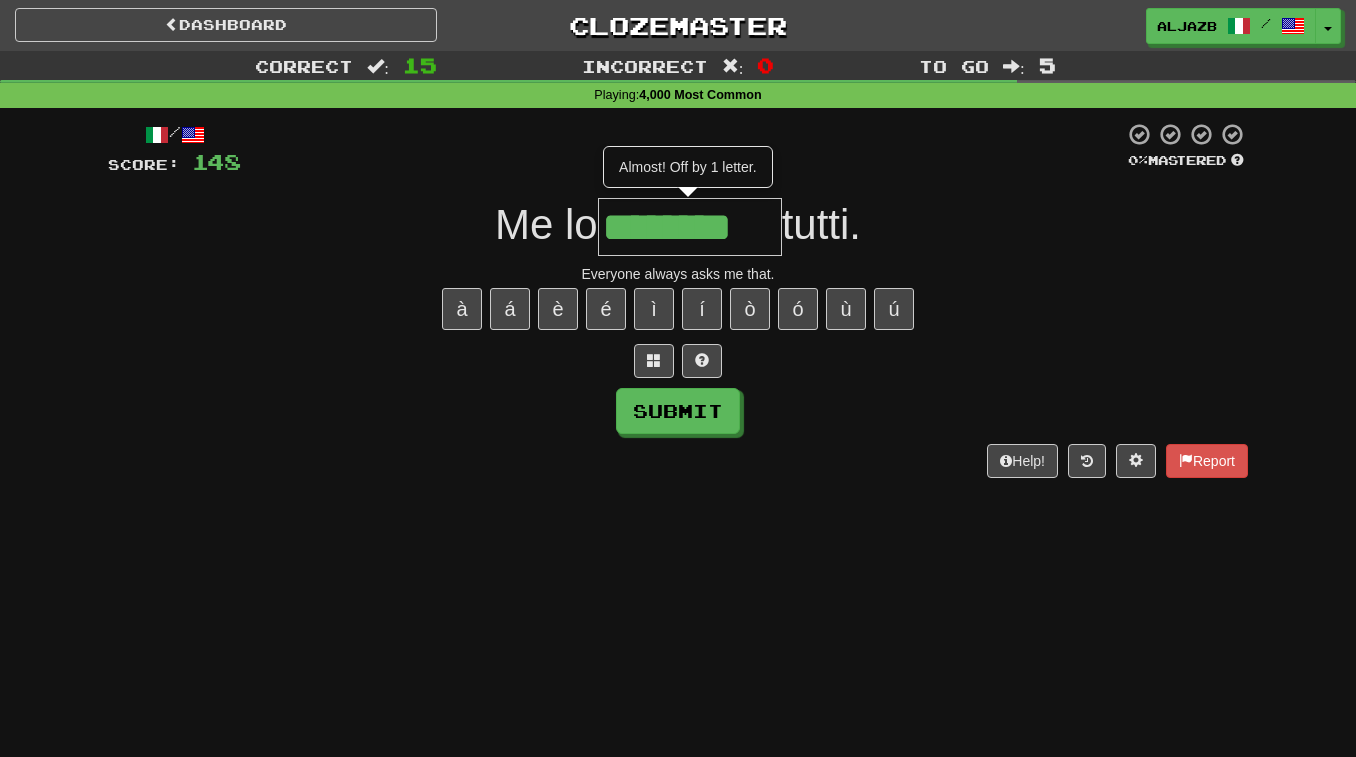 type on "********" 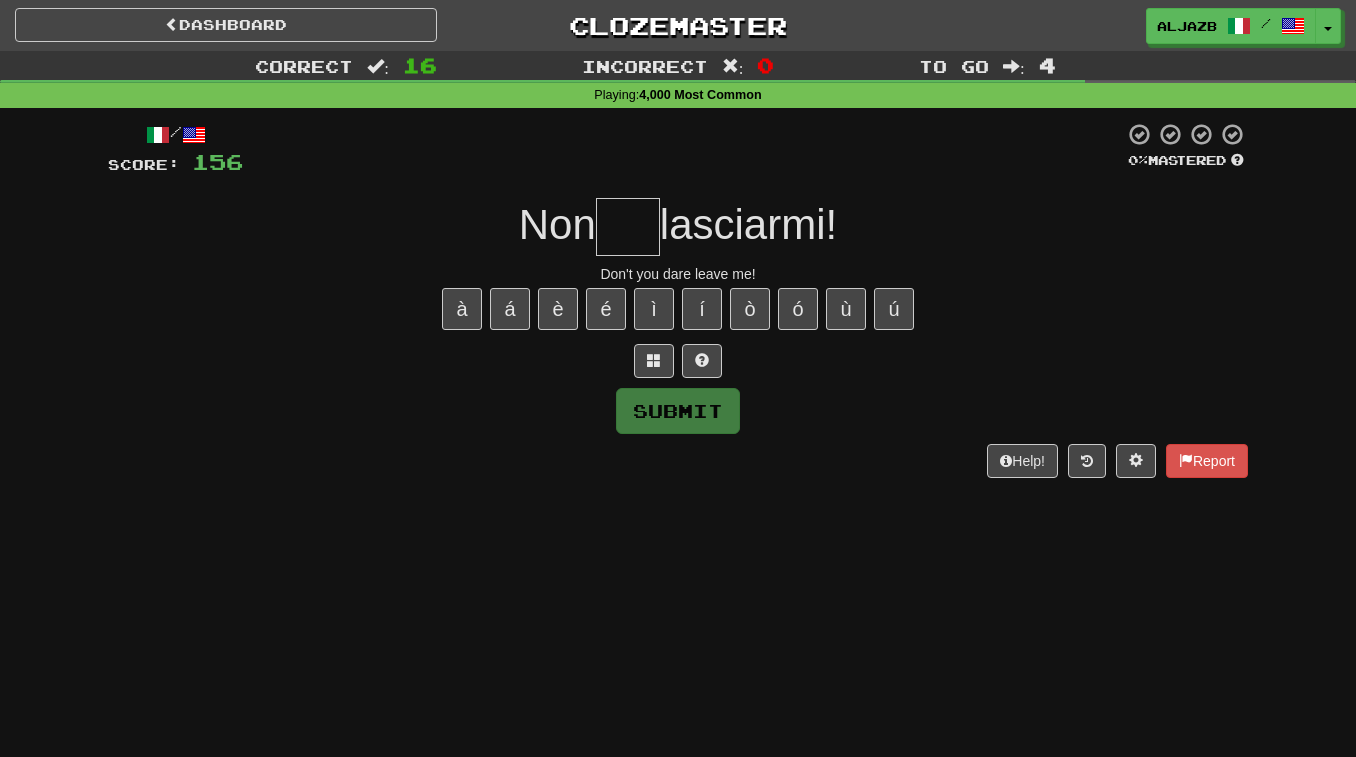 type on "*" 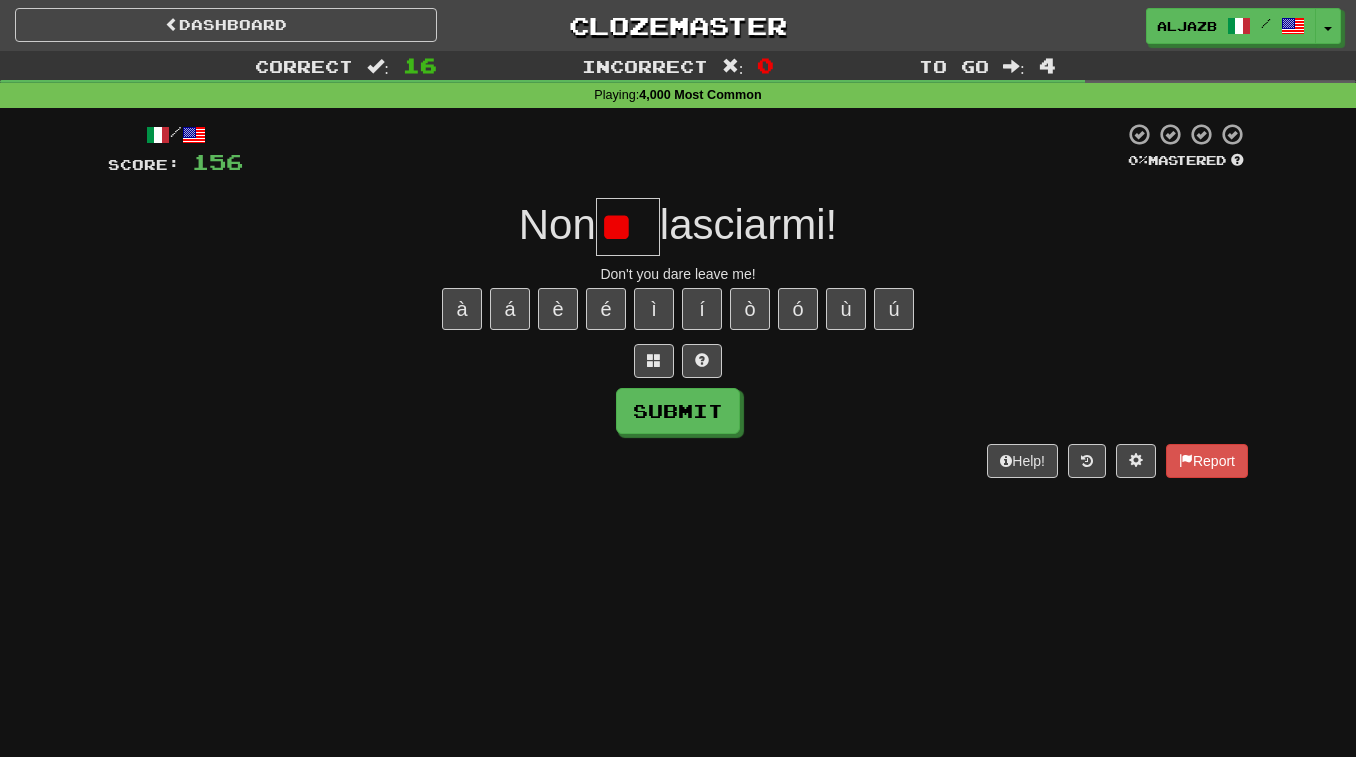 type on "*" 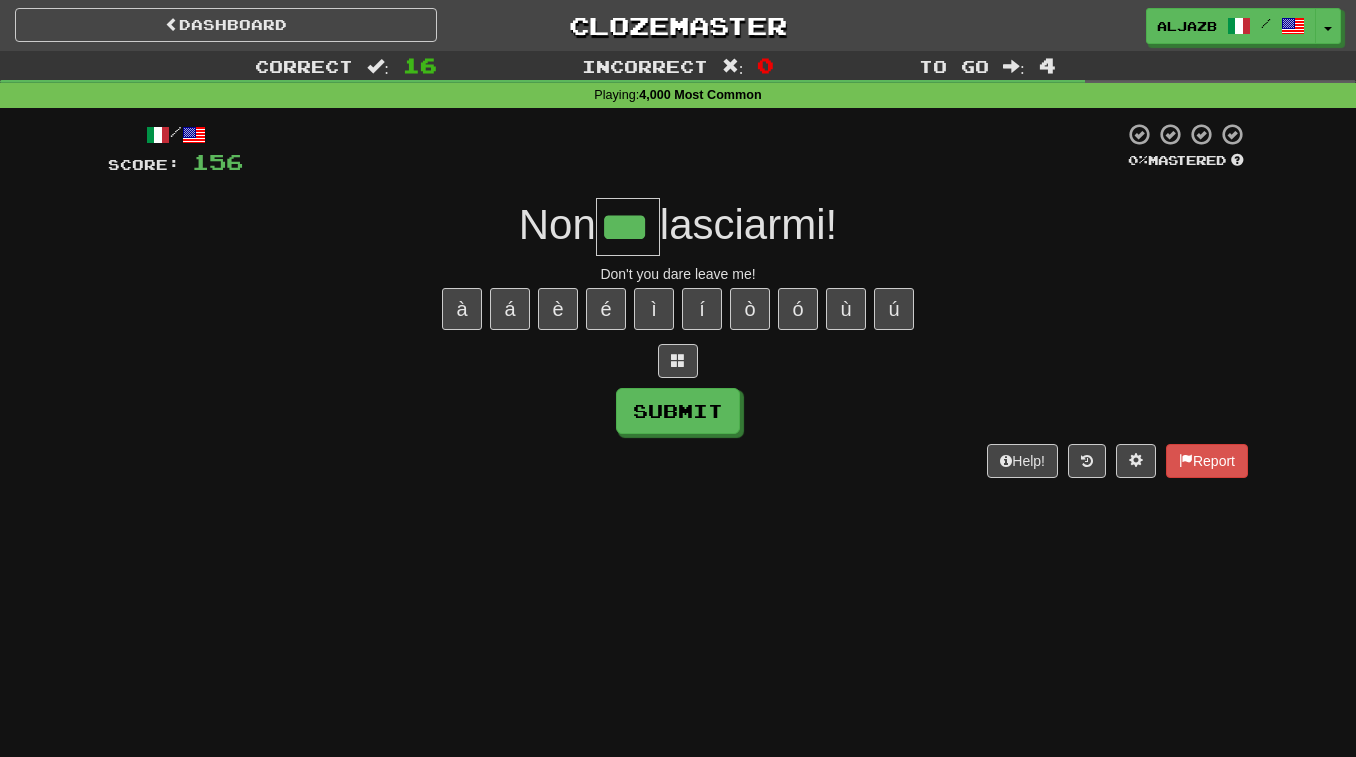 type on "***" 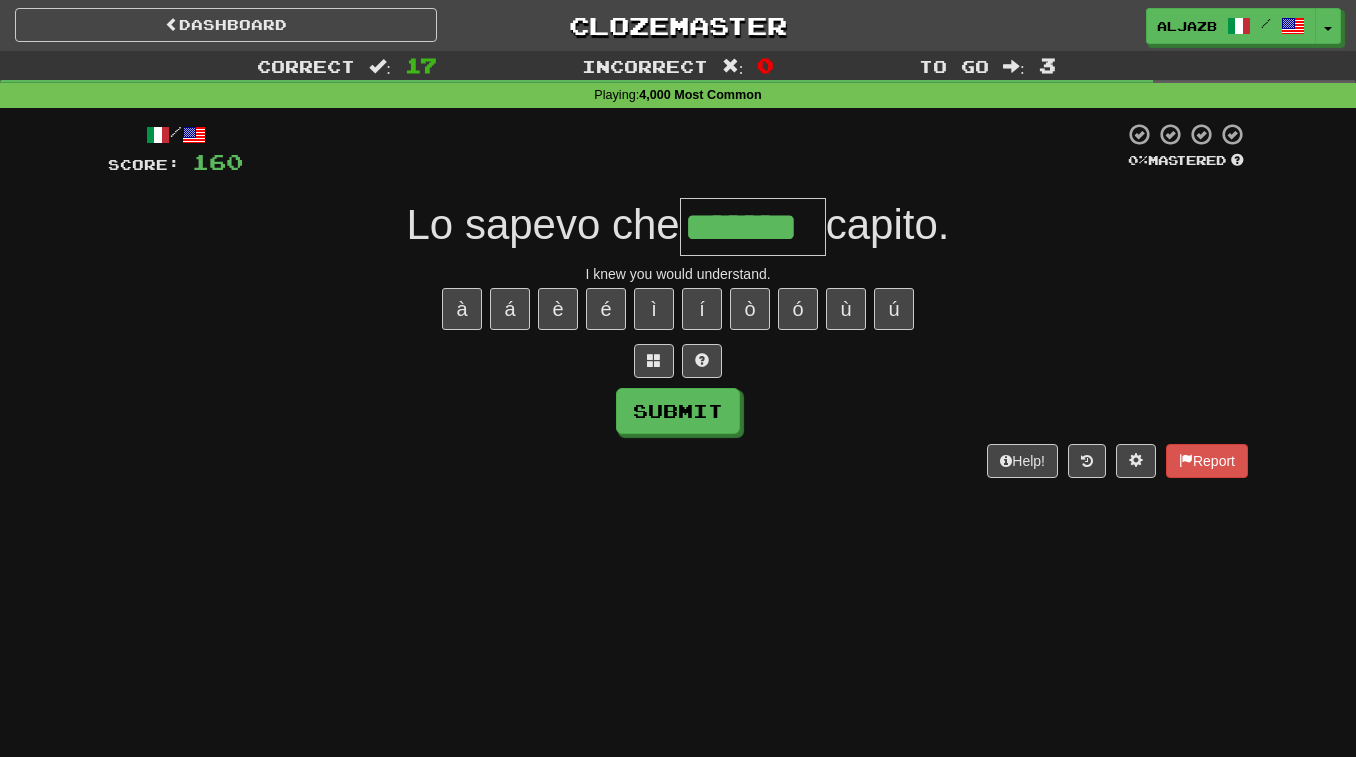 type on "*******" 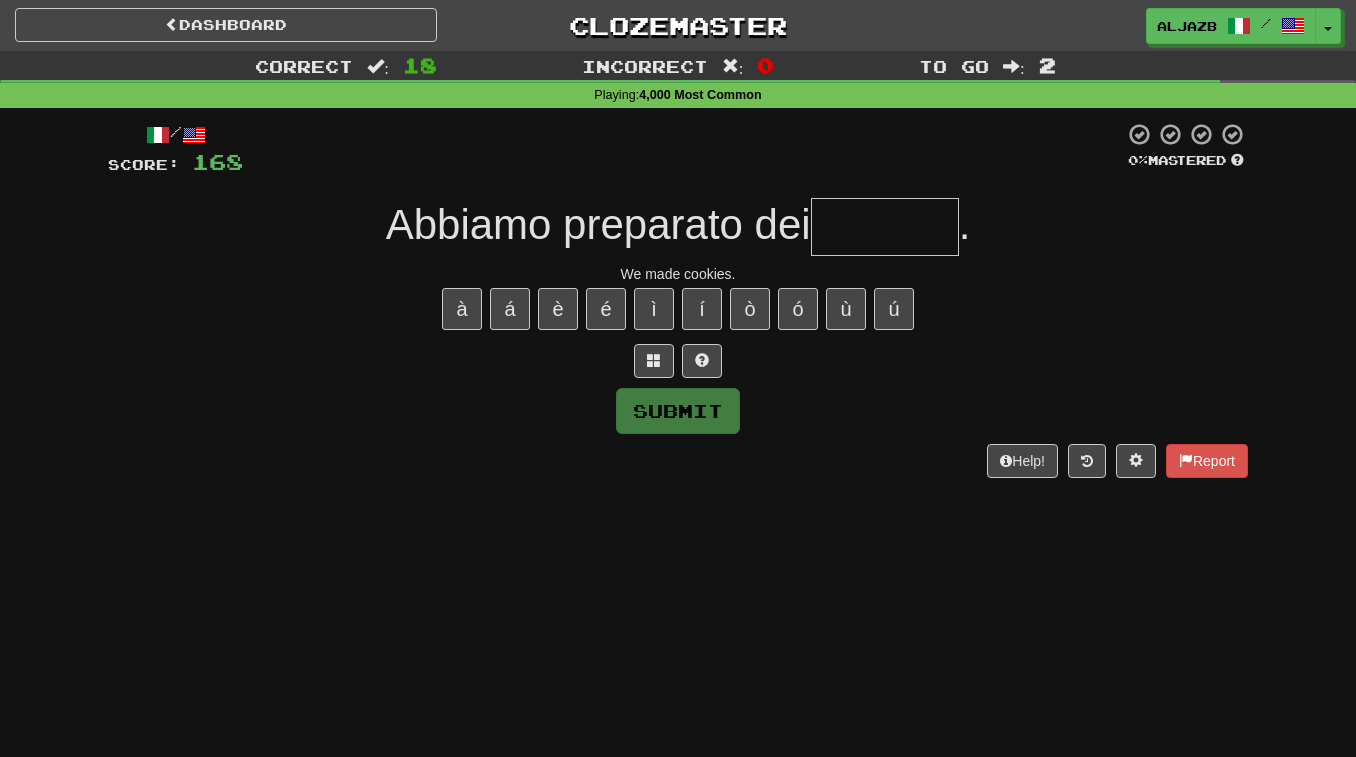 type on "*" 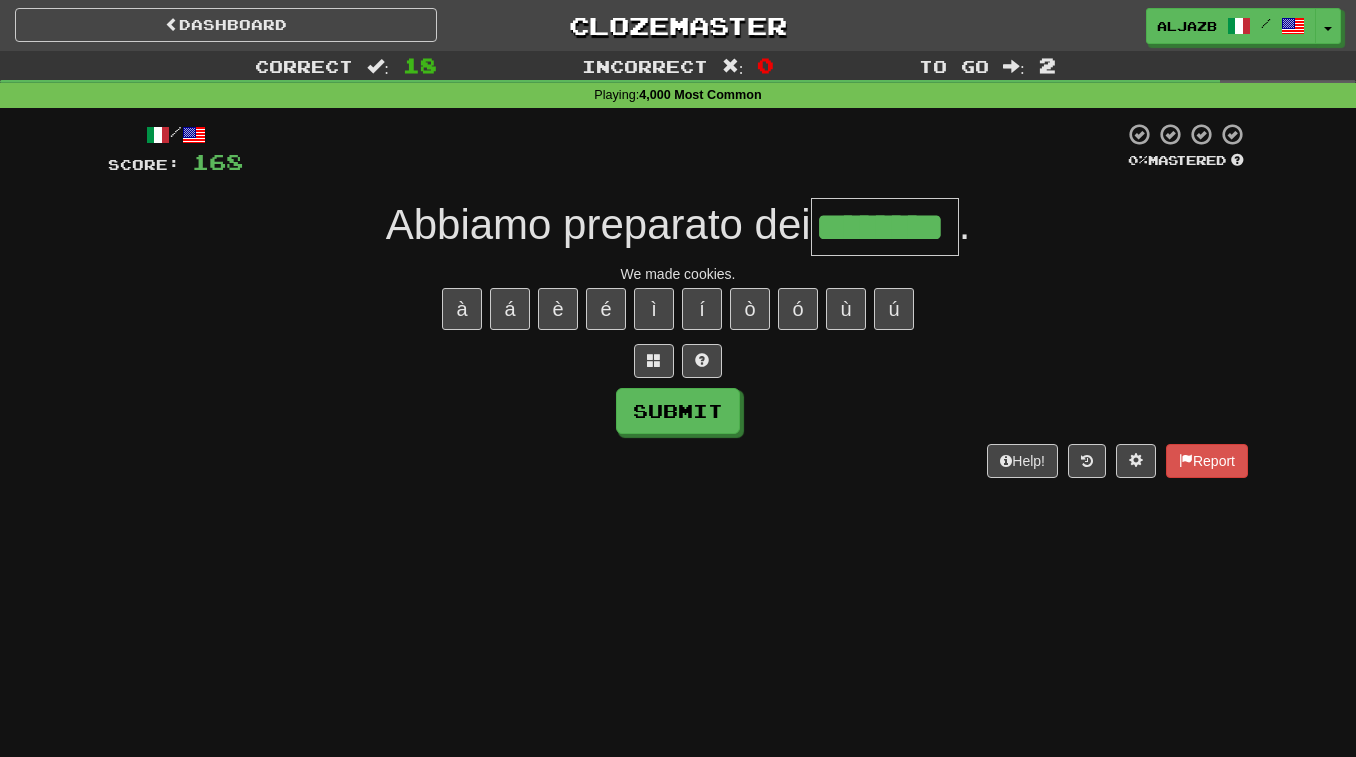 type on "********" 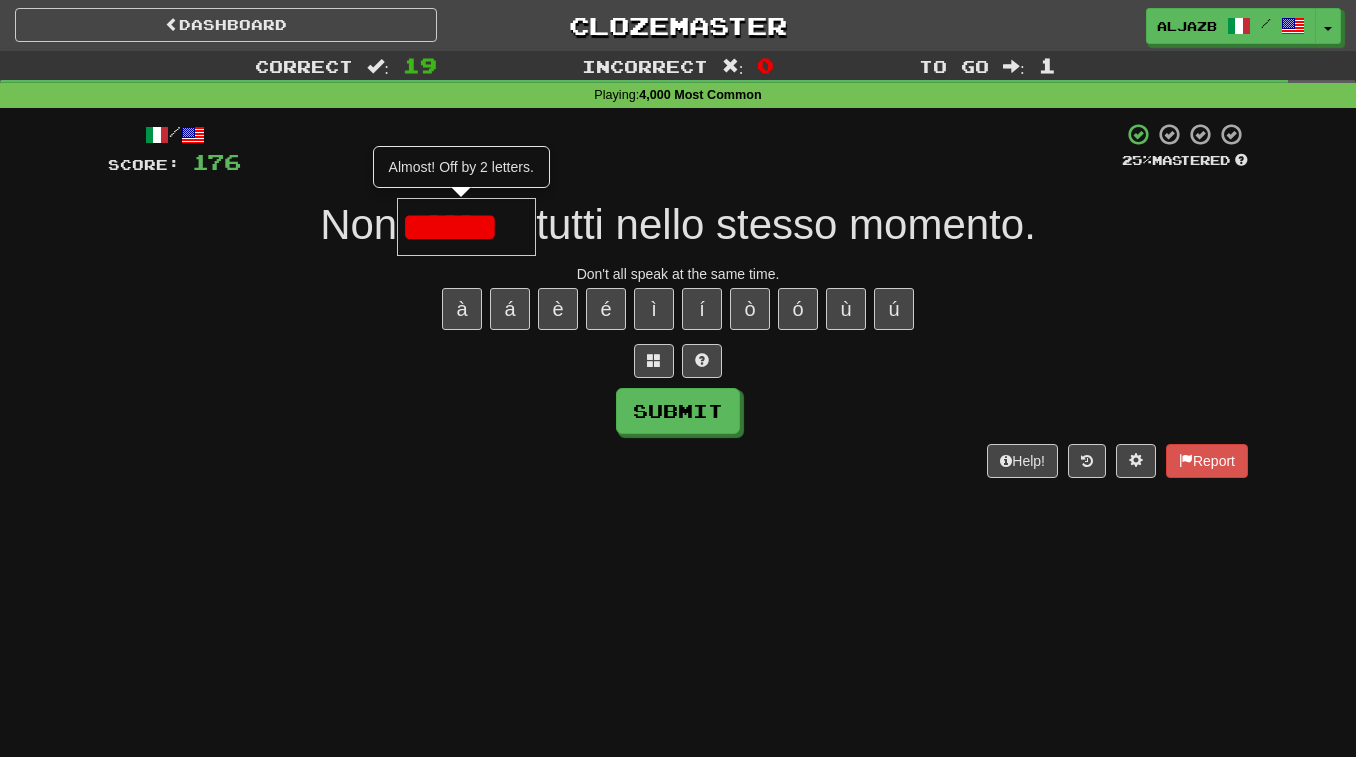 scroll, scrollTop: 0, scrollLeft: 0, axis: both 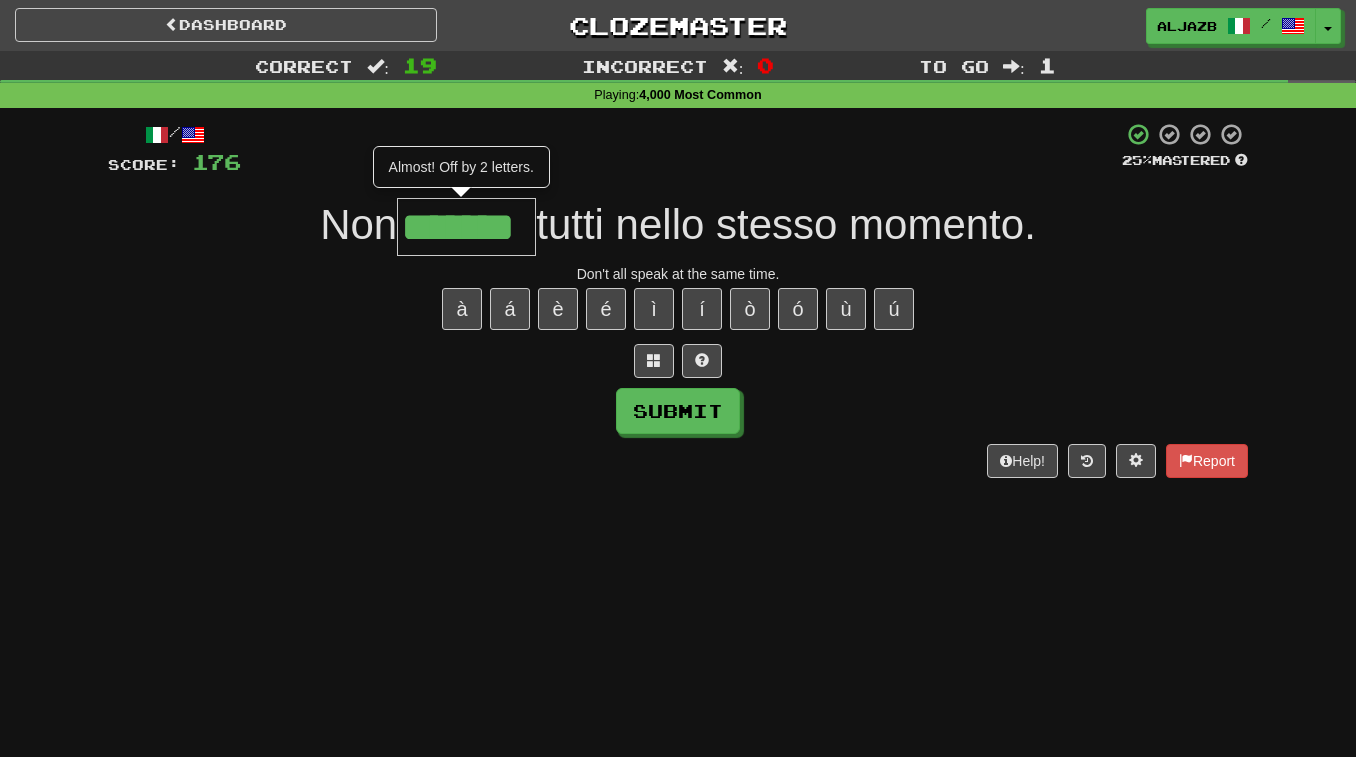 type on "*******" 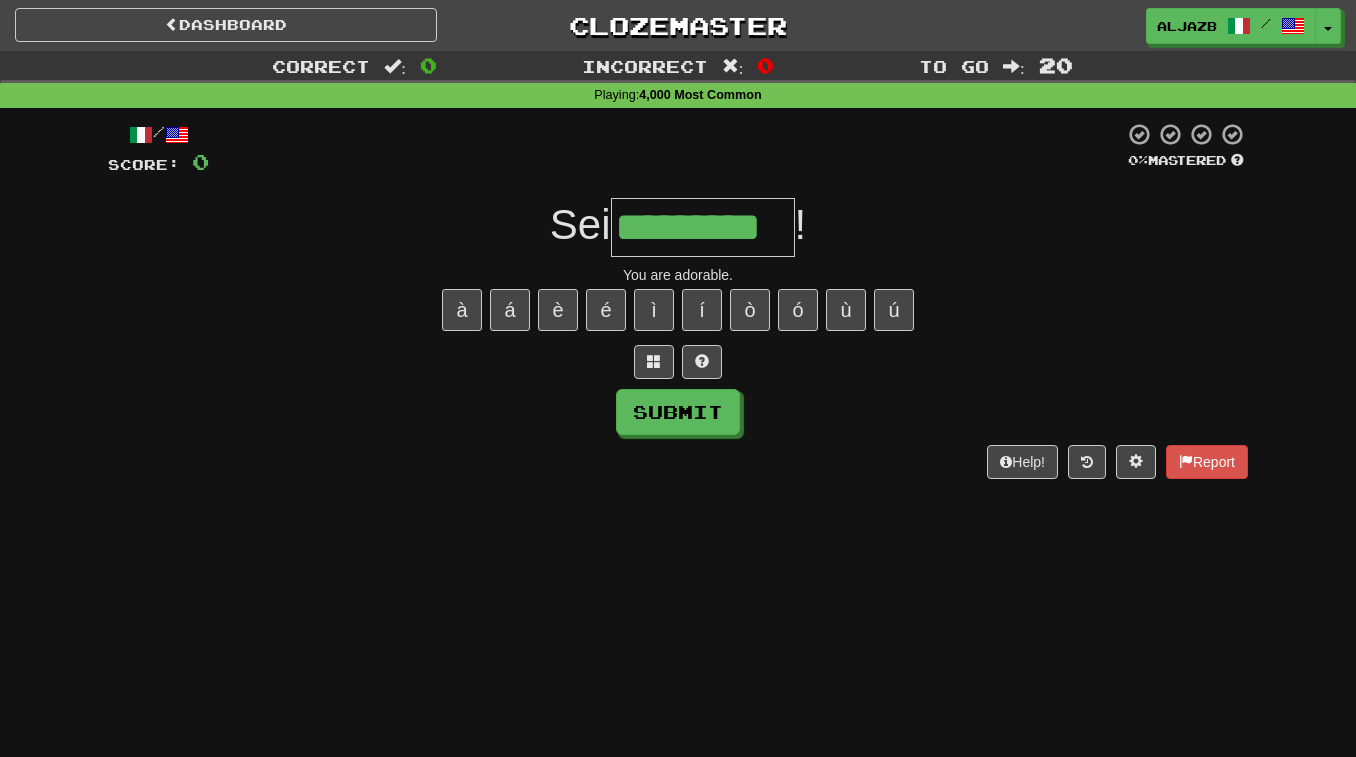 type on "*********" 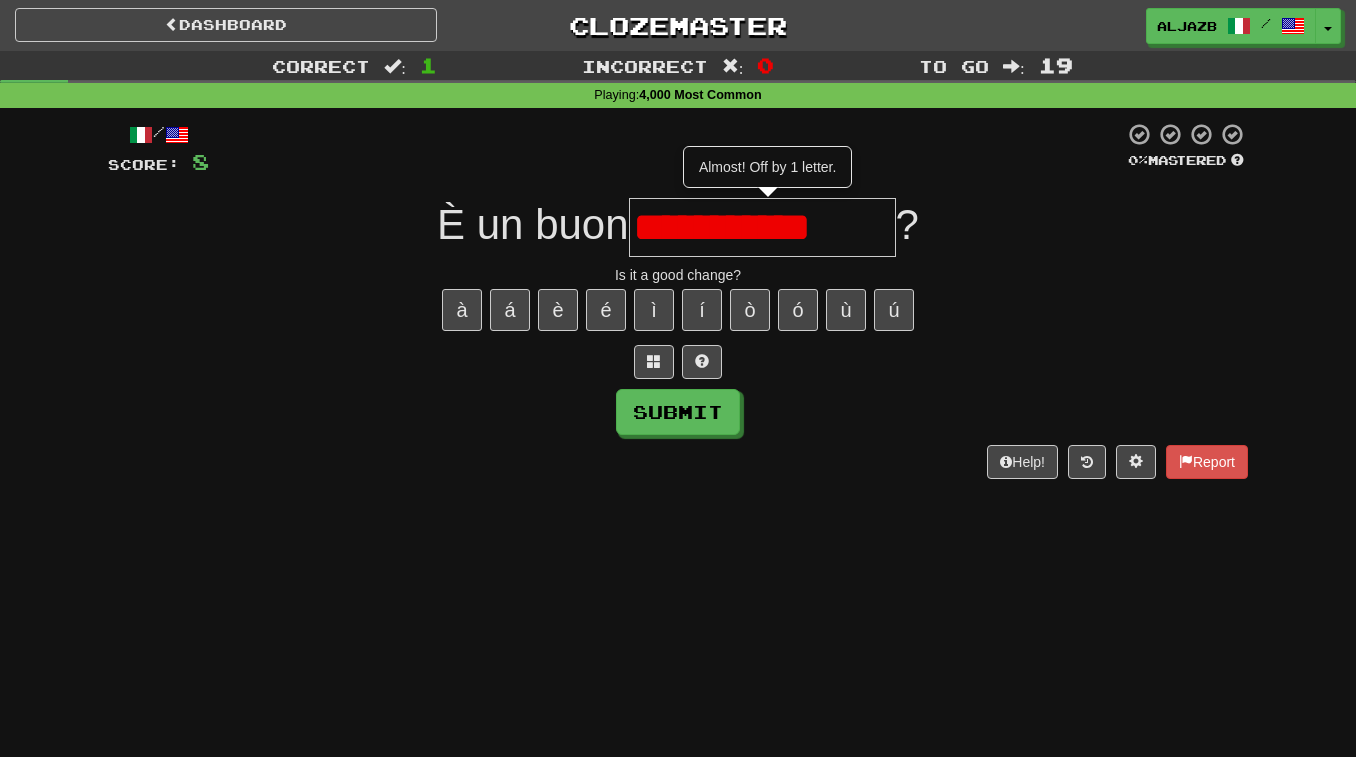 type on "**********" 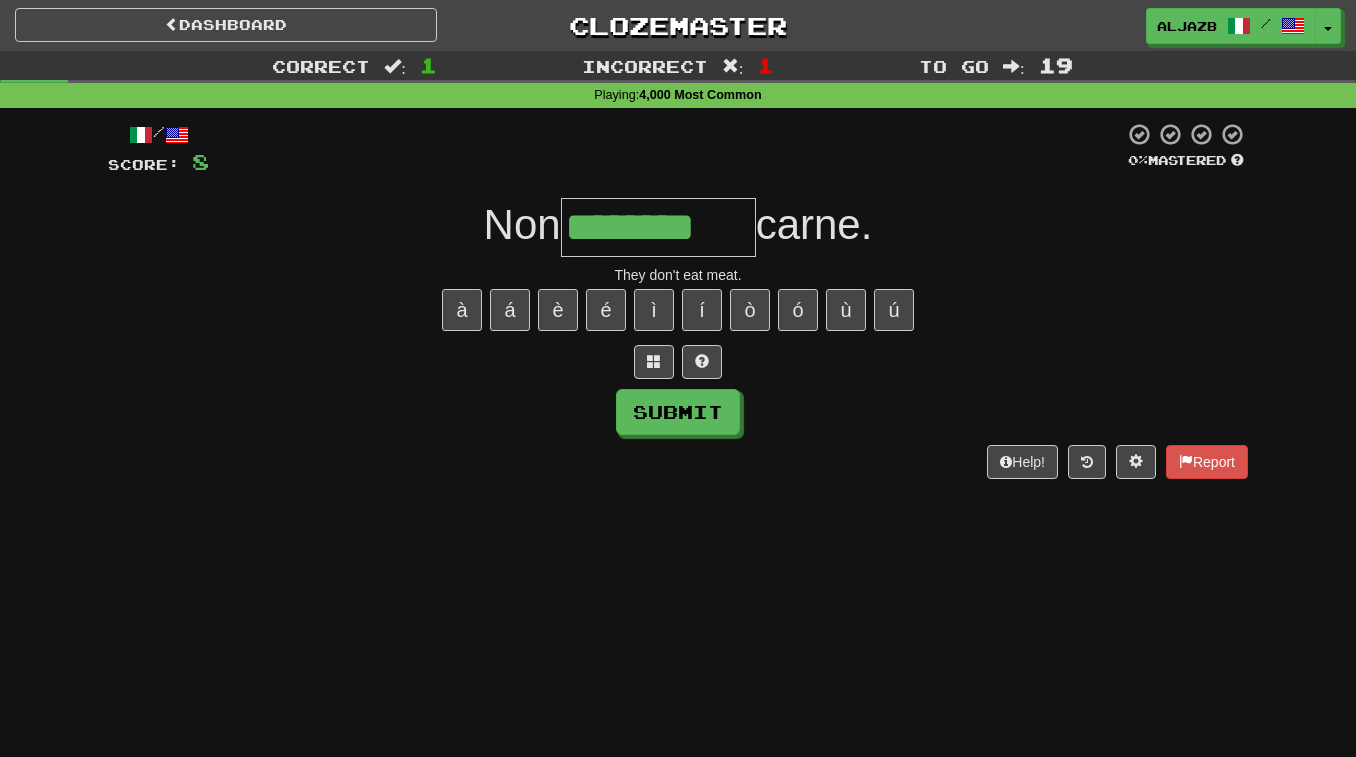 type on "********" 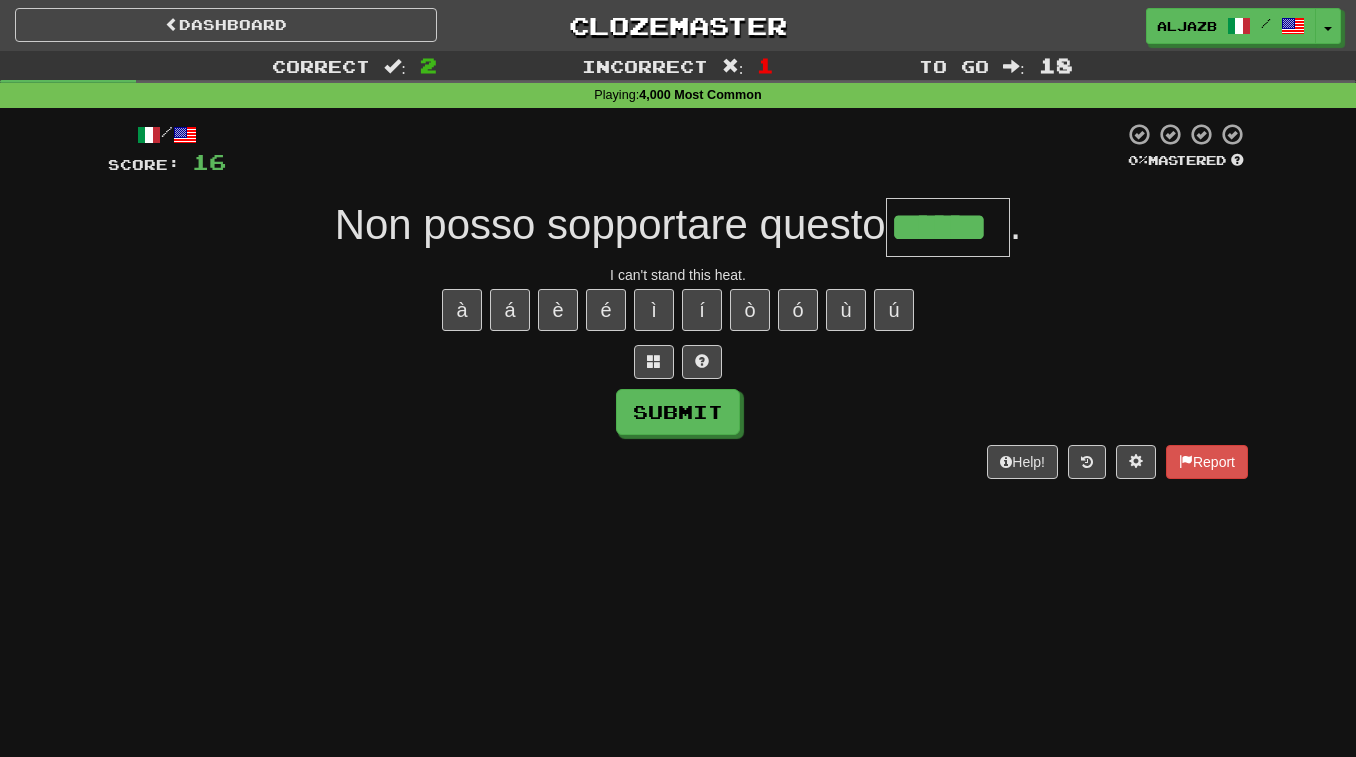 type on "******" 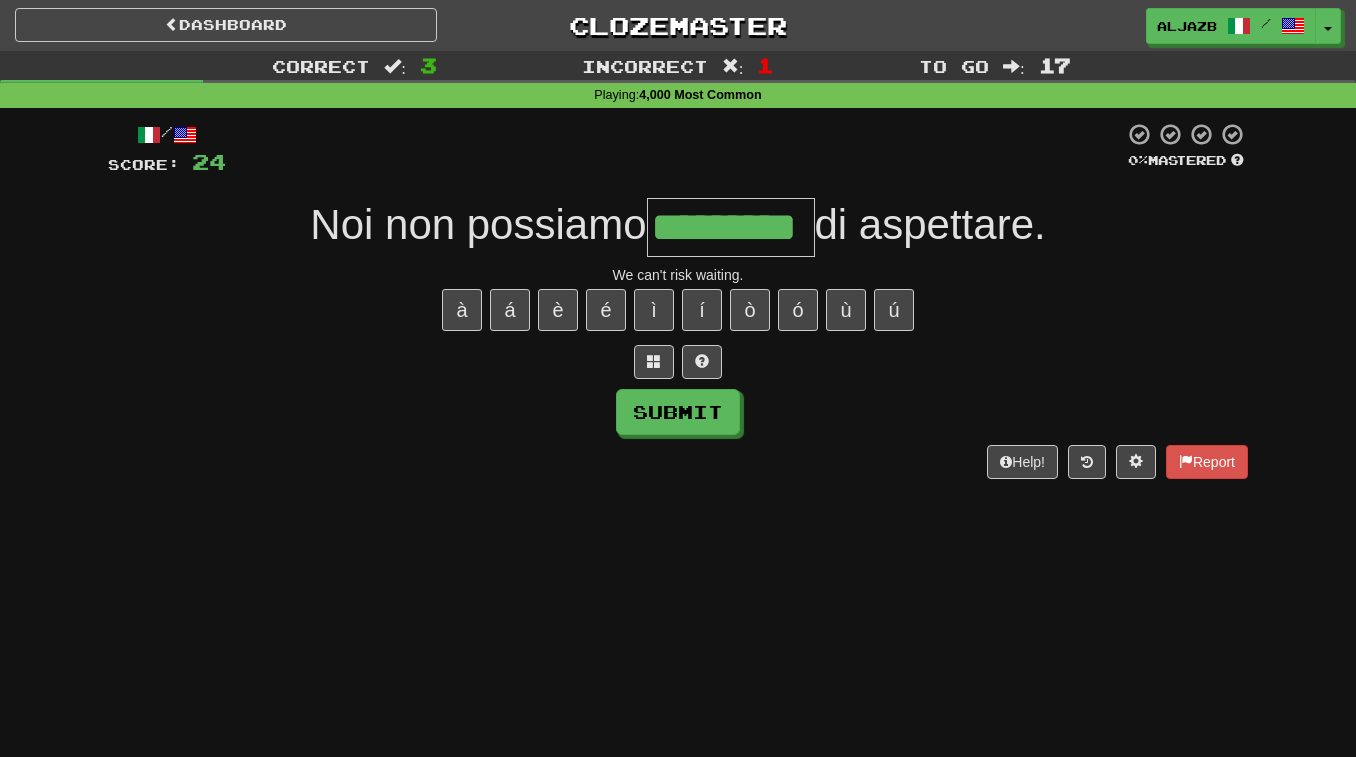 type on "*********" 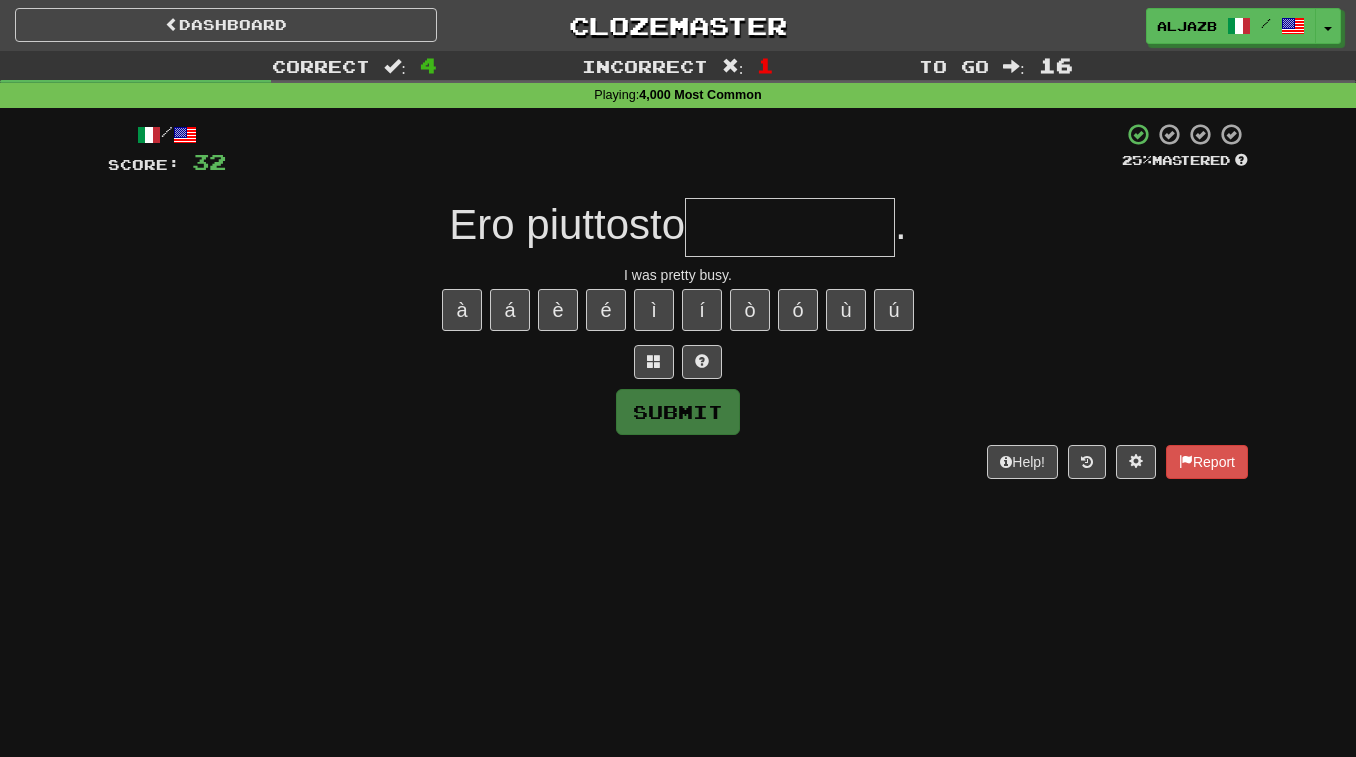 type on "*" 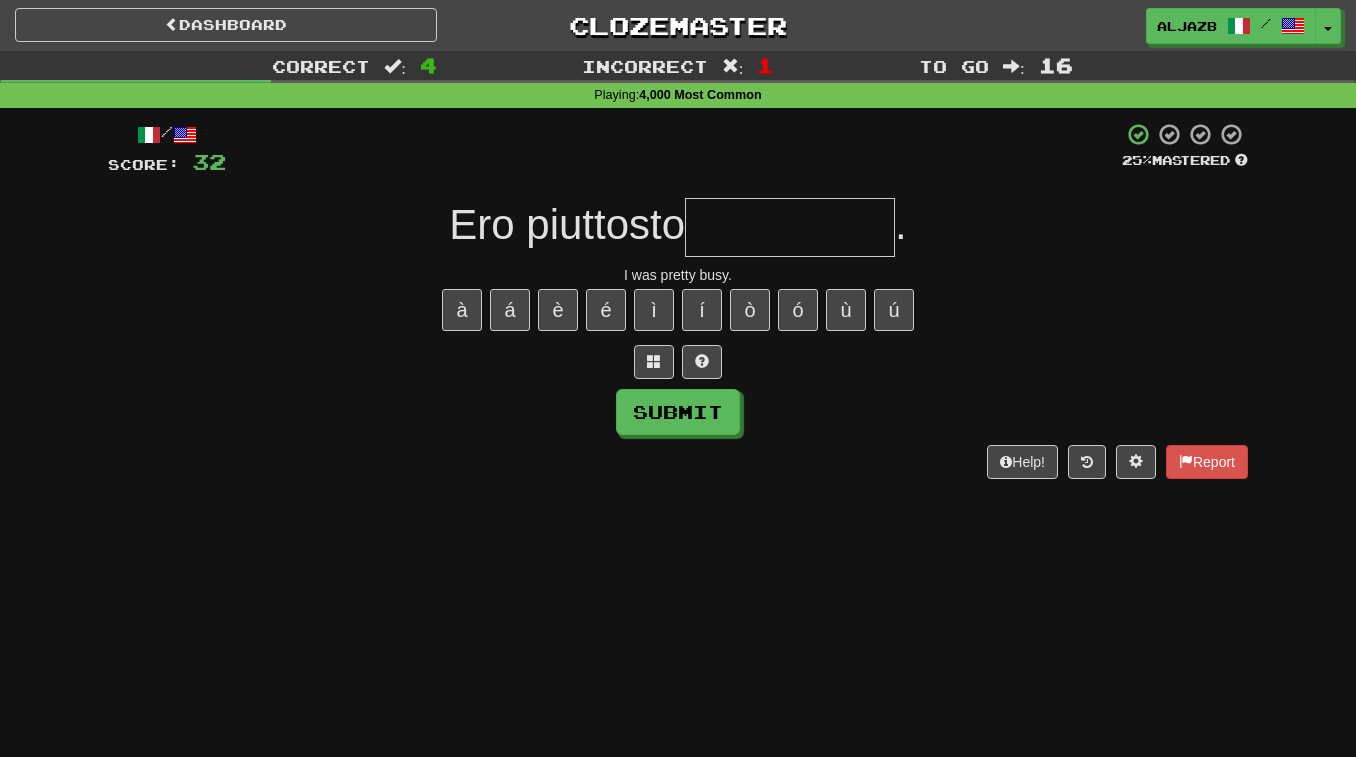 type on "*" 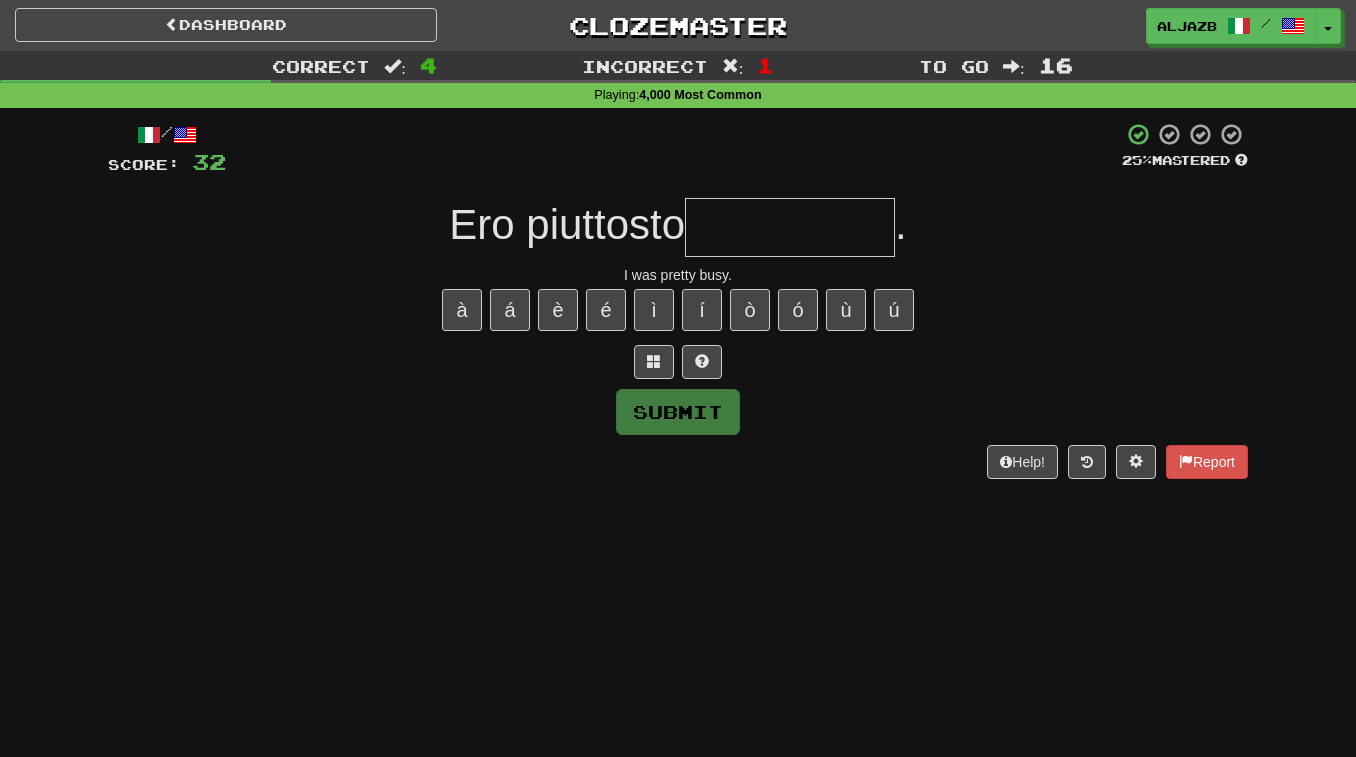 type on "*" 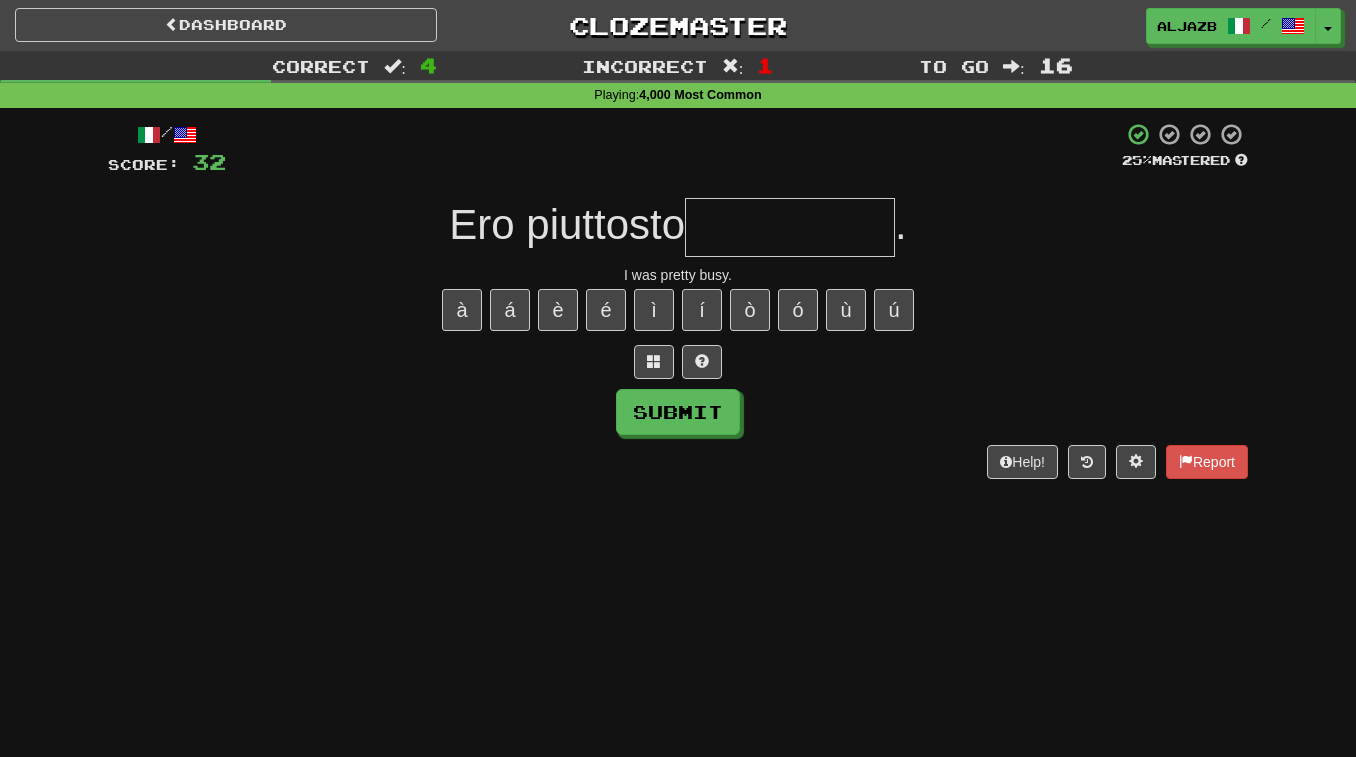 type on "*" 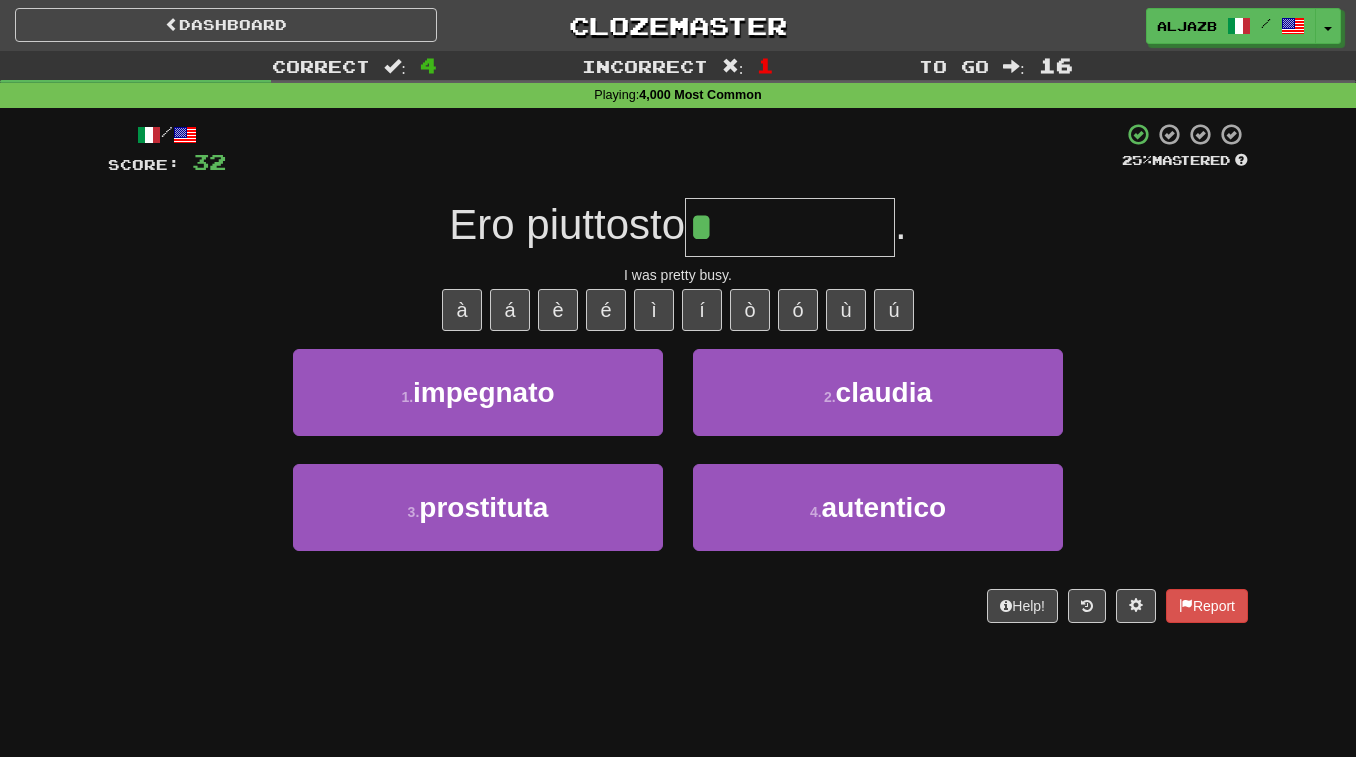 type on "*********" 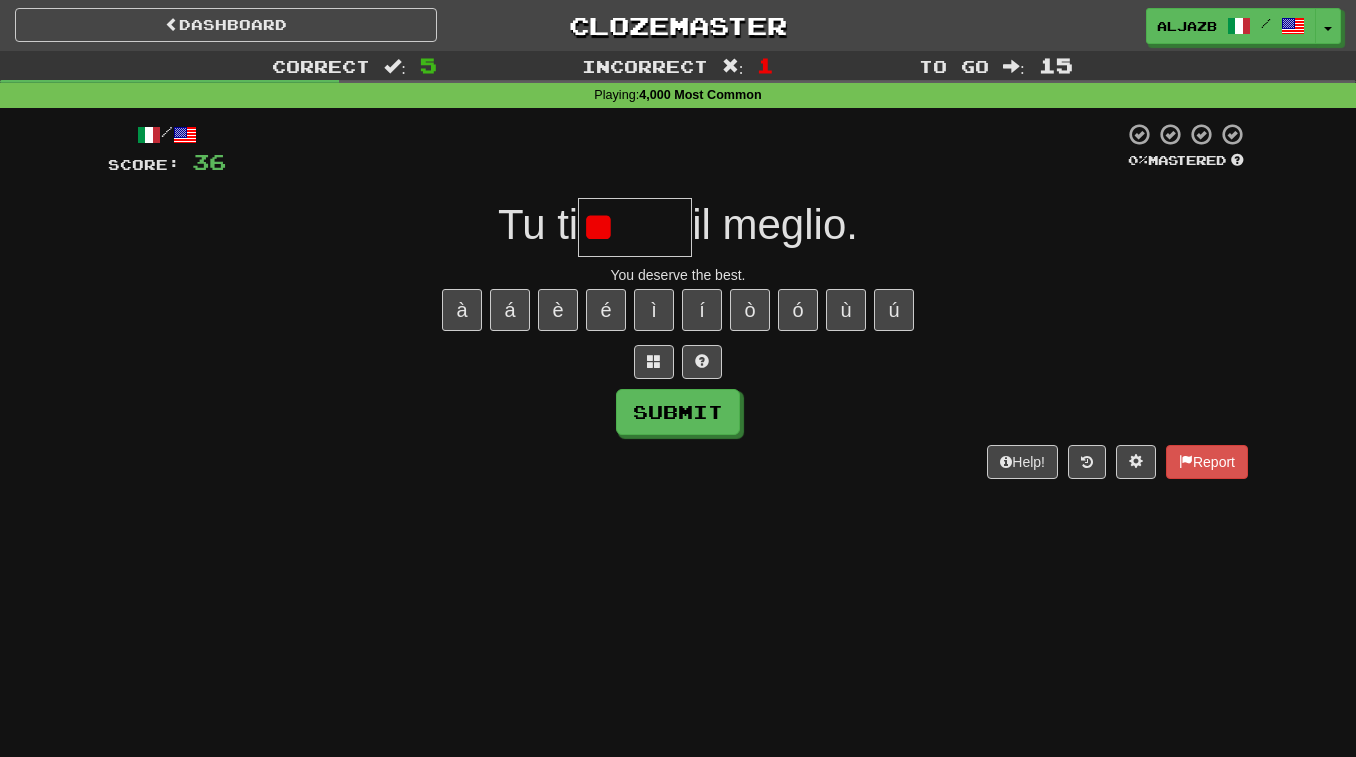 type on "***" 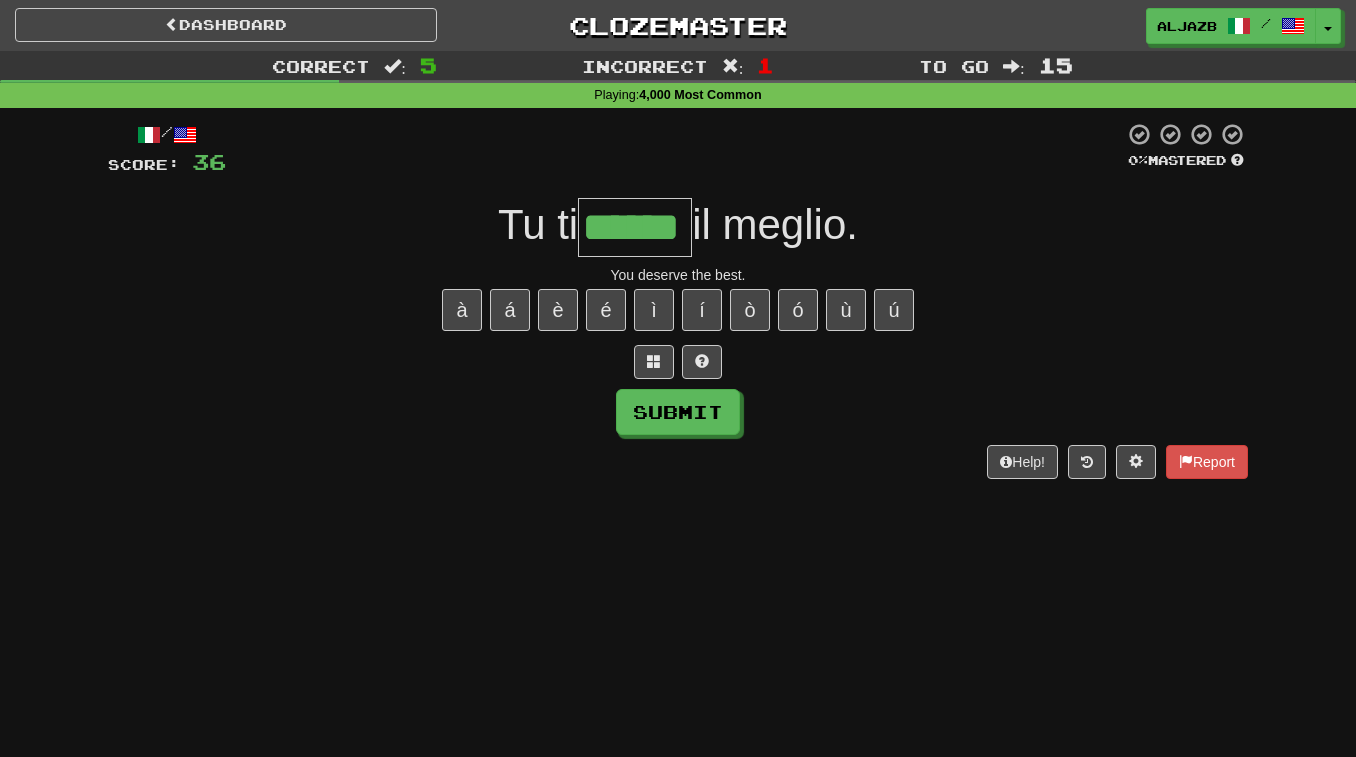 type on "******" 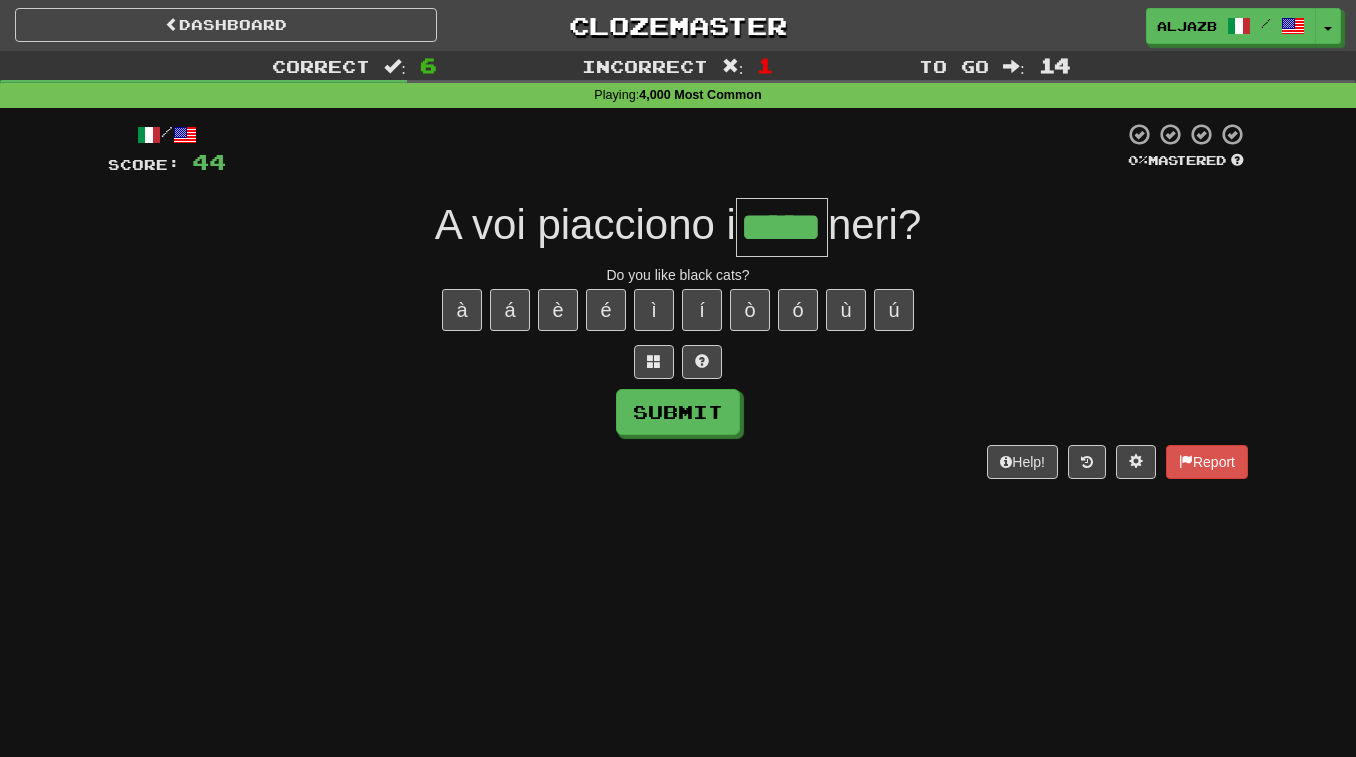 type on "*****" 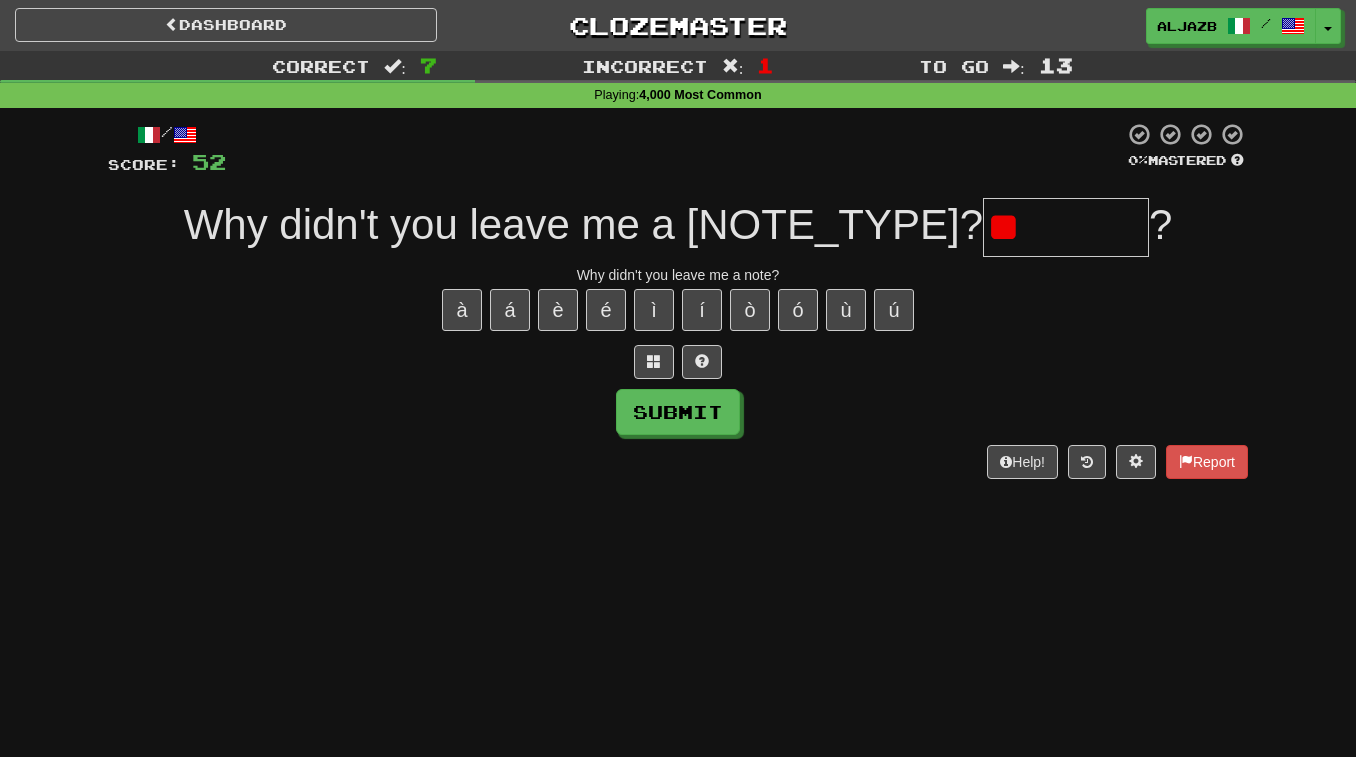 type on "*" 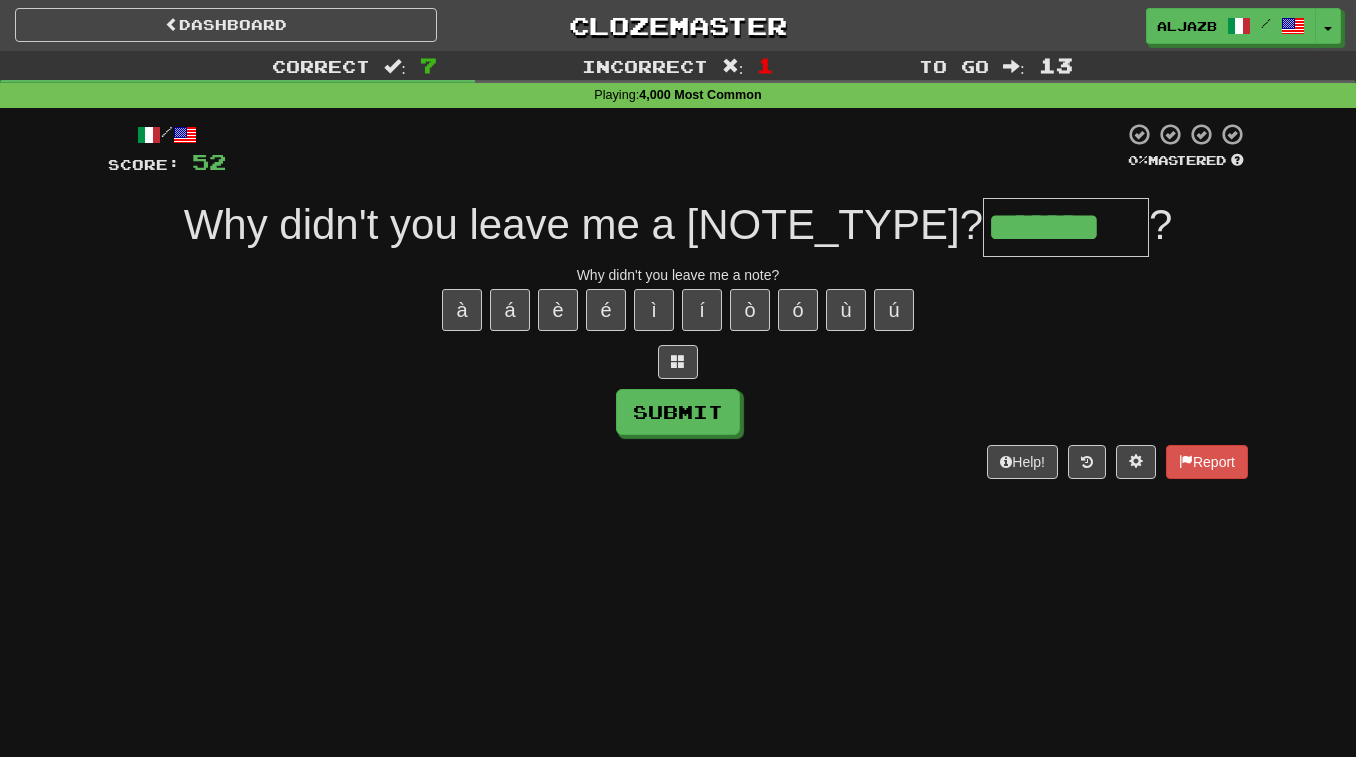 type on "*******" 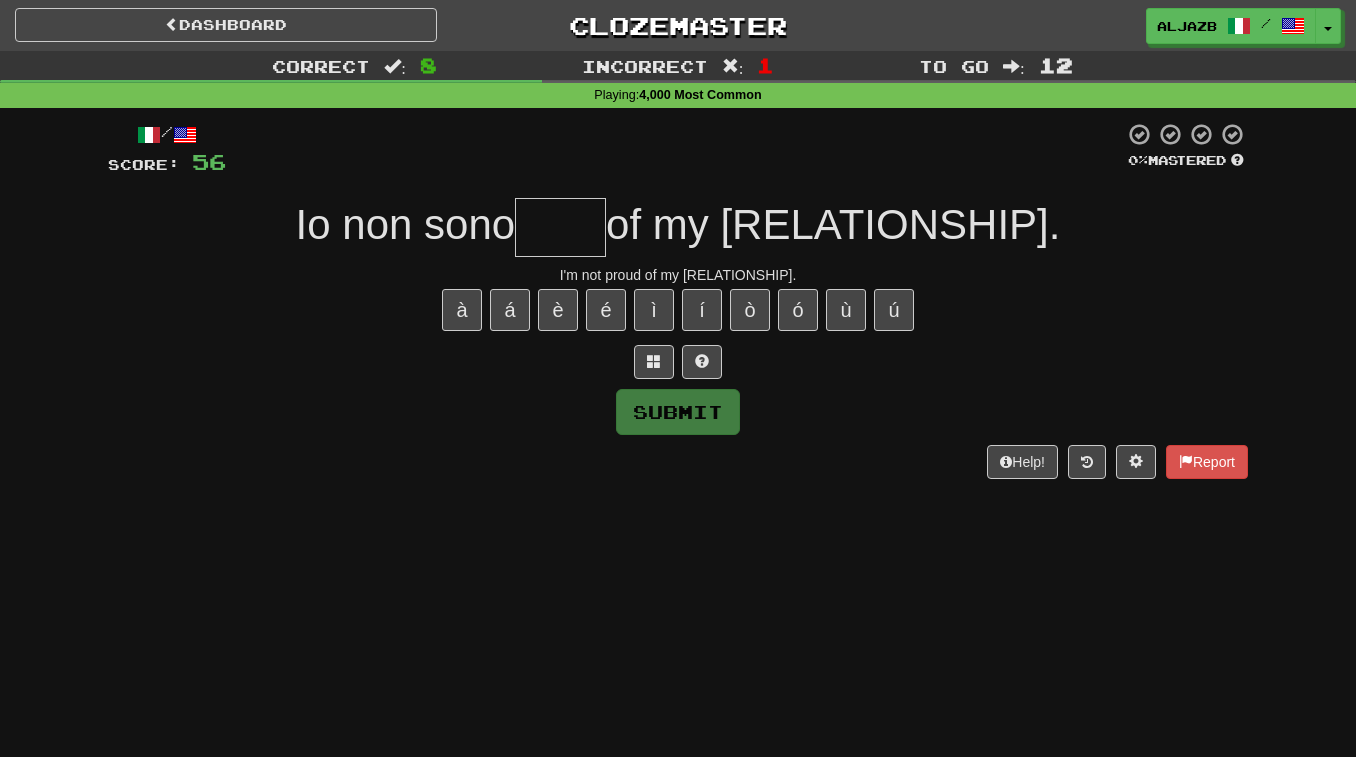 type on "*" 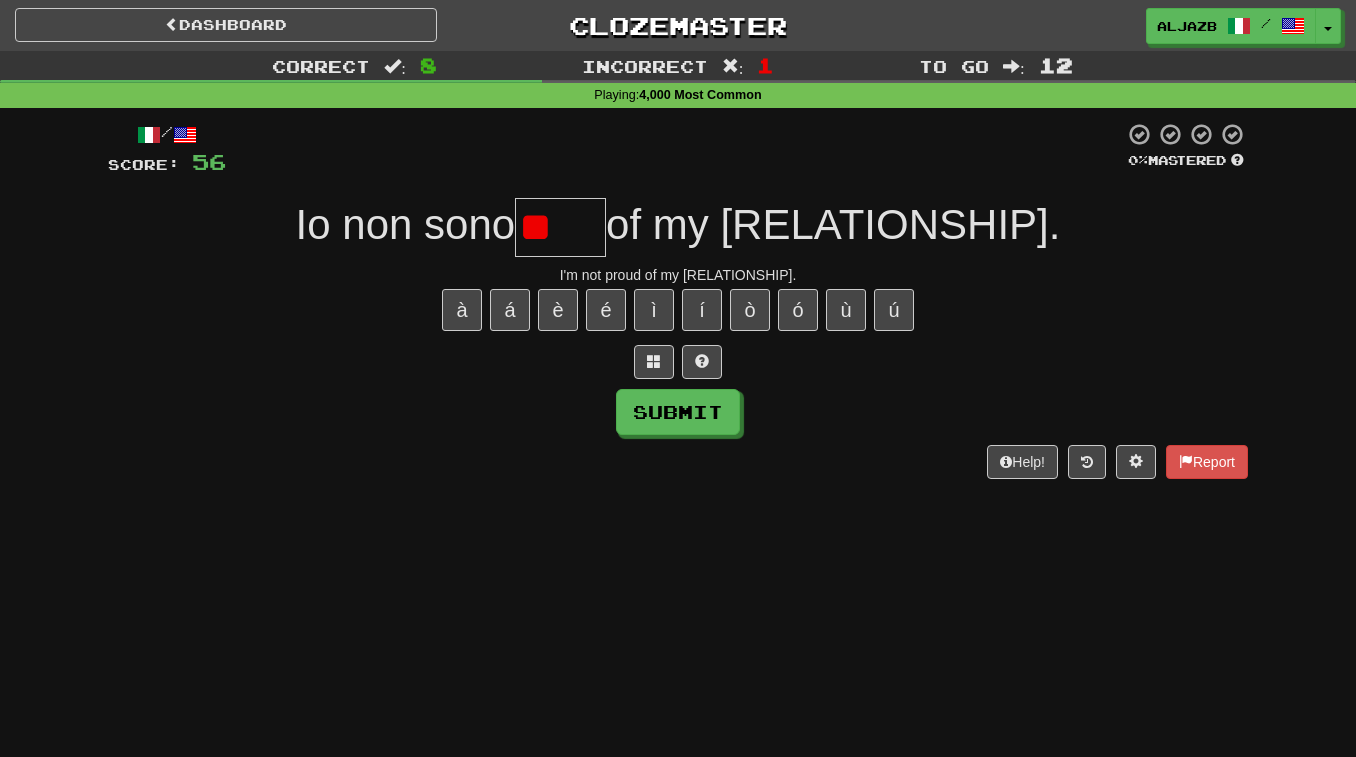 type on "*" 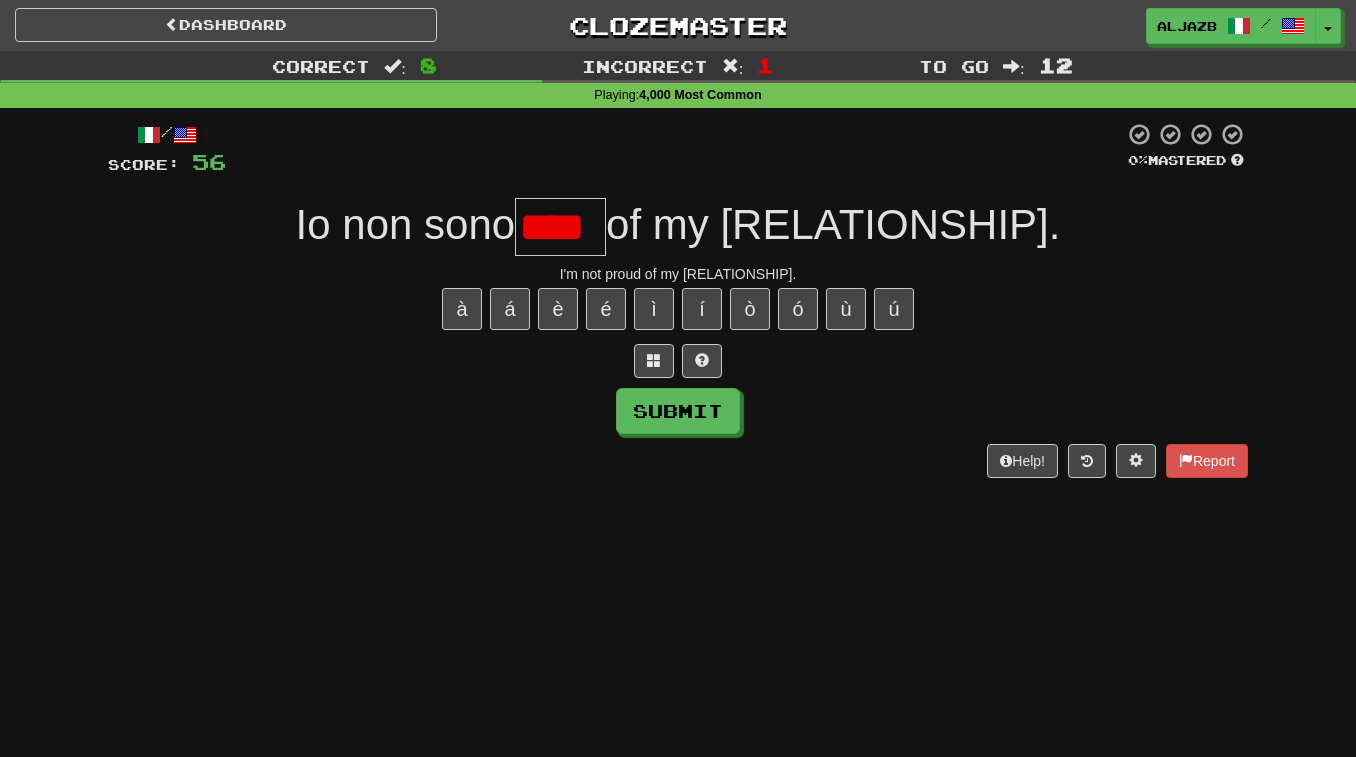 scroll, scrollTop: 0, scrollLeft: 0, axis: both 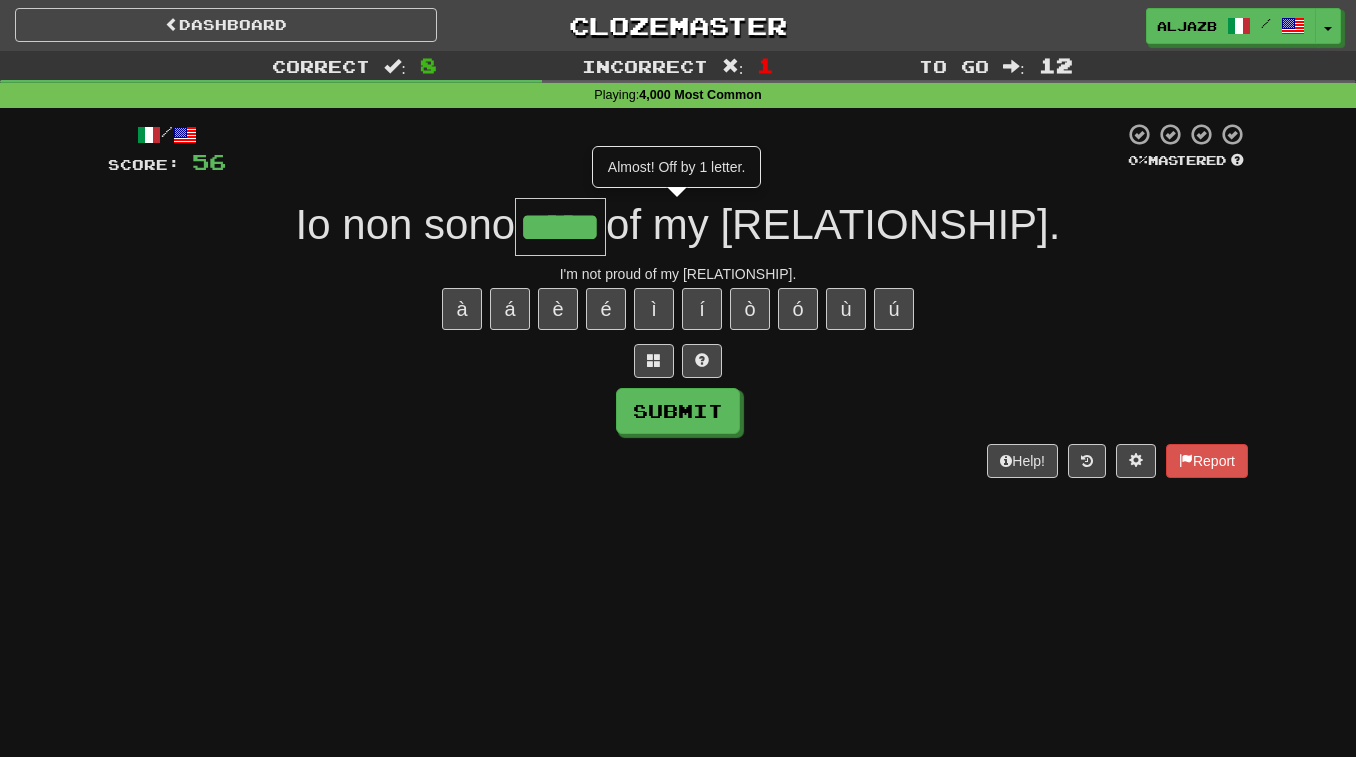 type on "*****" 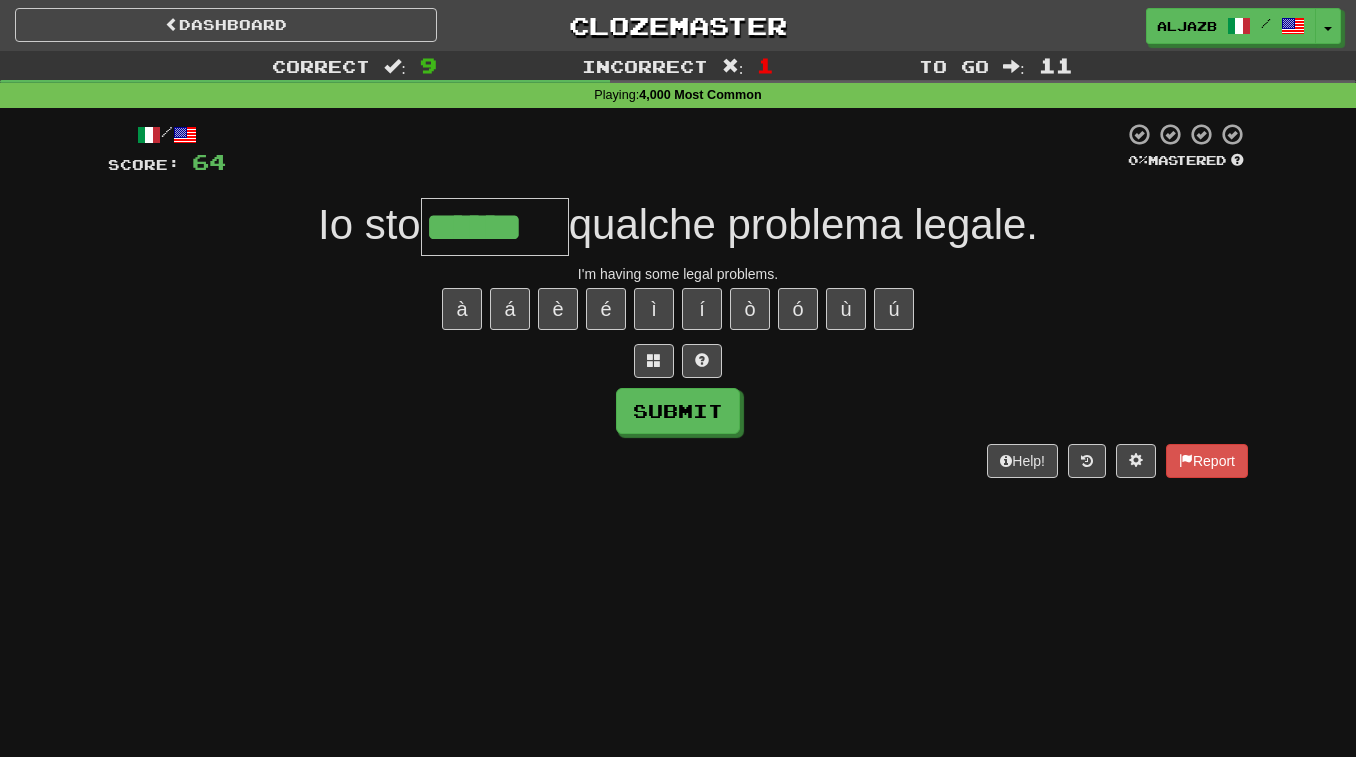 type on "******" 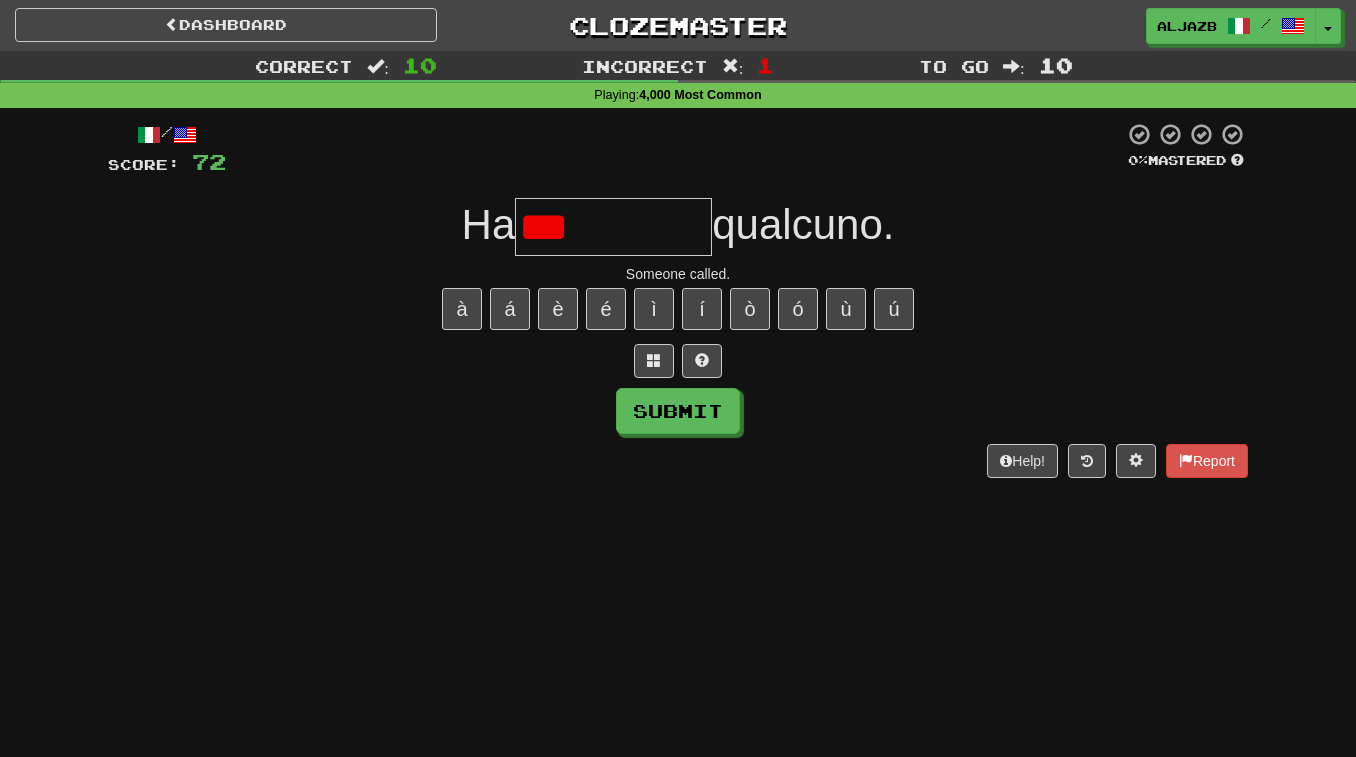 type on "****" 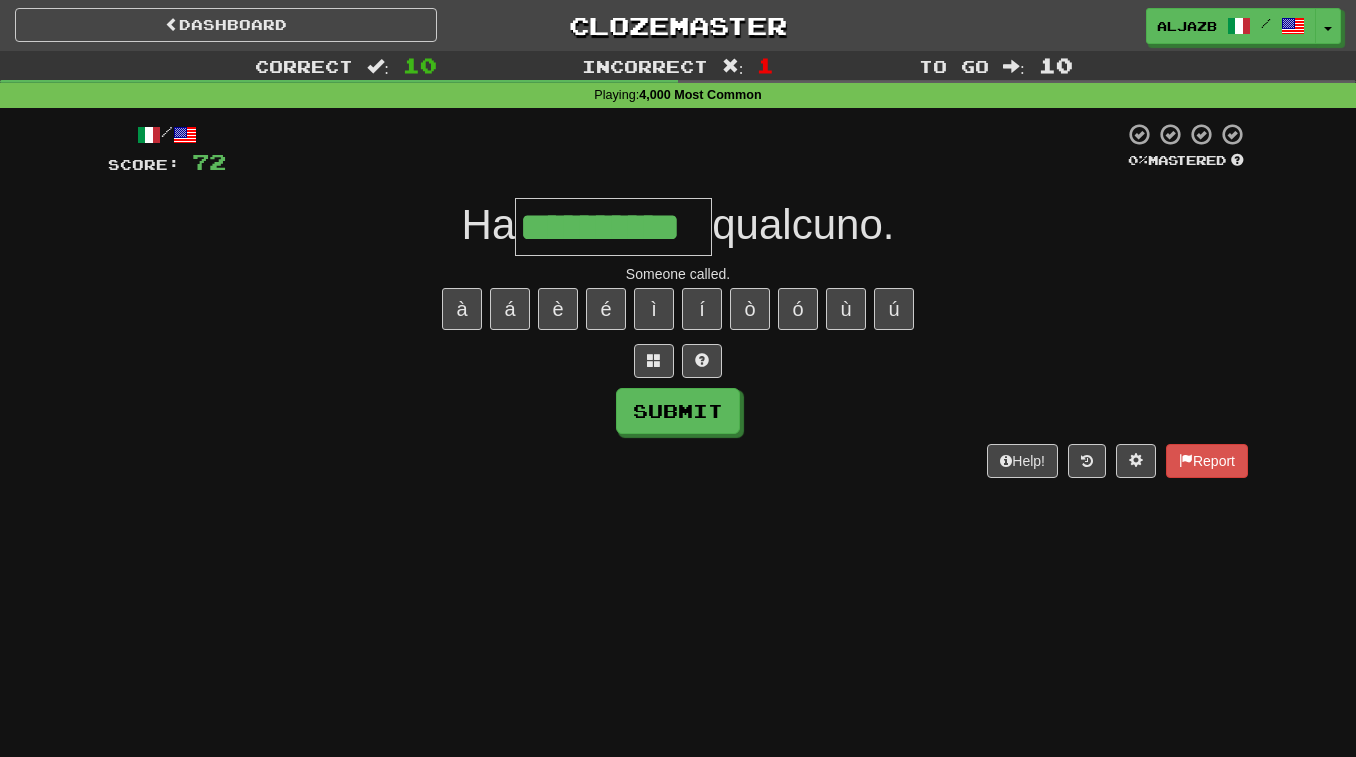 type on "**********" 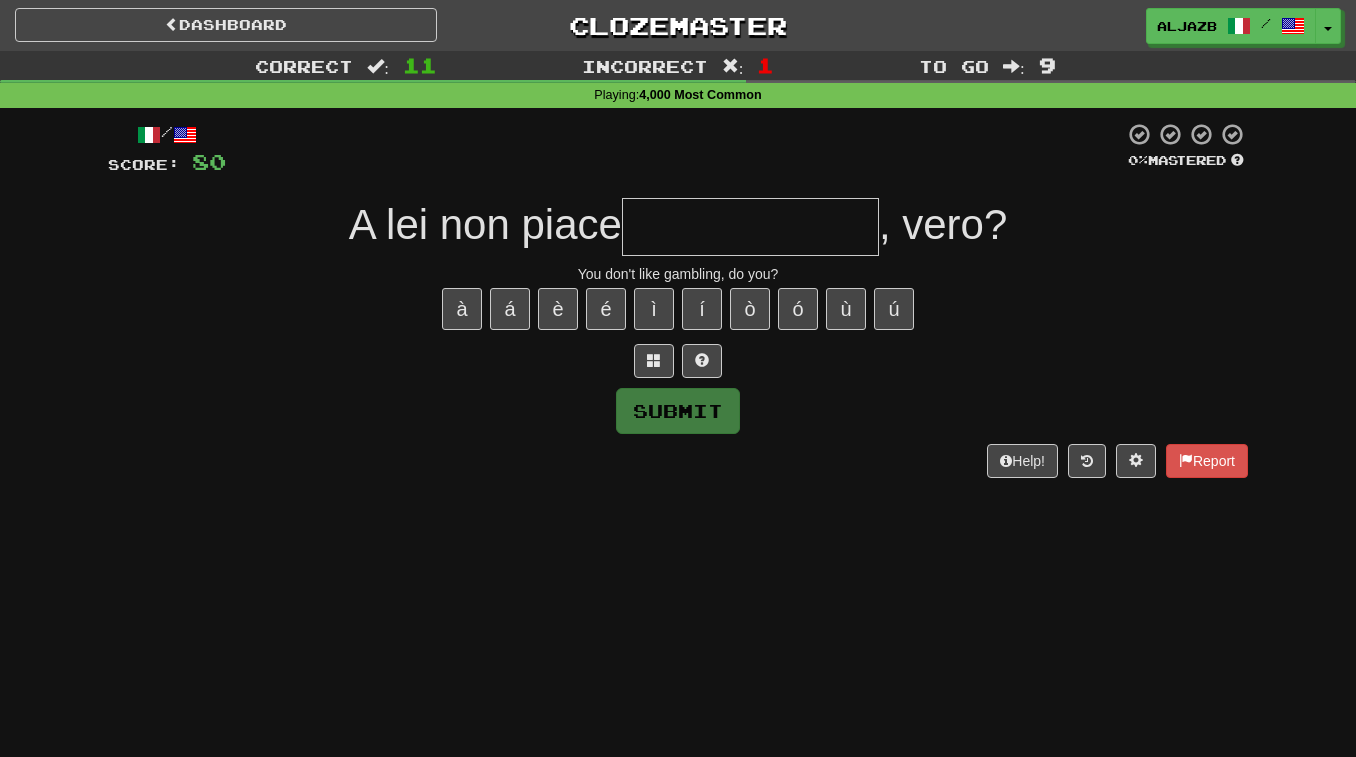 type on "*" 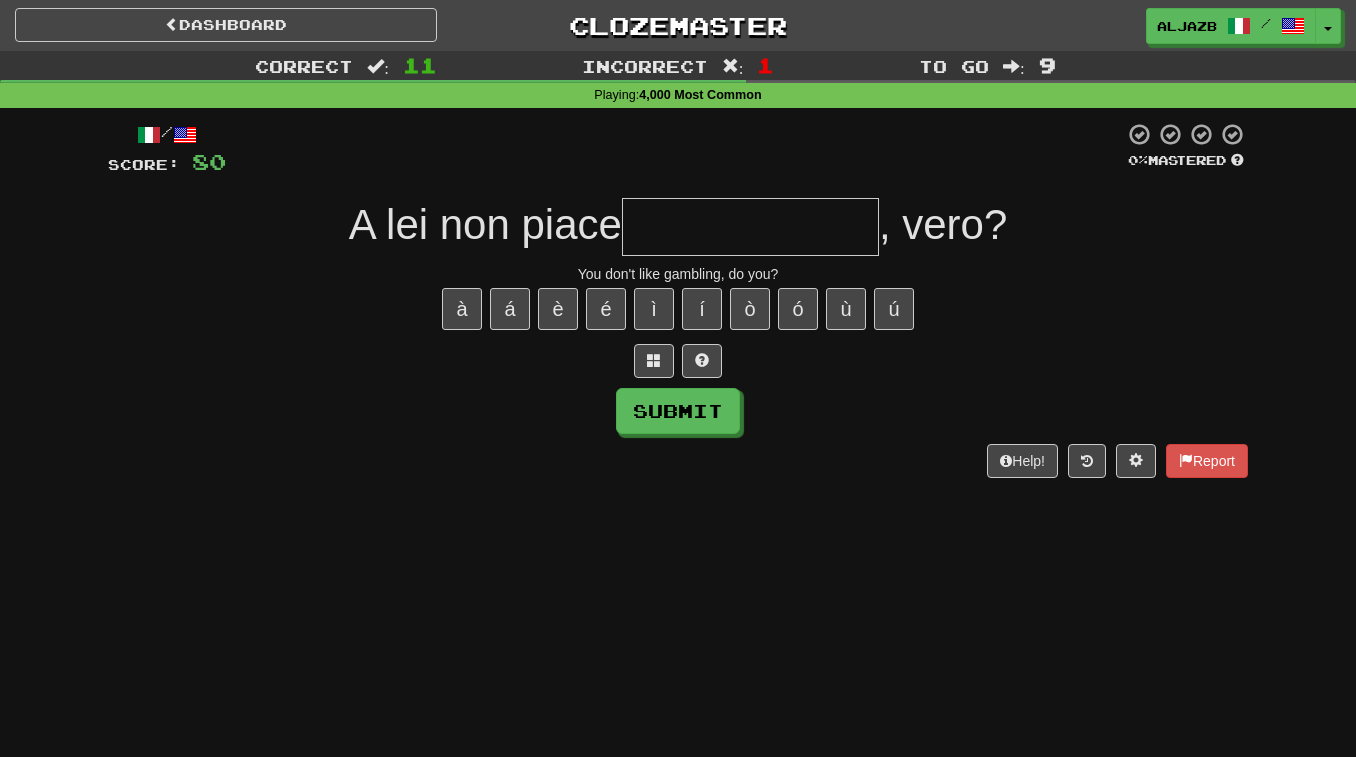 type on "*" 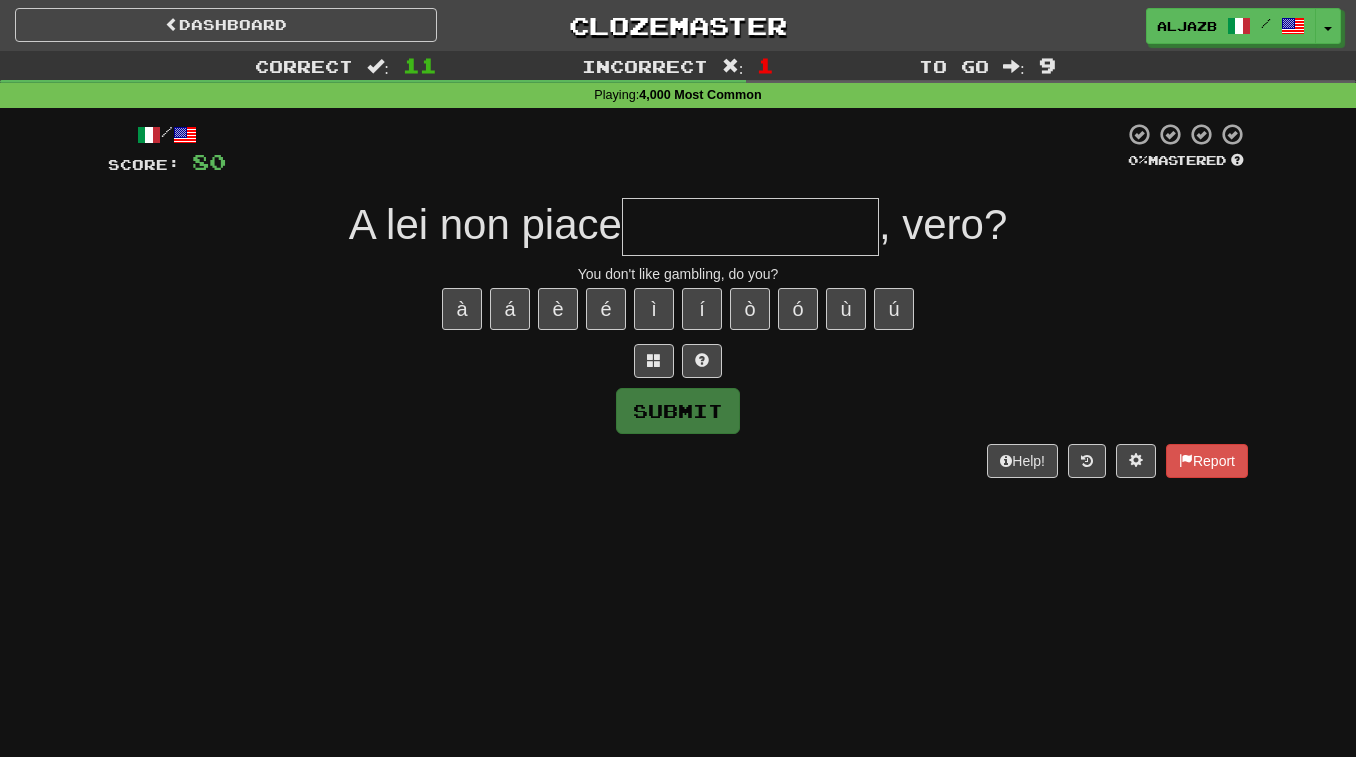 type on "*" 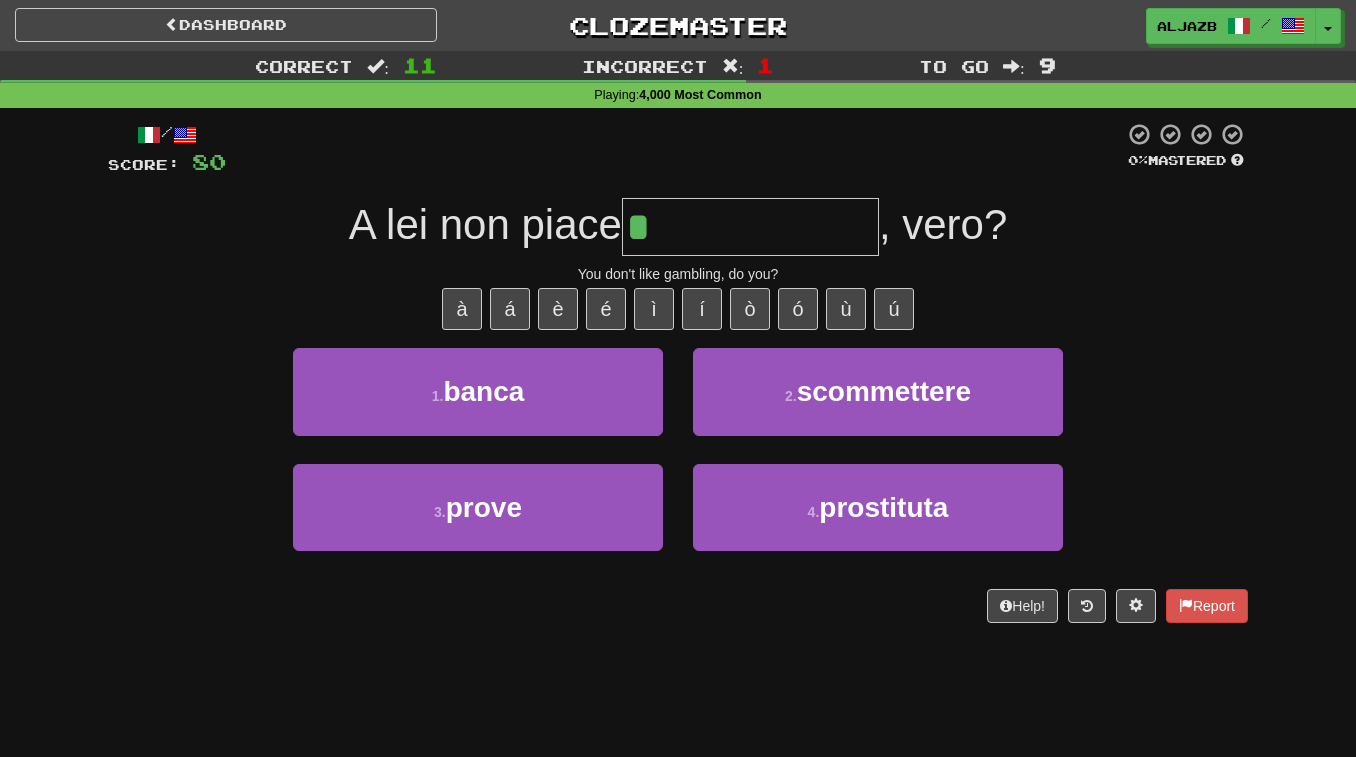 type on "**********" 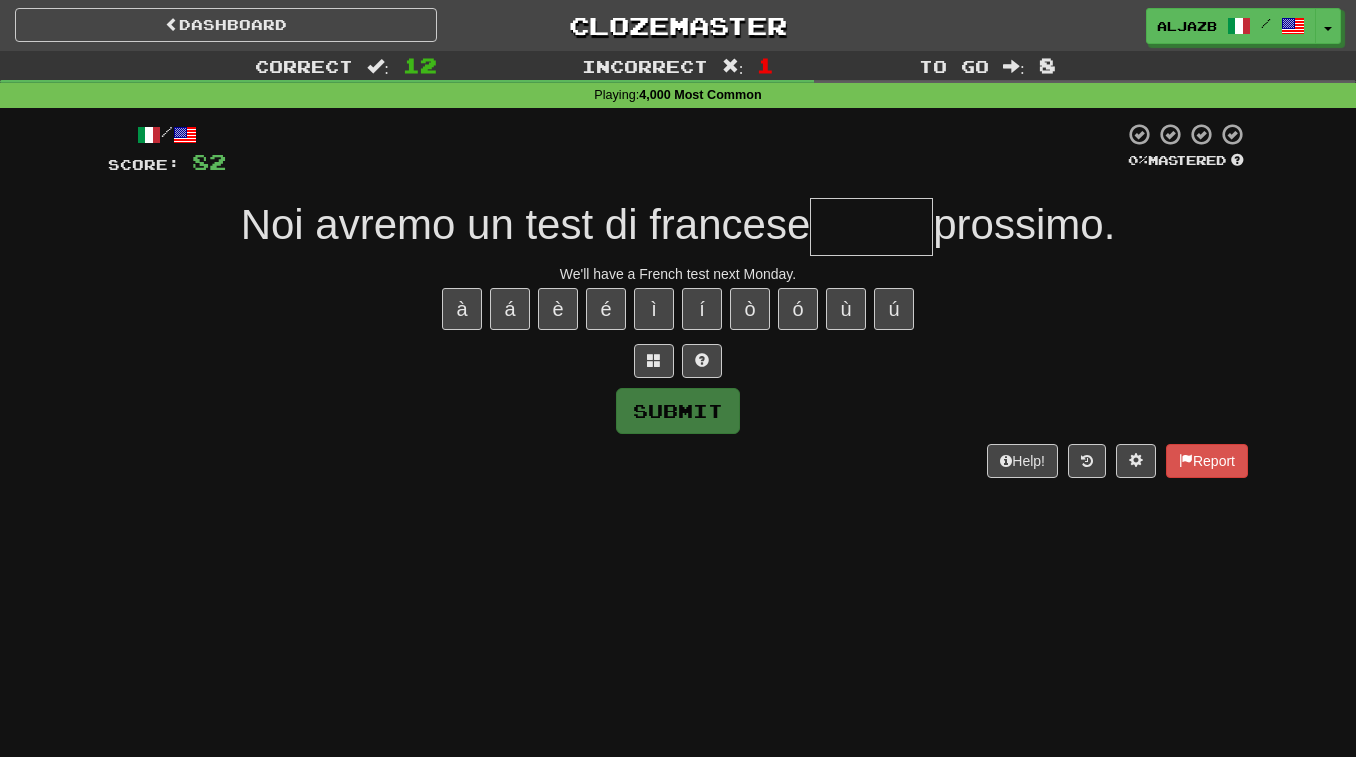 type on "*" 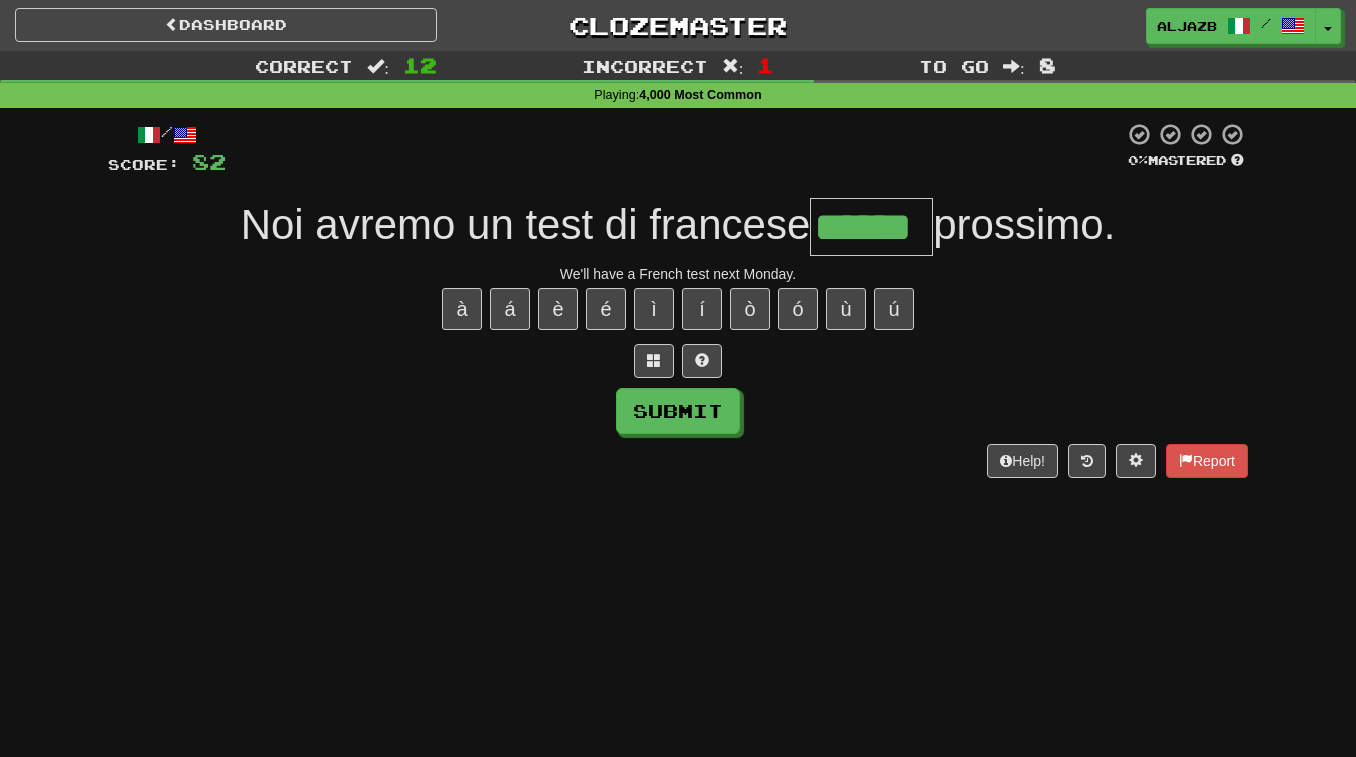 type on "******" 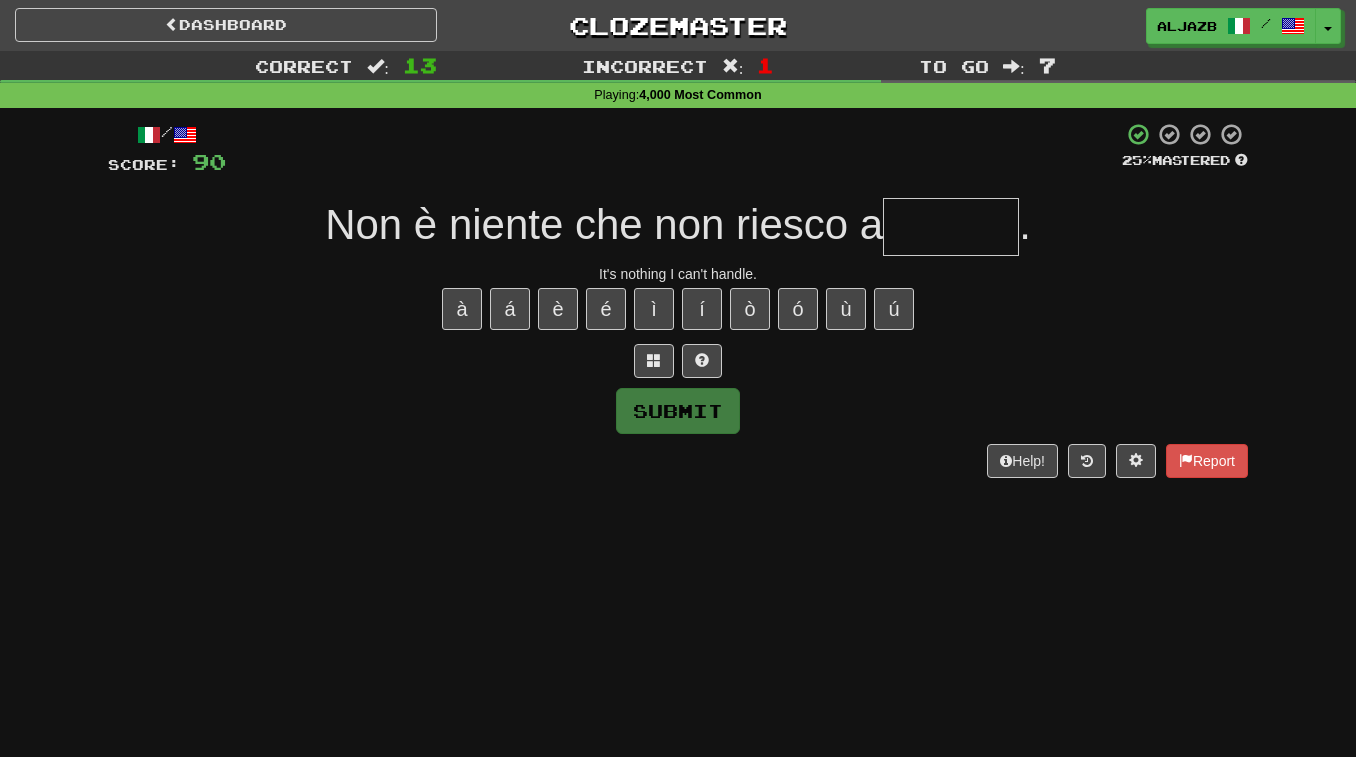 type on "*" 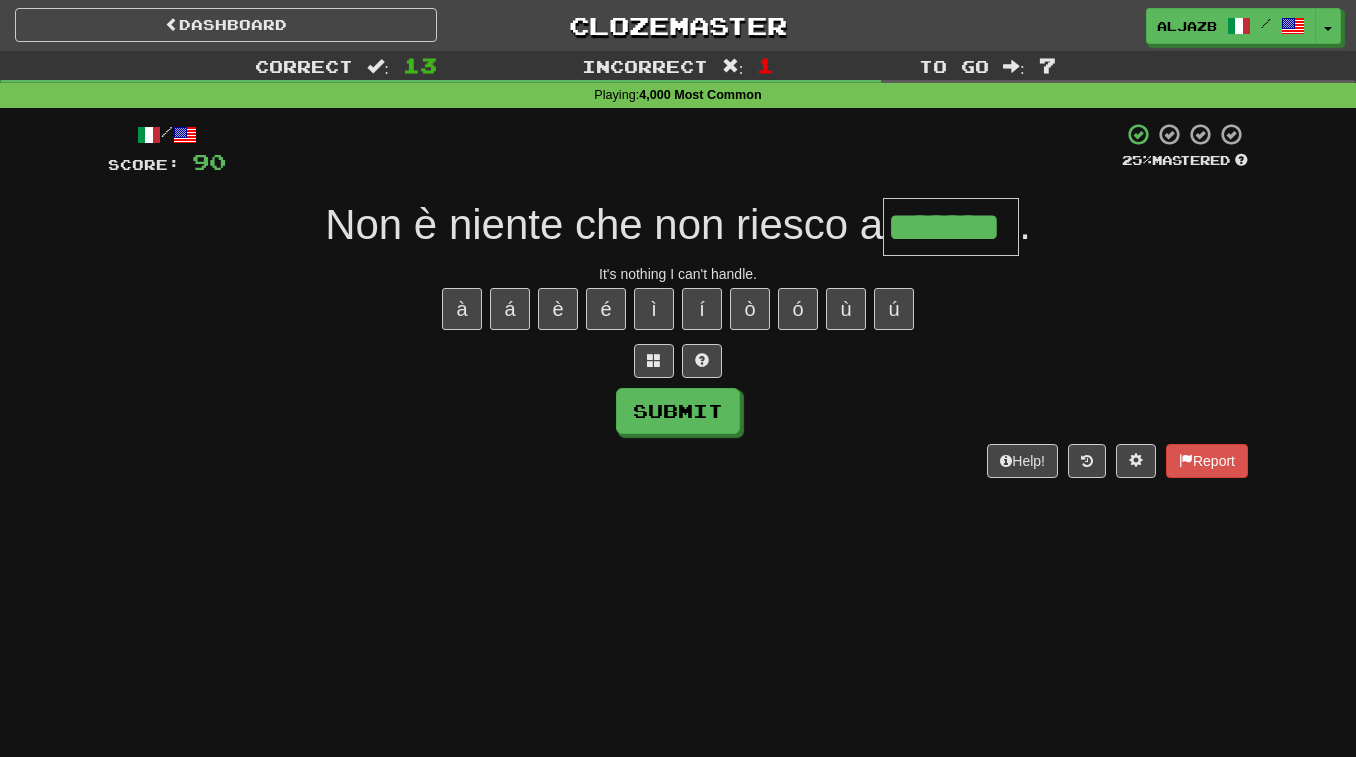 type on "*******" 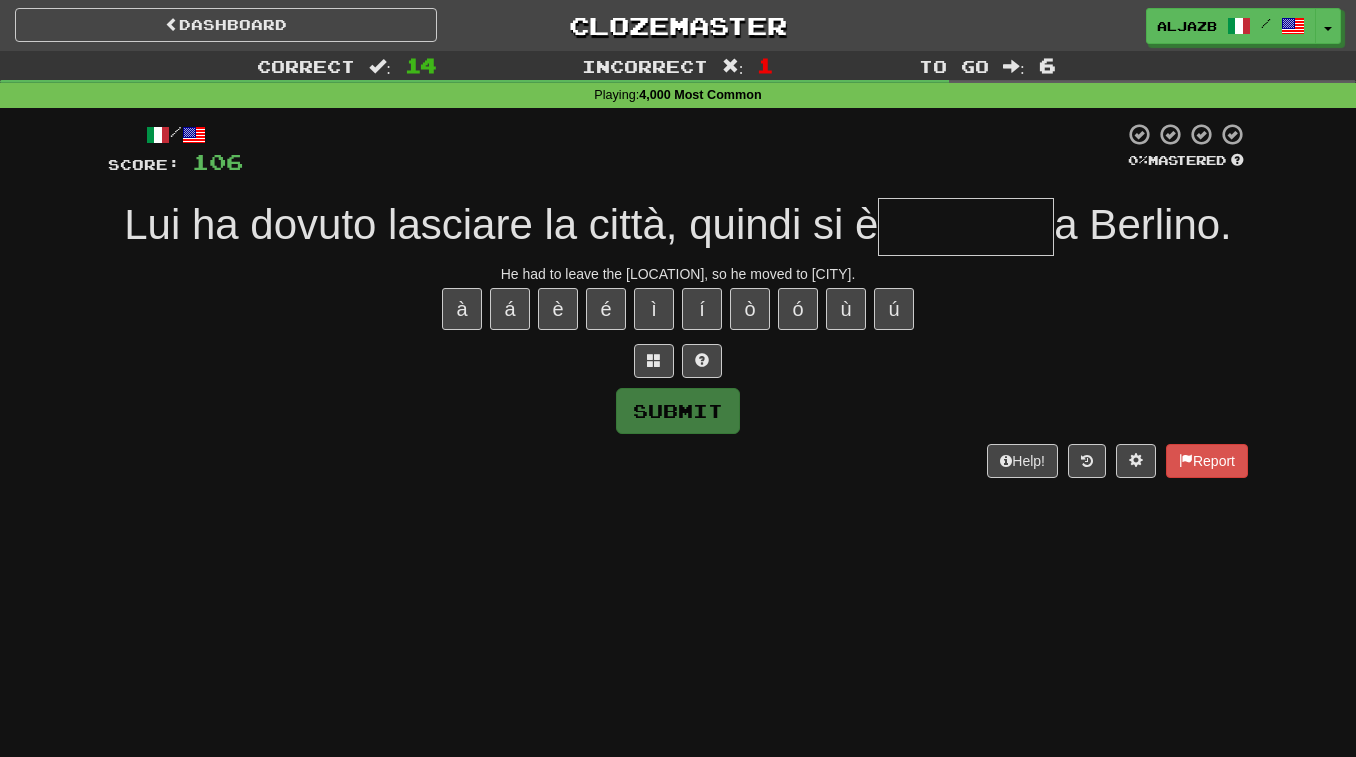 type on "*" 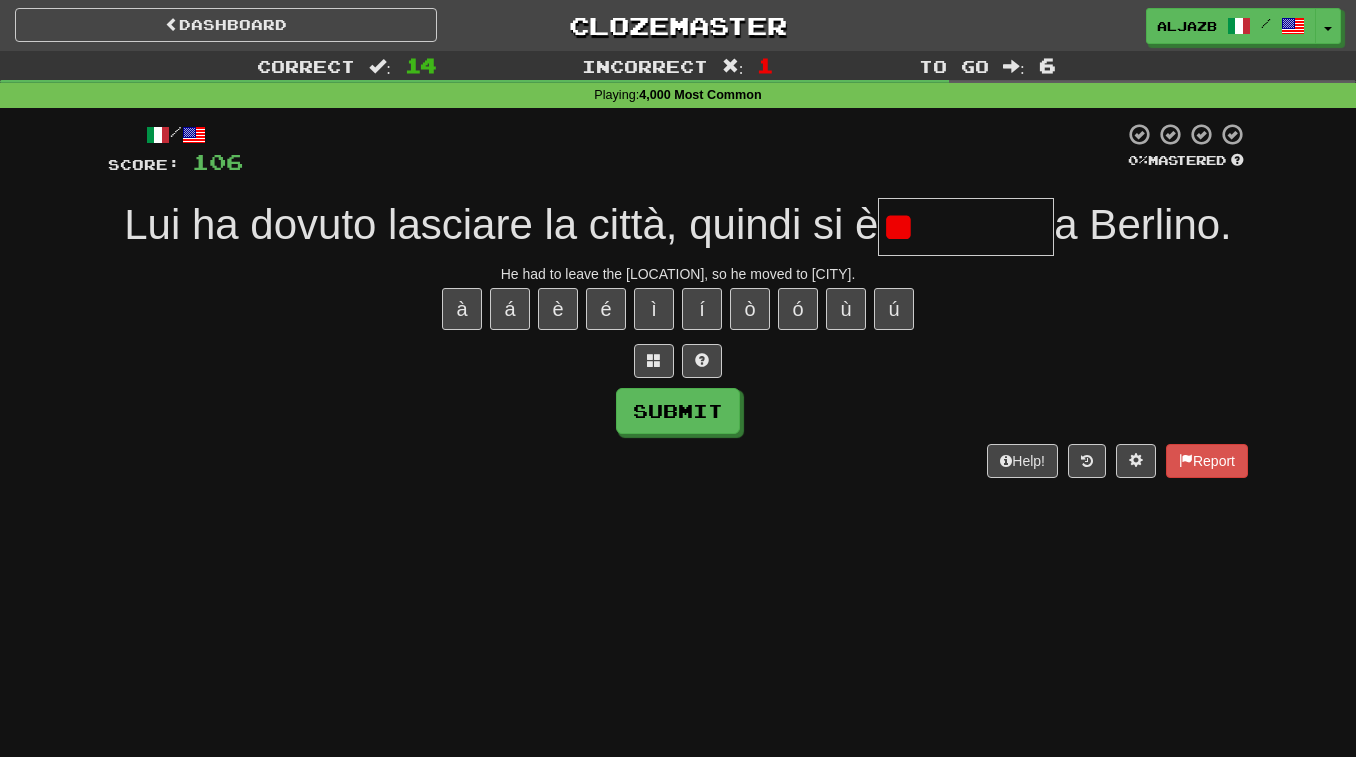 type on "*" 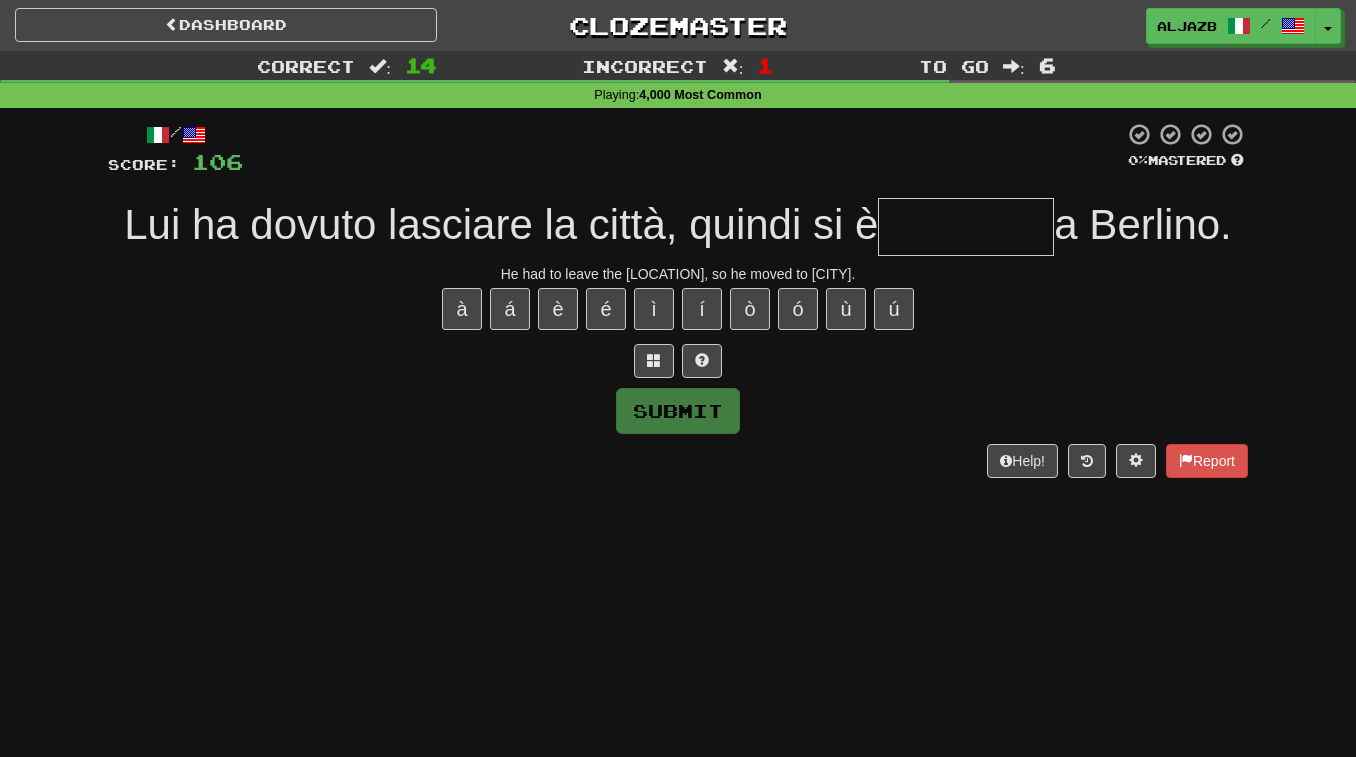 type on "*" 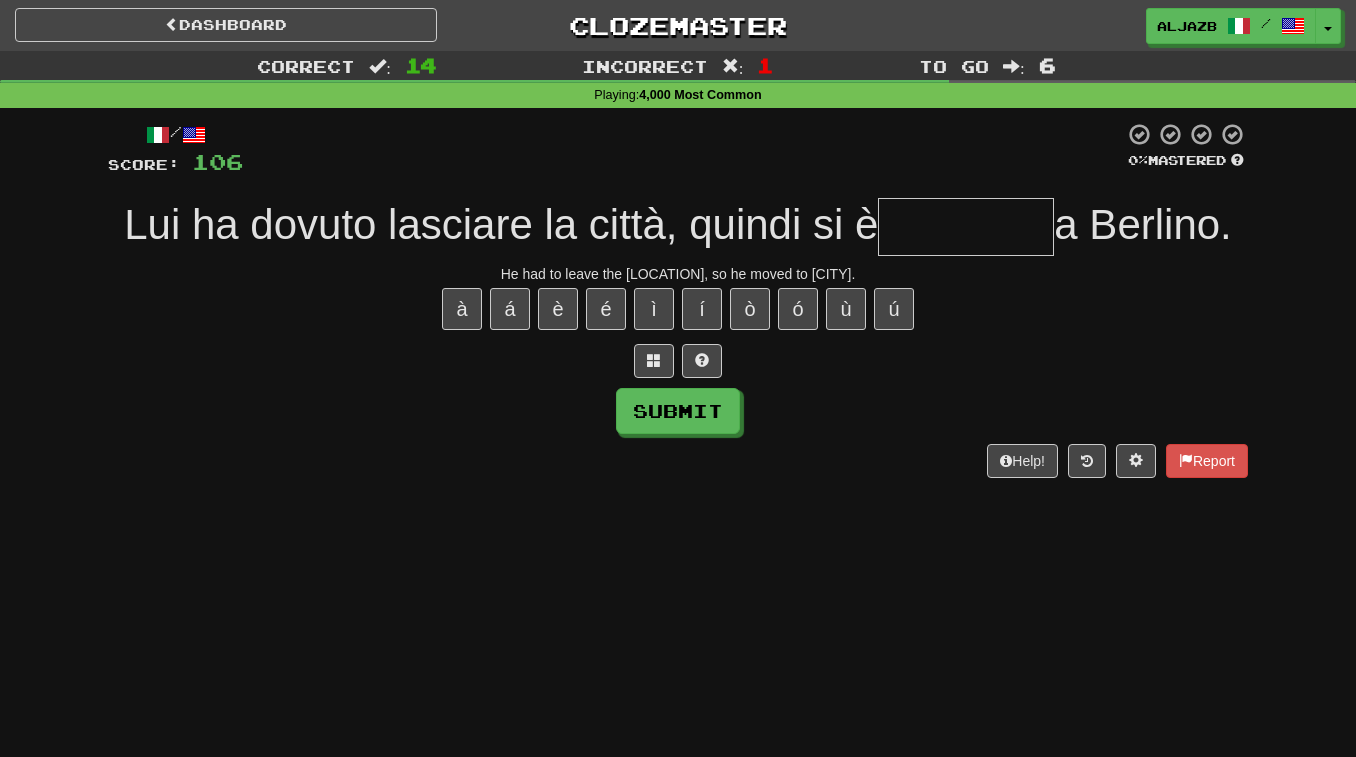 type on "*" 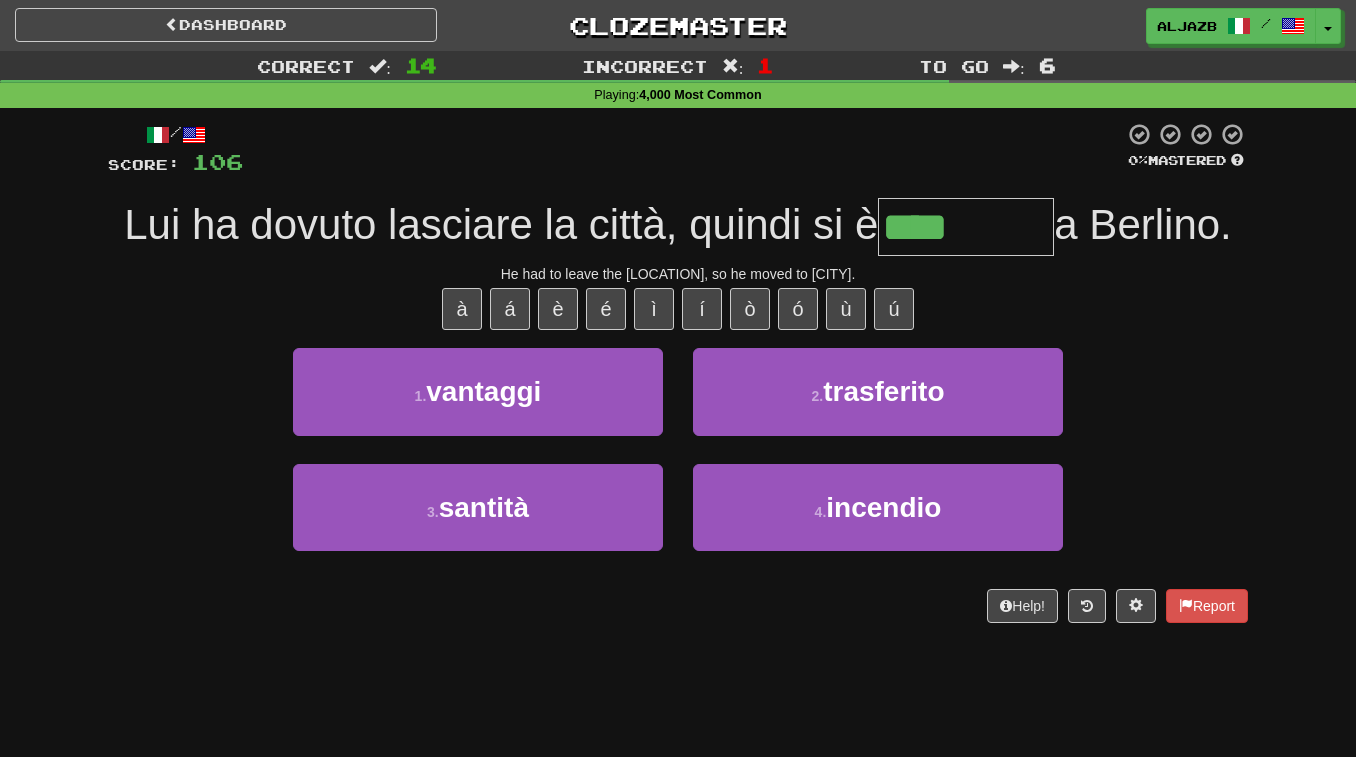 type on "**********" 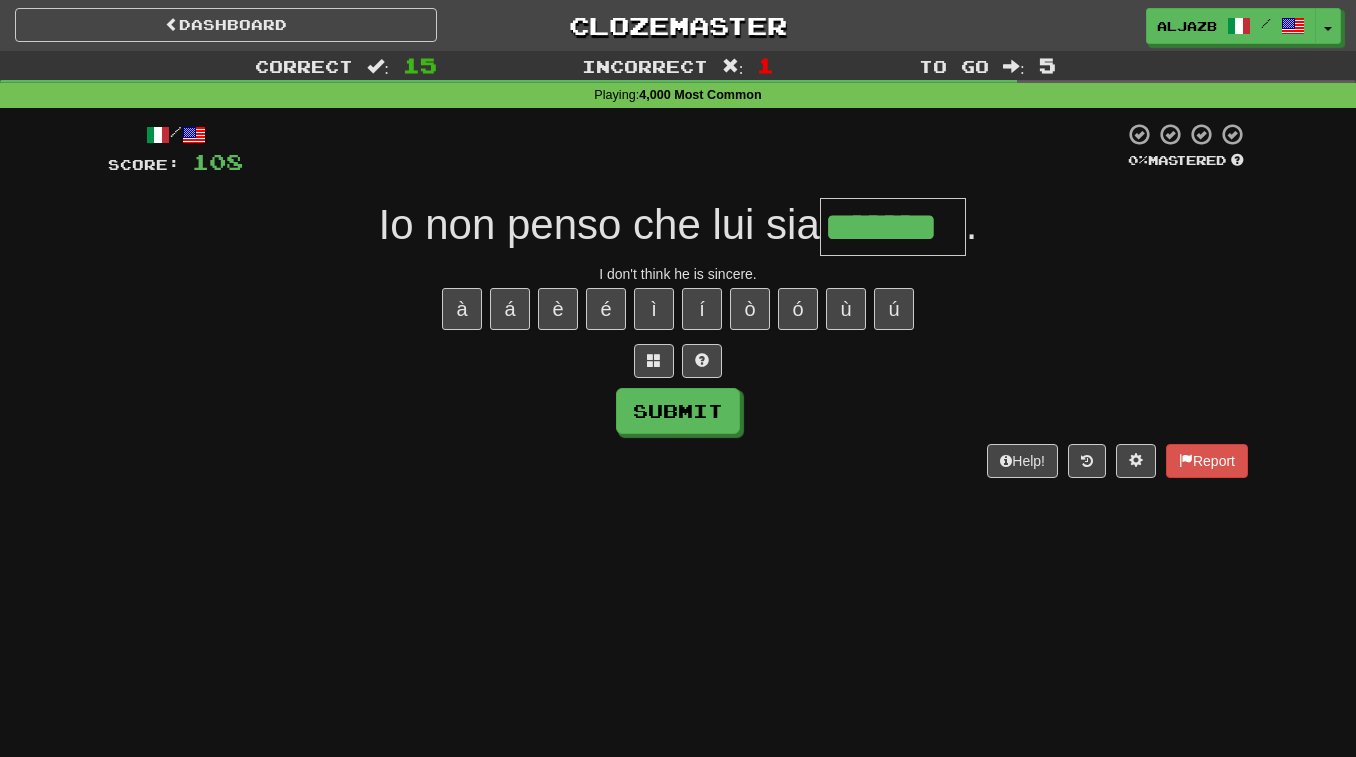 type on "*******" 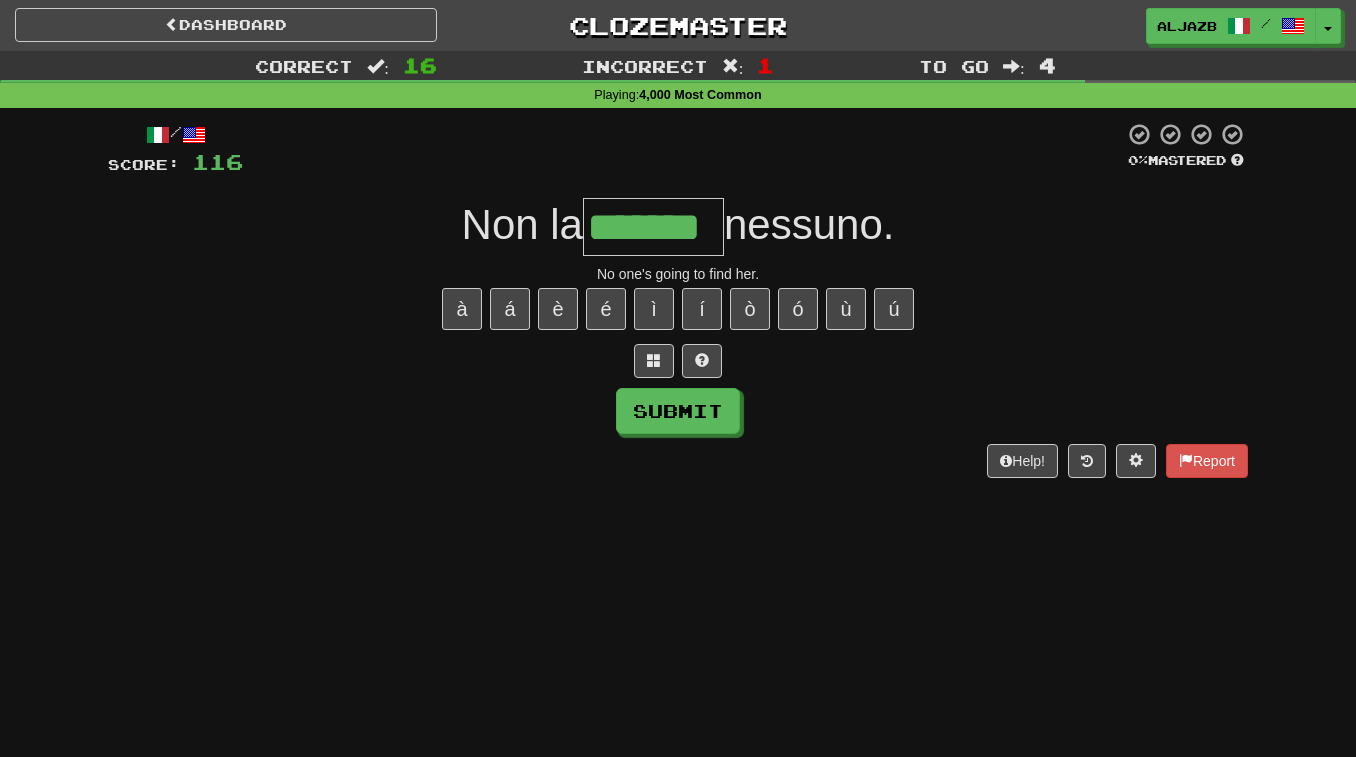 type on "*******" 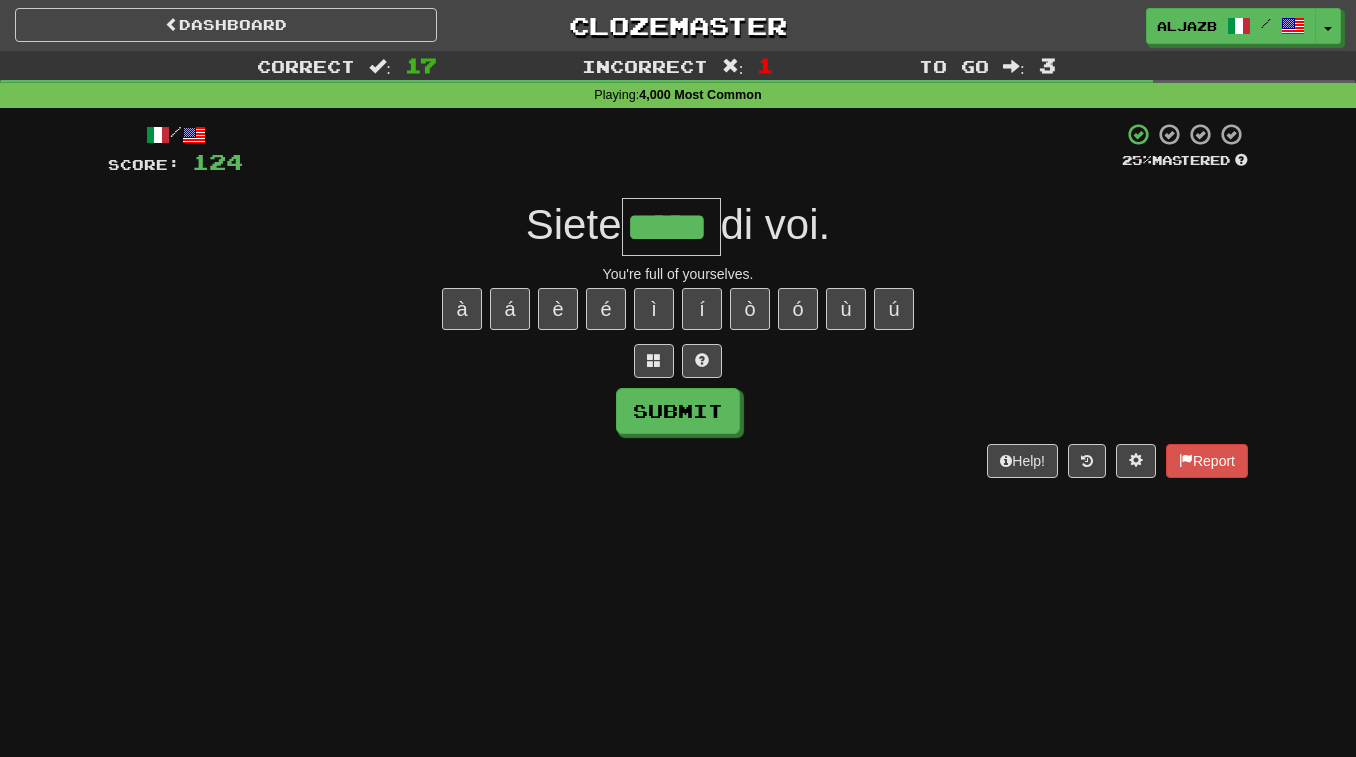 type on "*****" 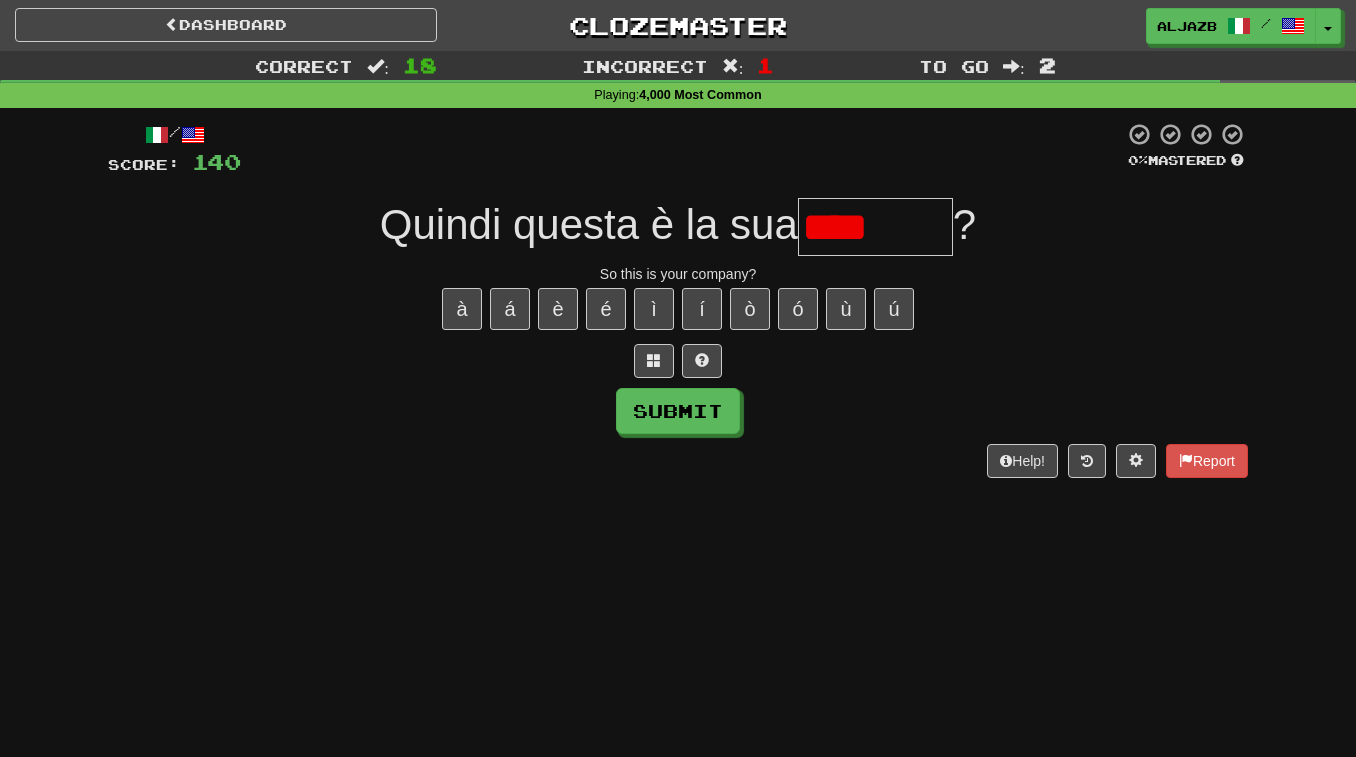 type on "*****" 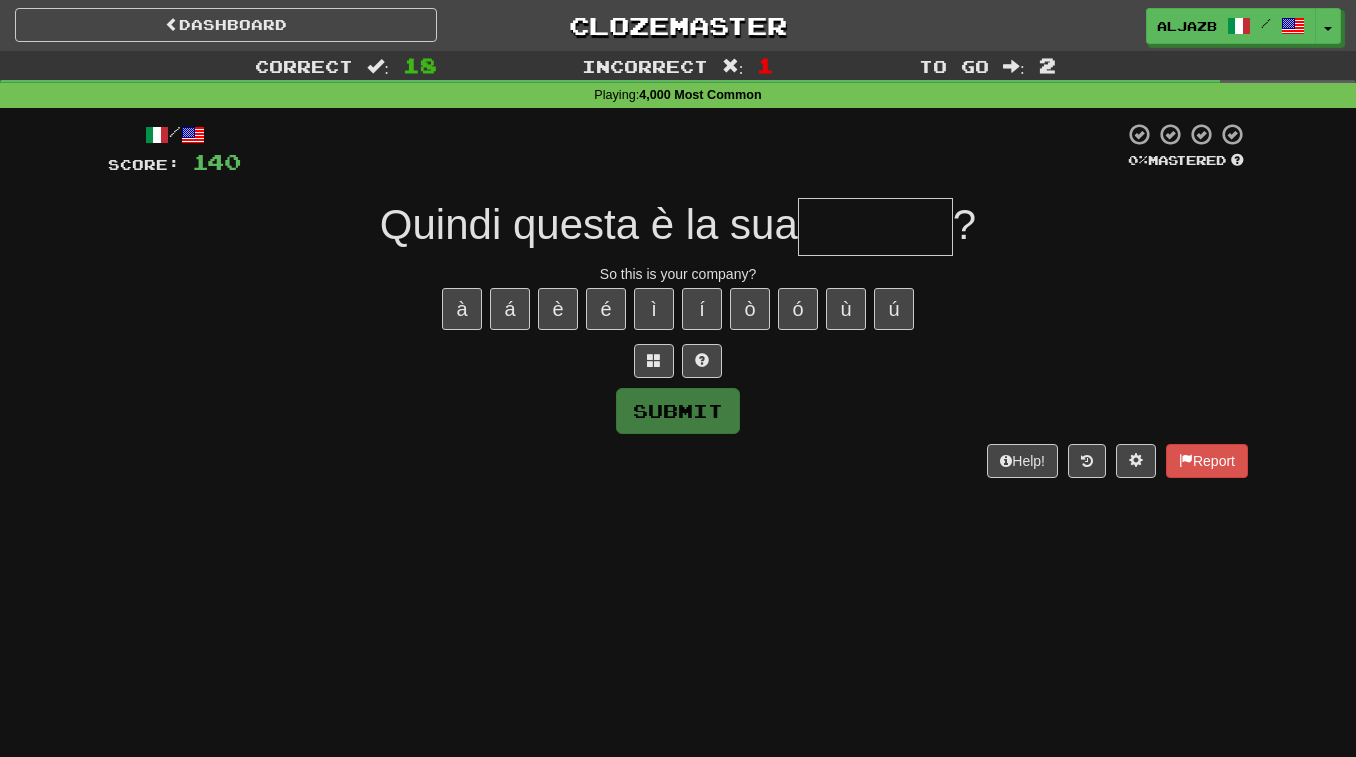 type on "*" 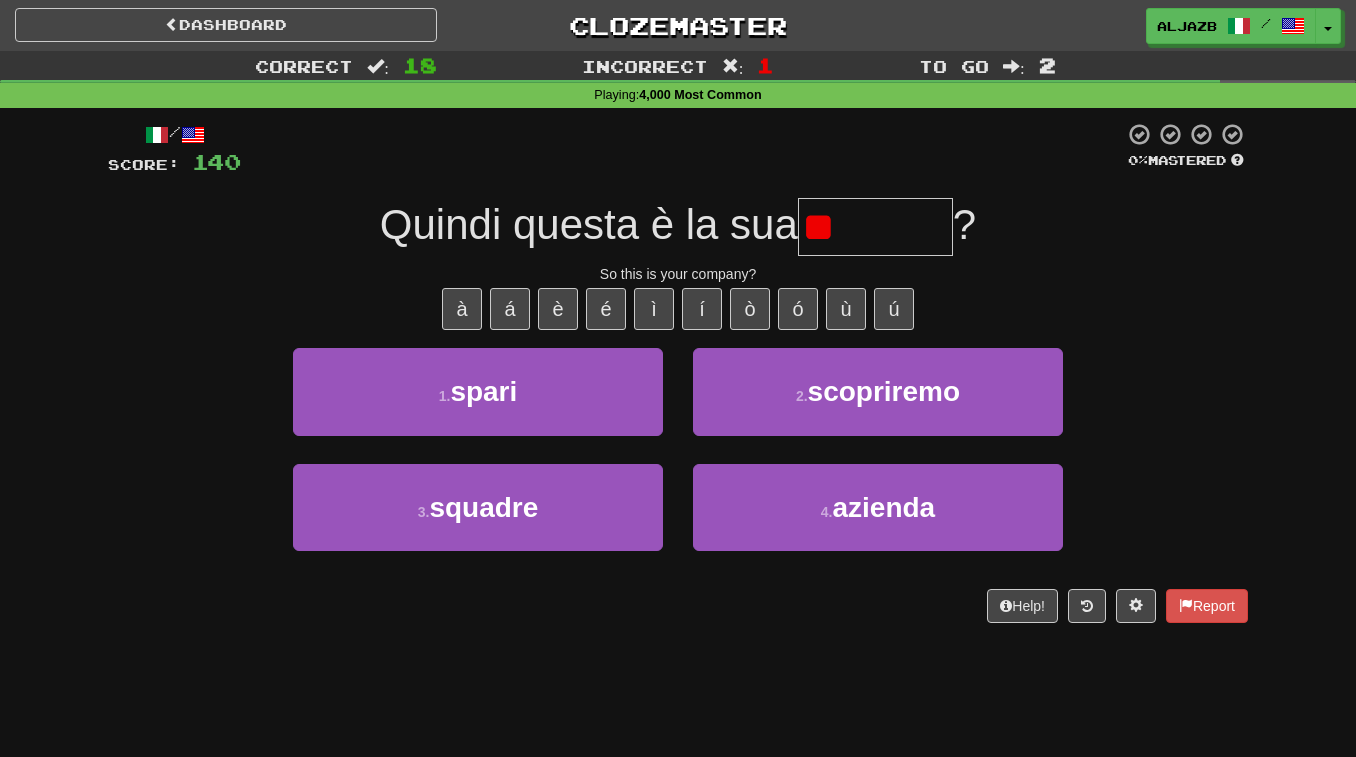 type on "*******" 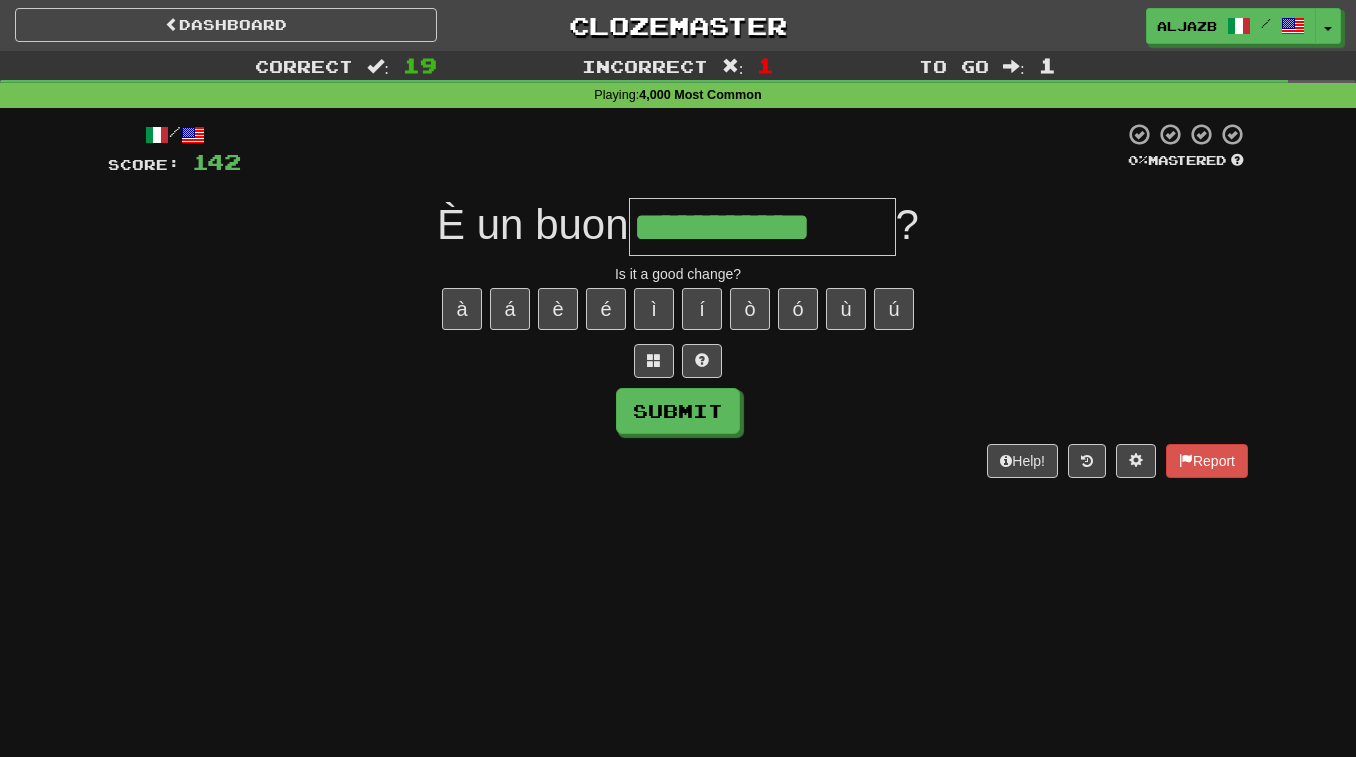 type on "**********" 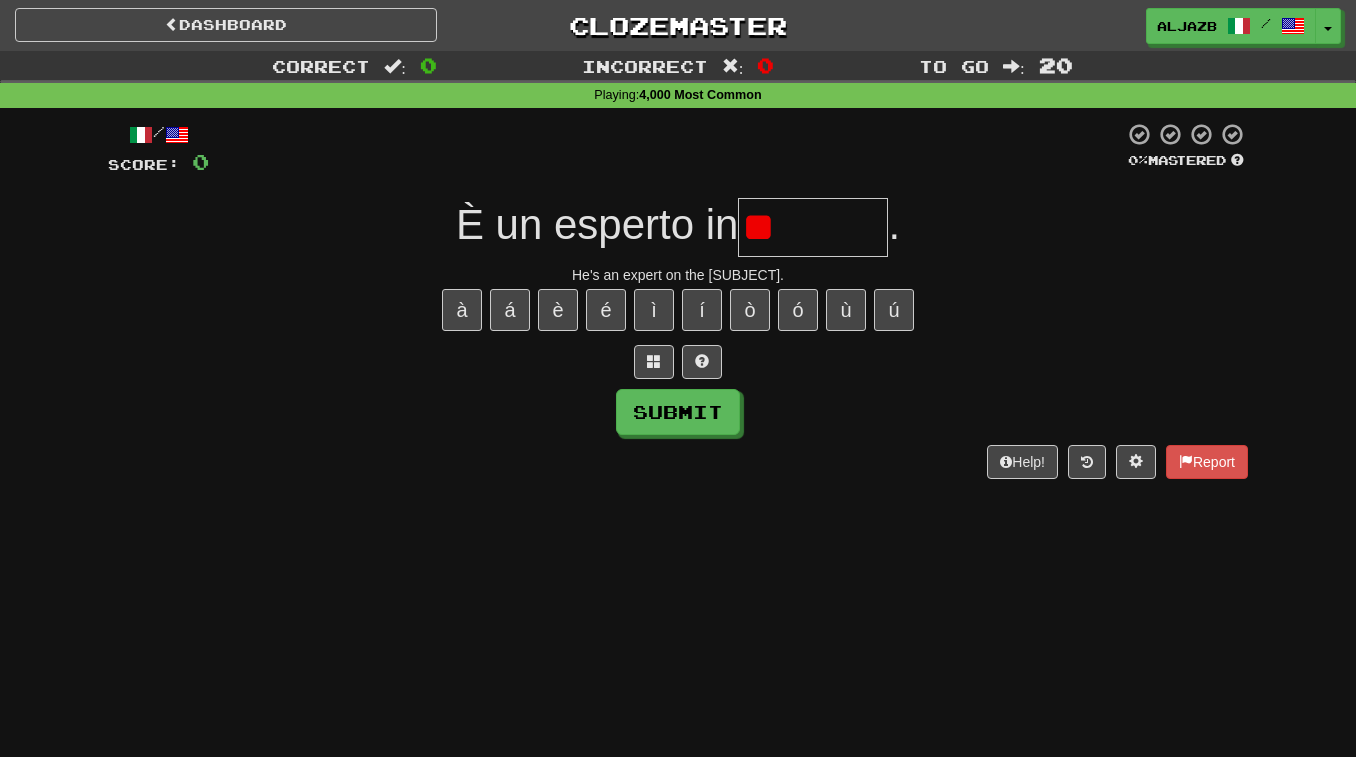 type on "*" 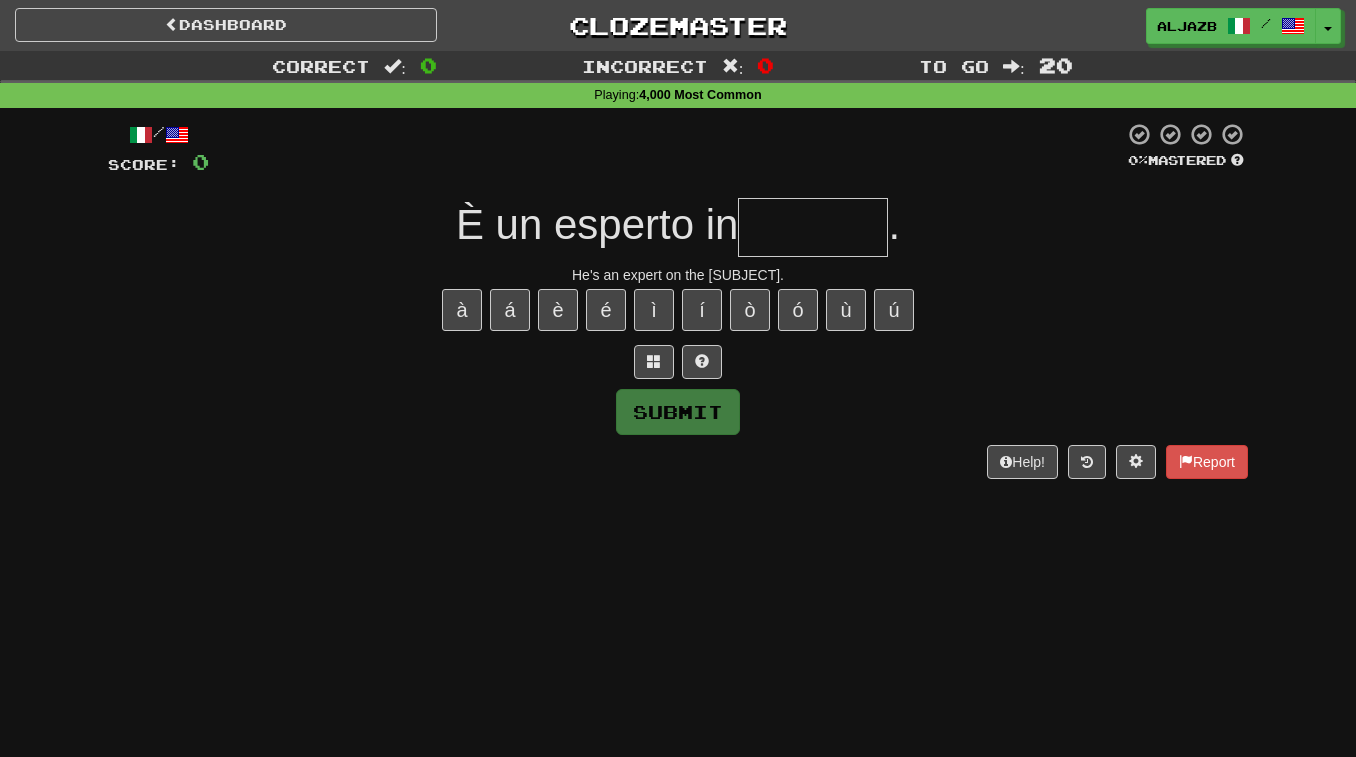 type on "*" 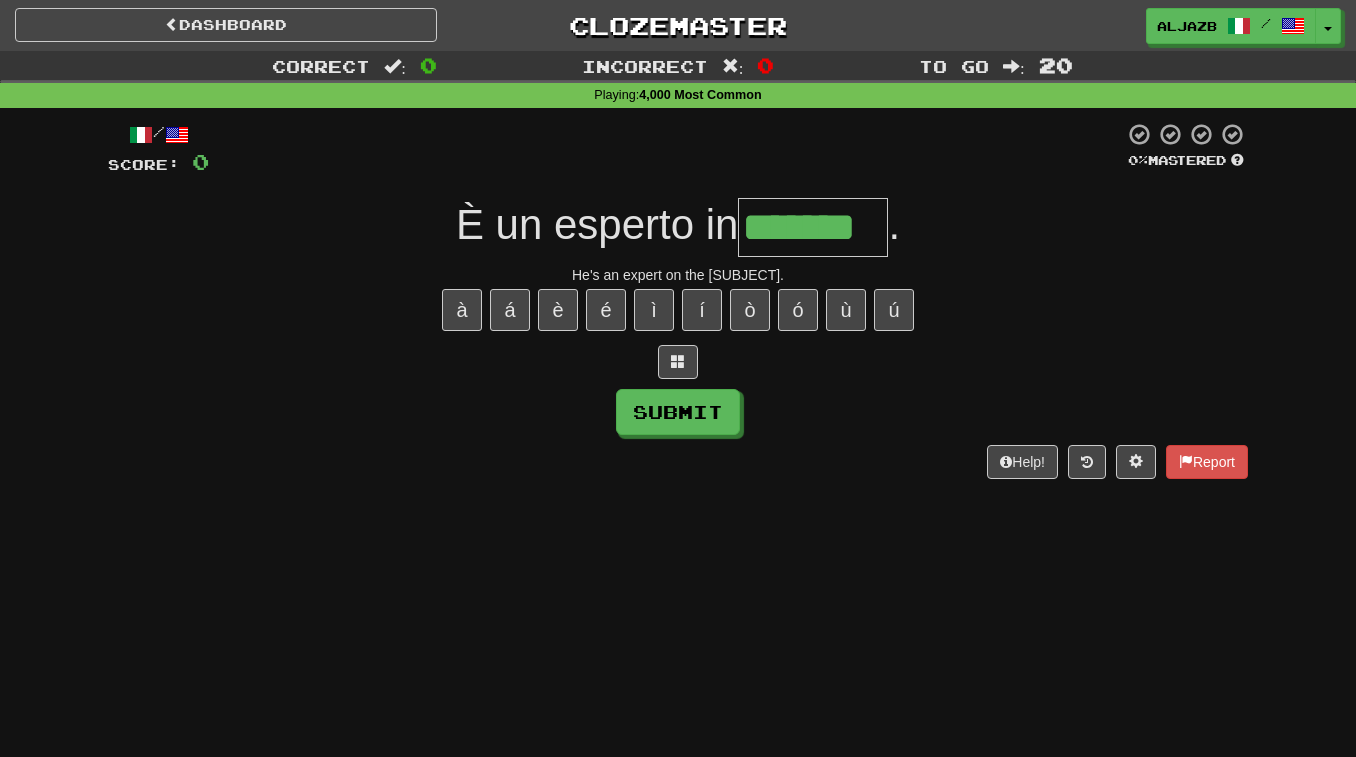 type on "*******" 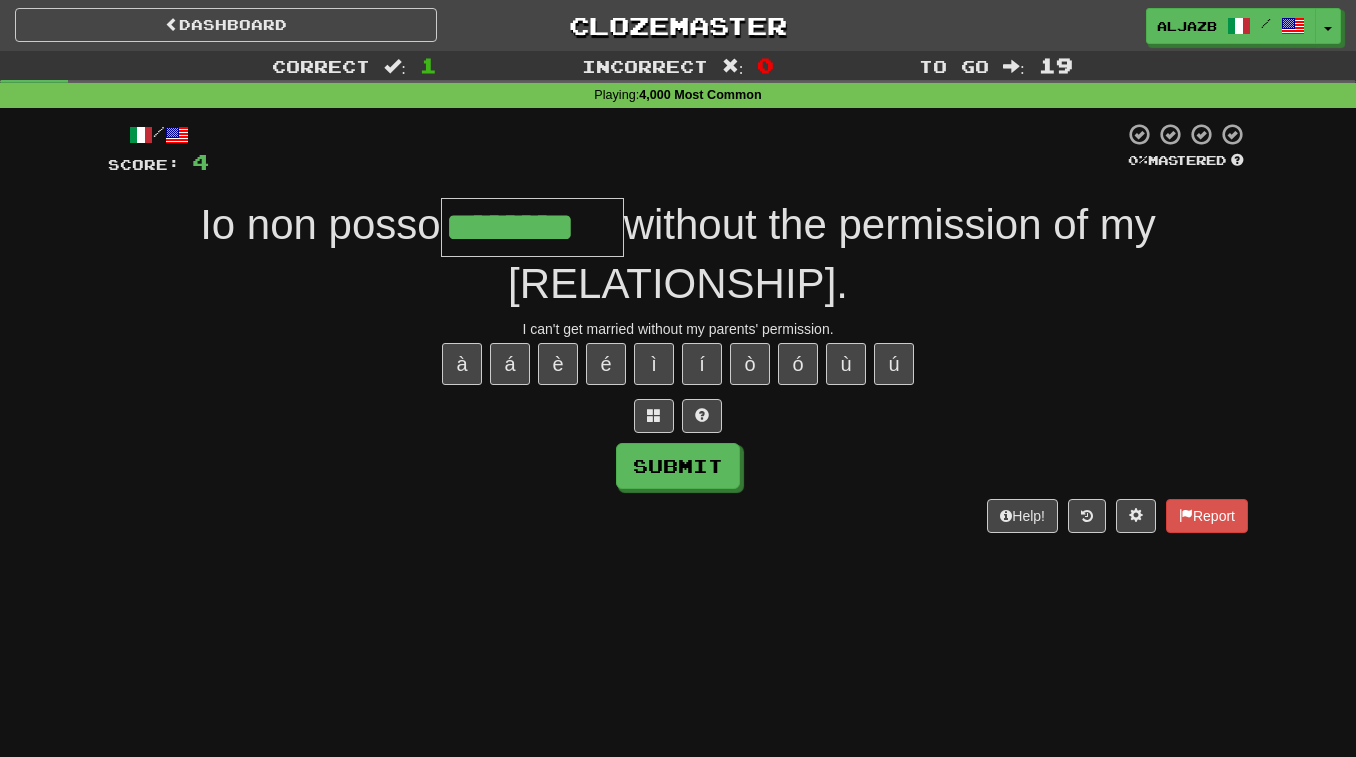 type on "********" 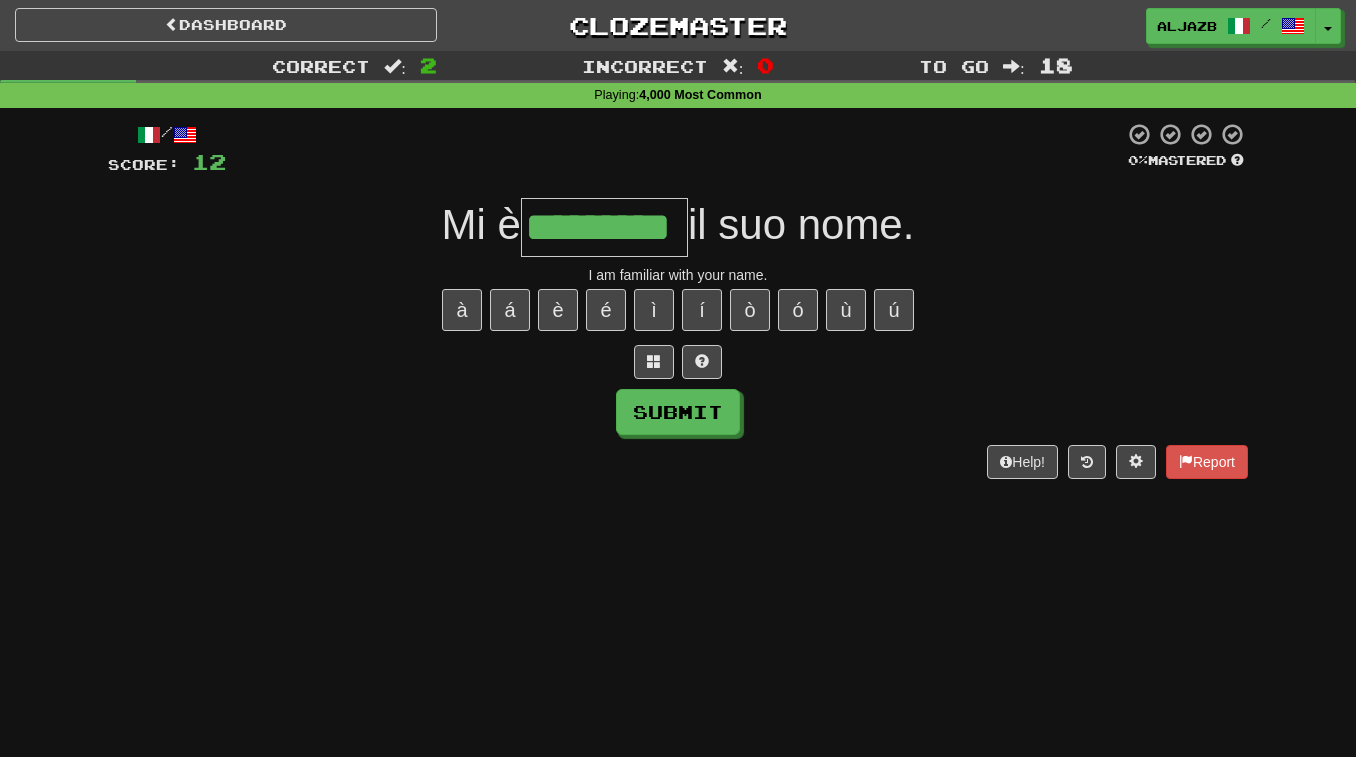 type on "*********" 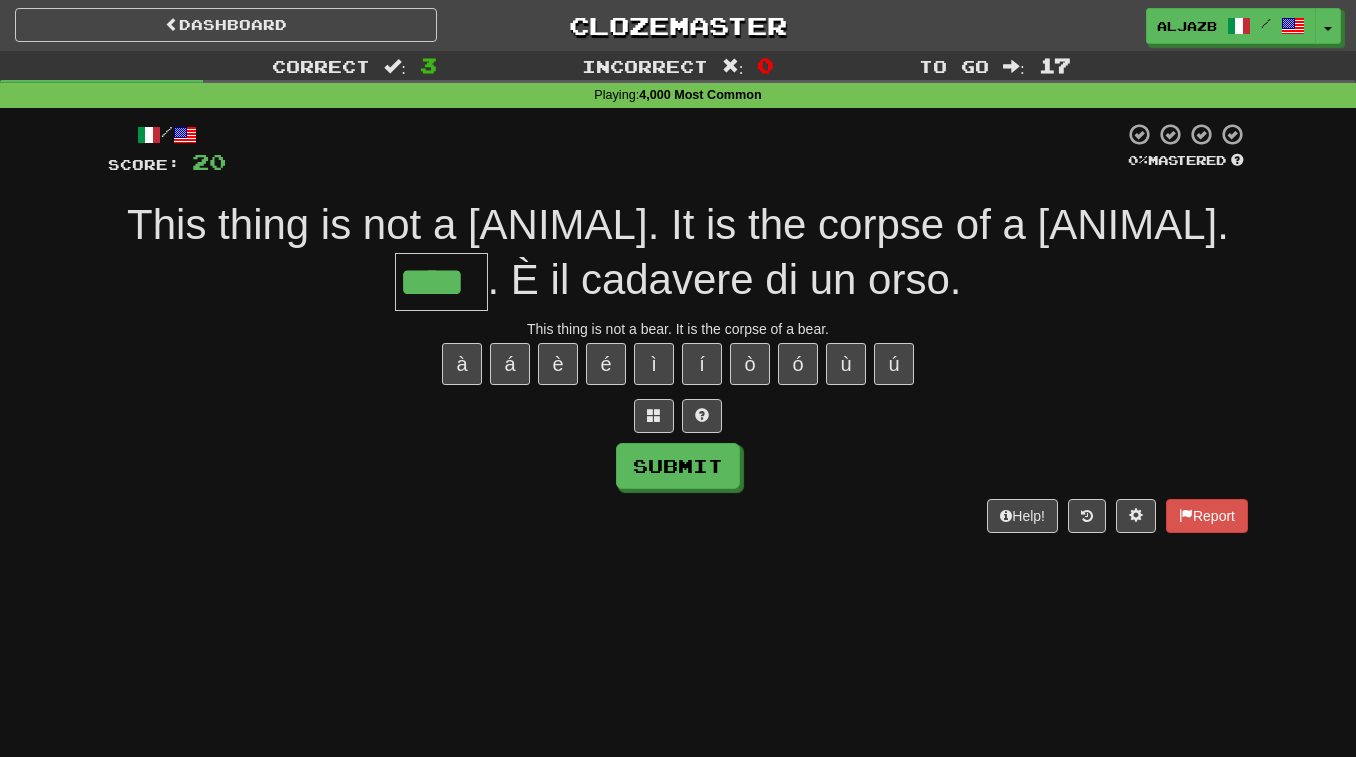 type on "****" 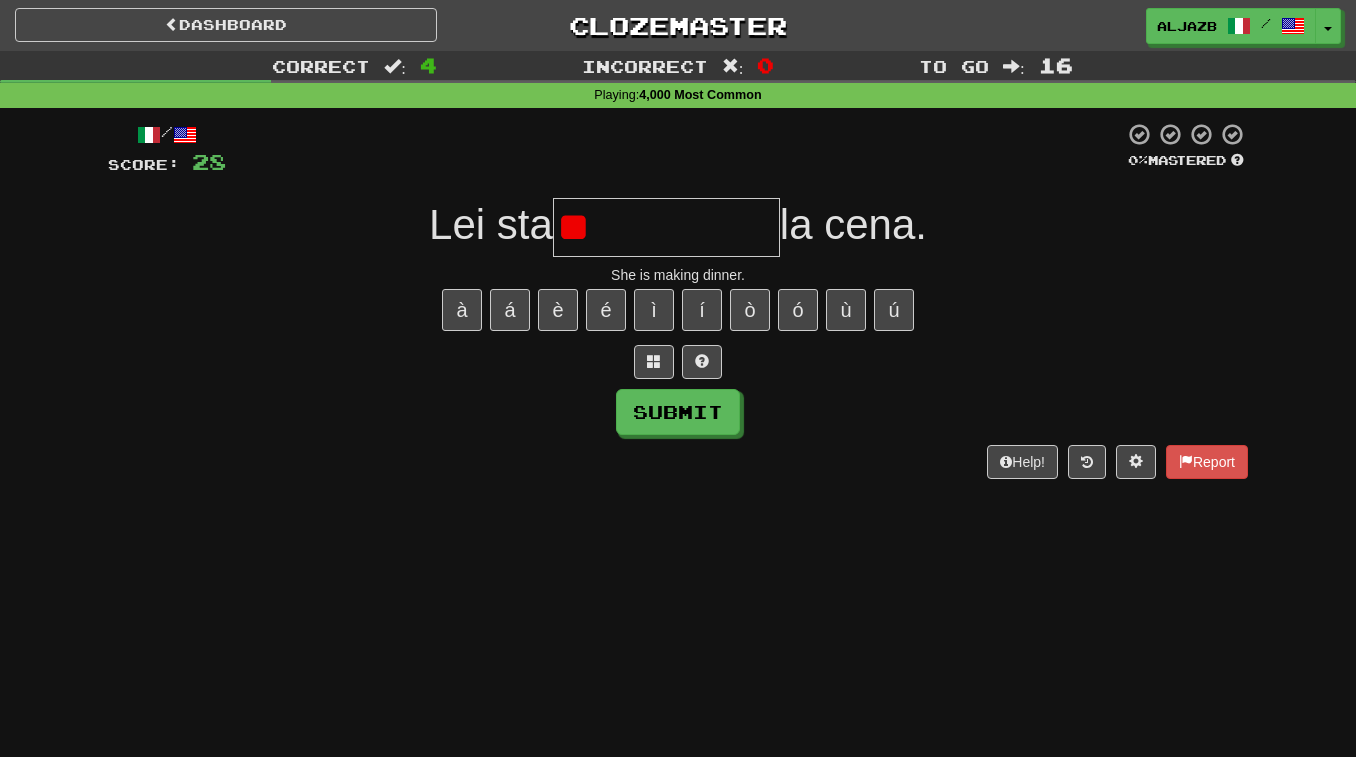type on "*" 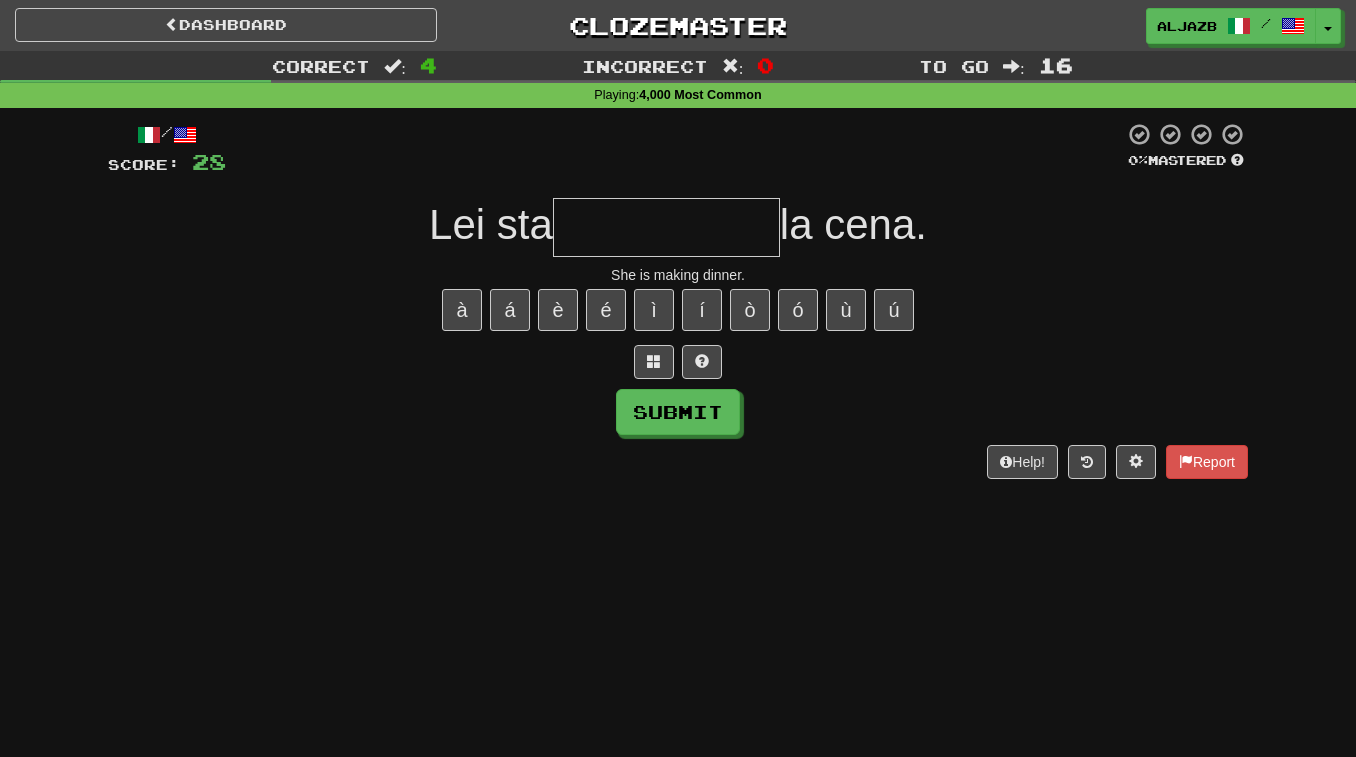 type on "*" 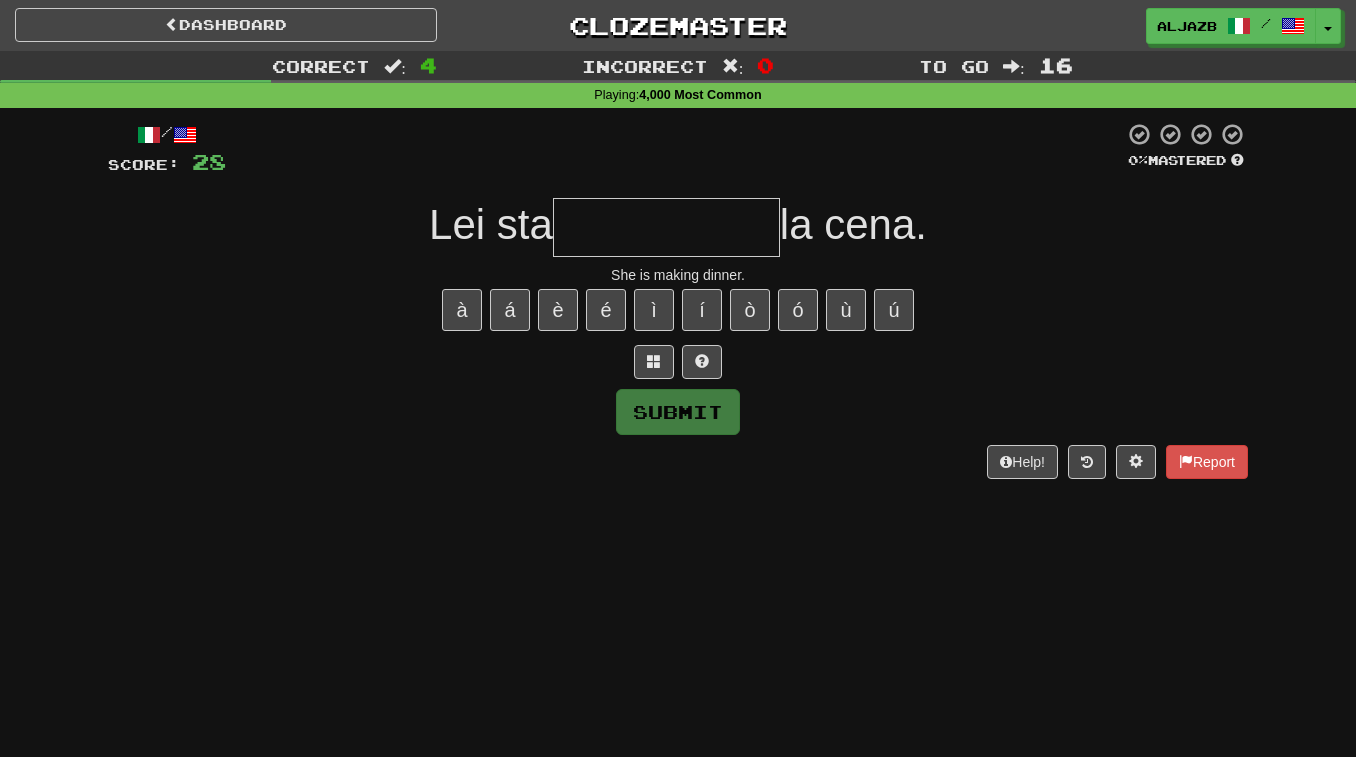 type on "*" 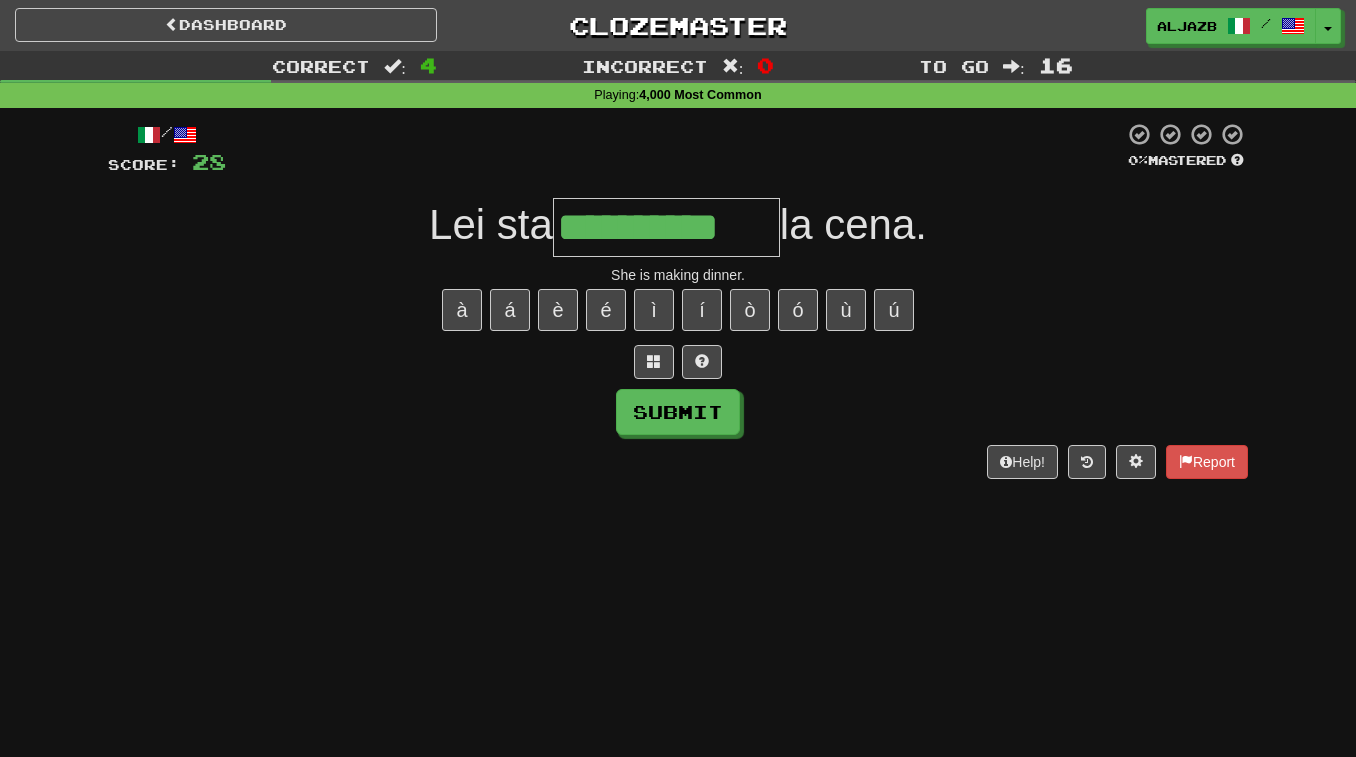 type on "**********" 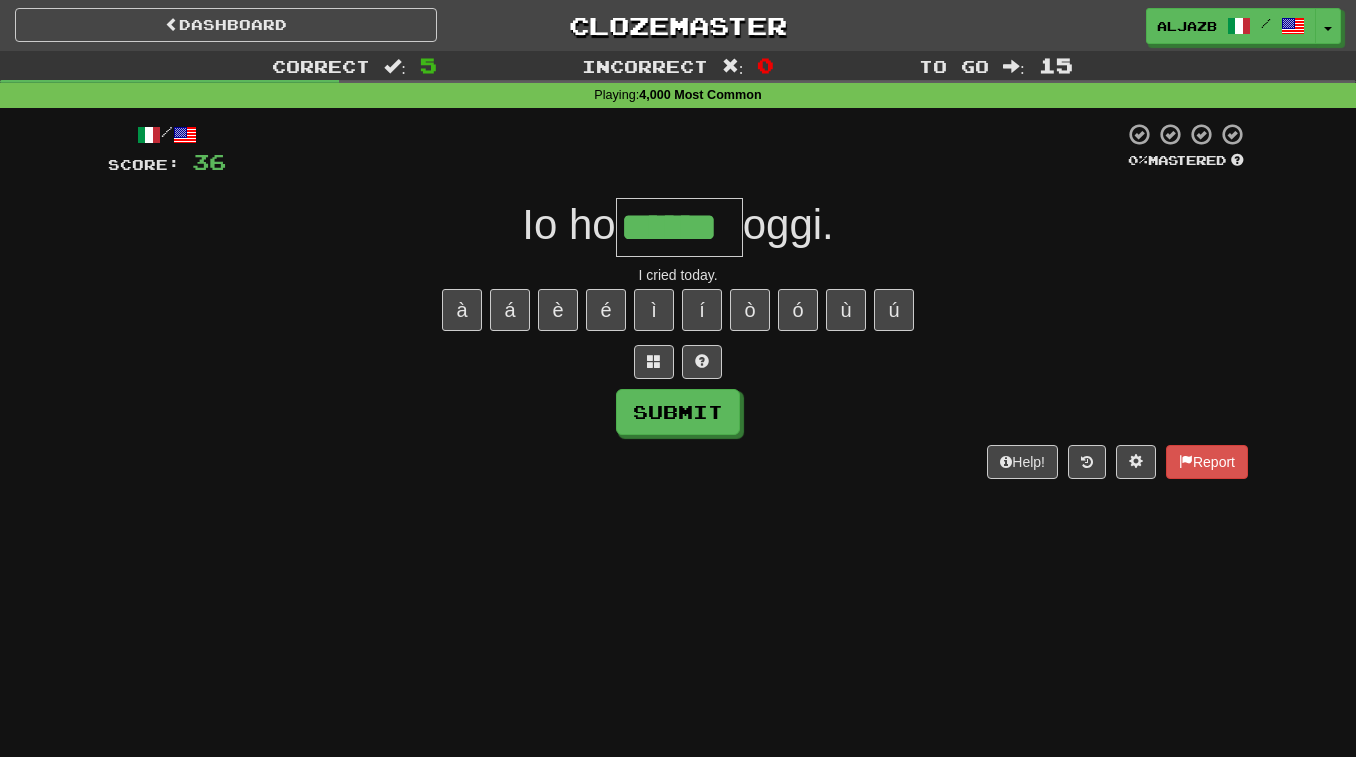 type on "******" 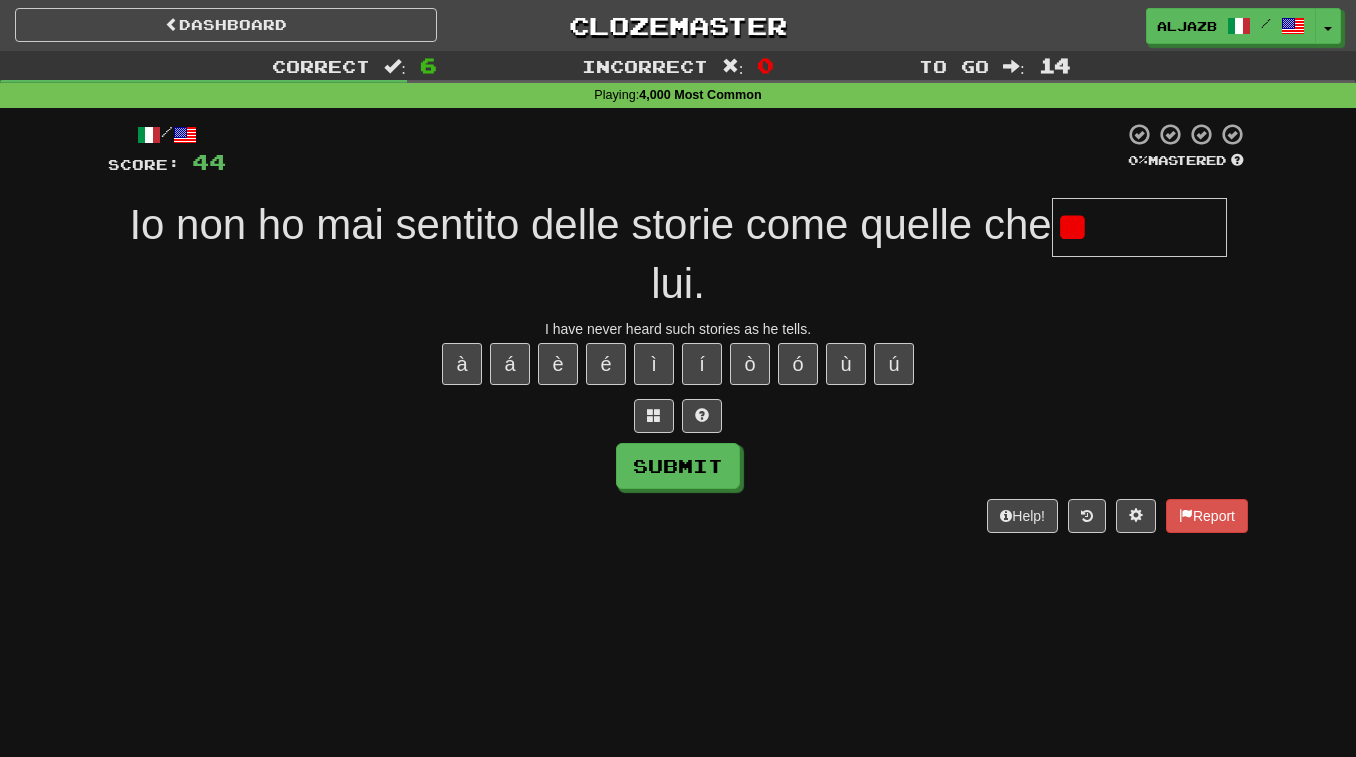 type on "*" 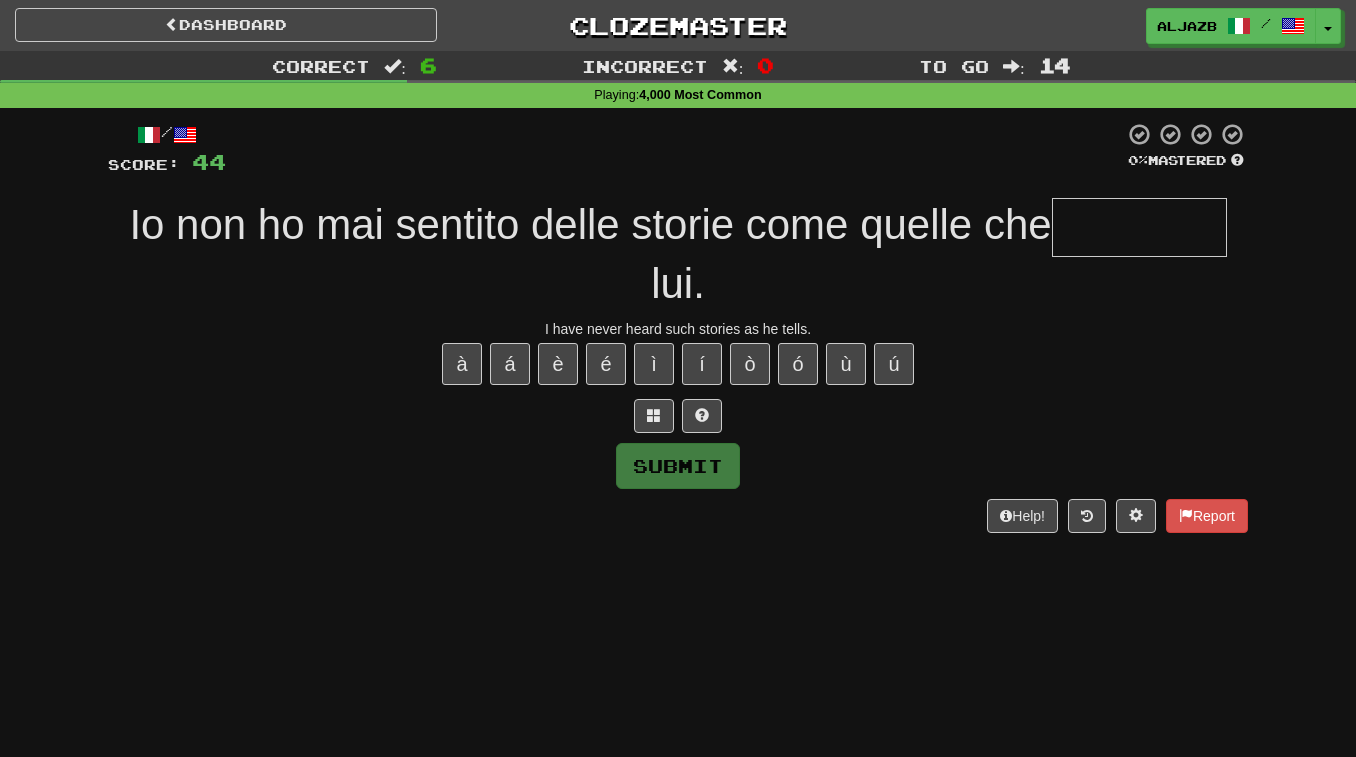 type on "*" 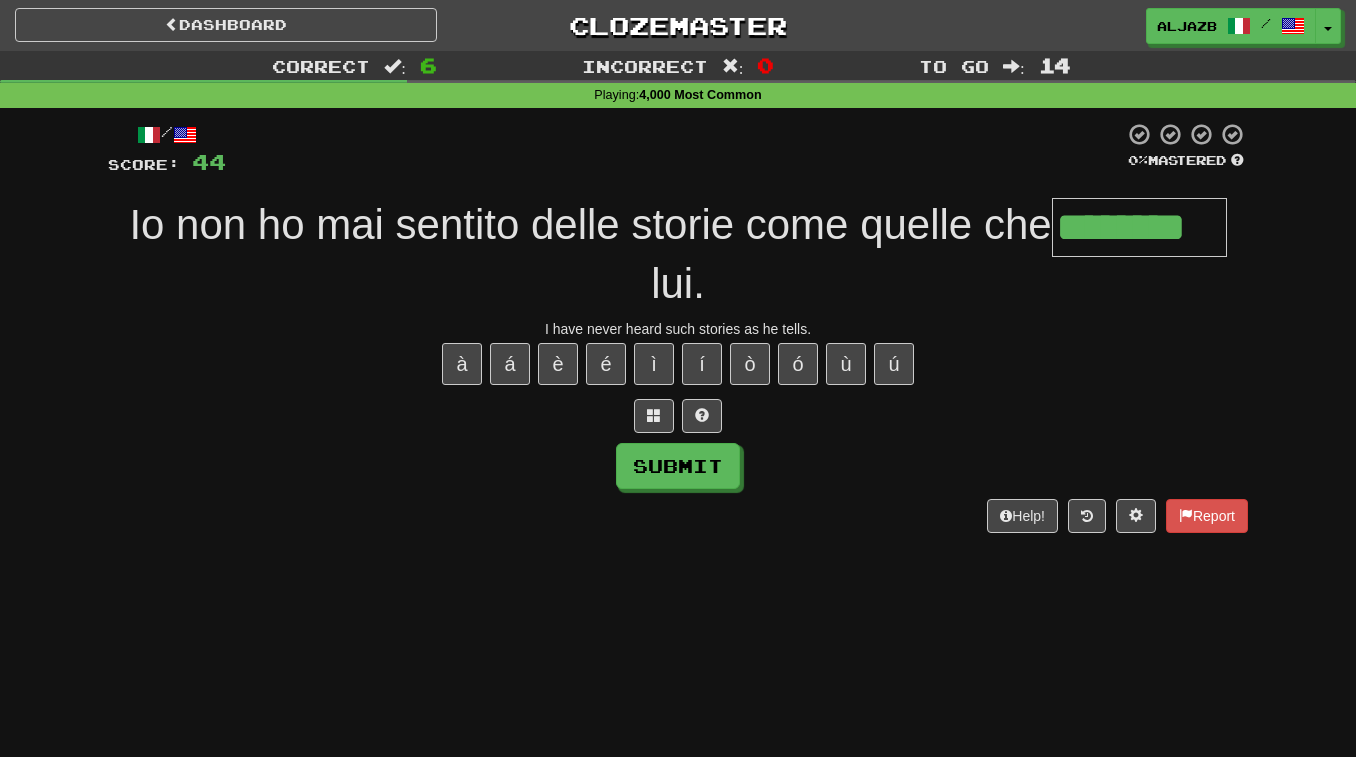 type on "********" 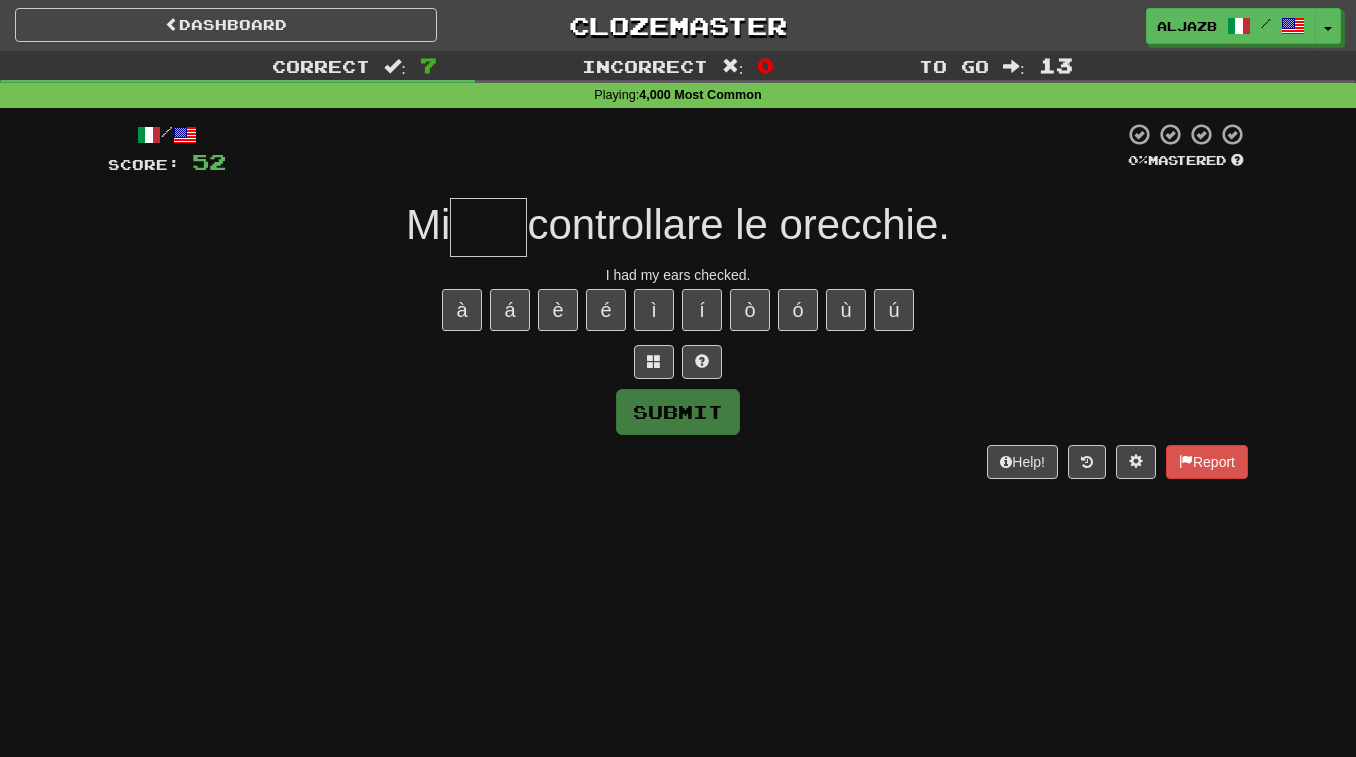 type on "*" 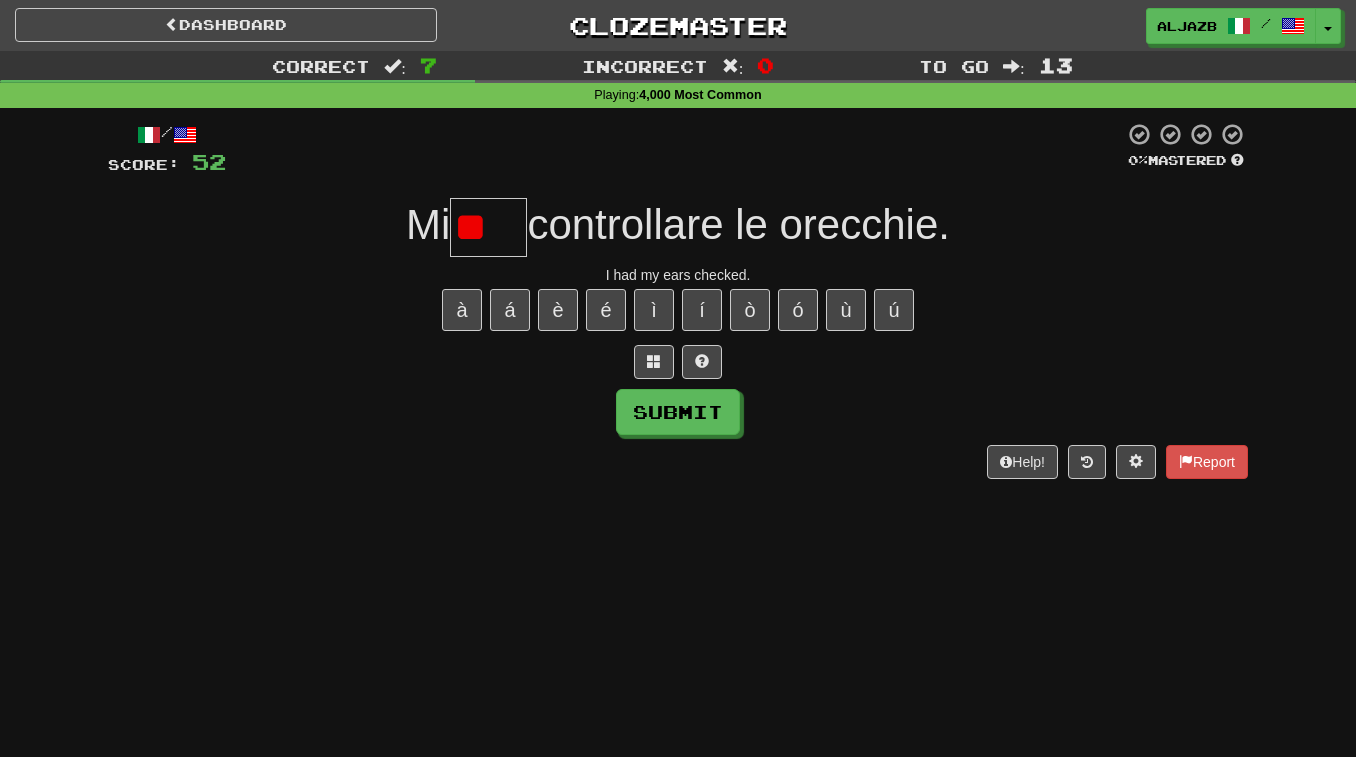 type on "*" 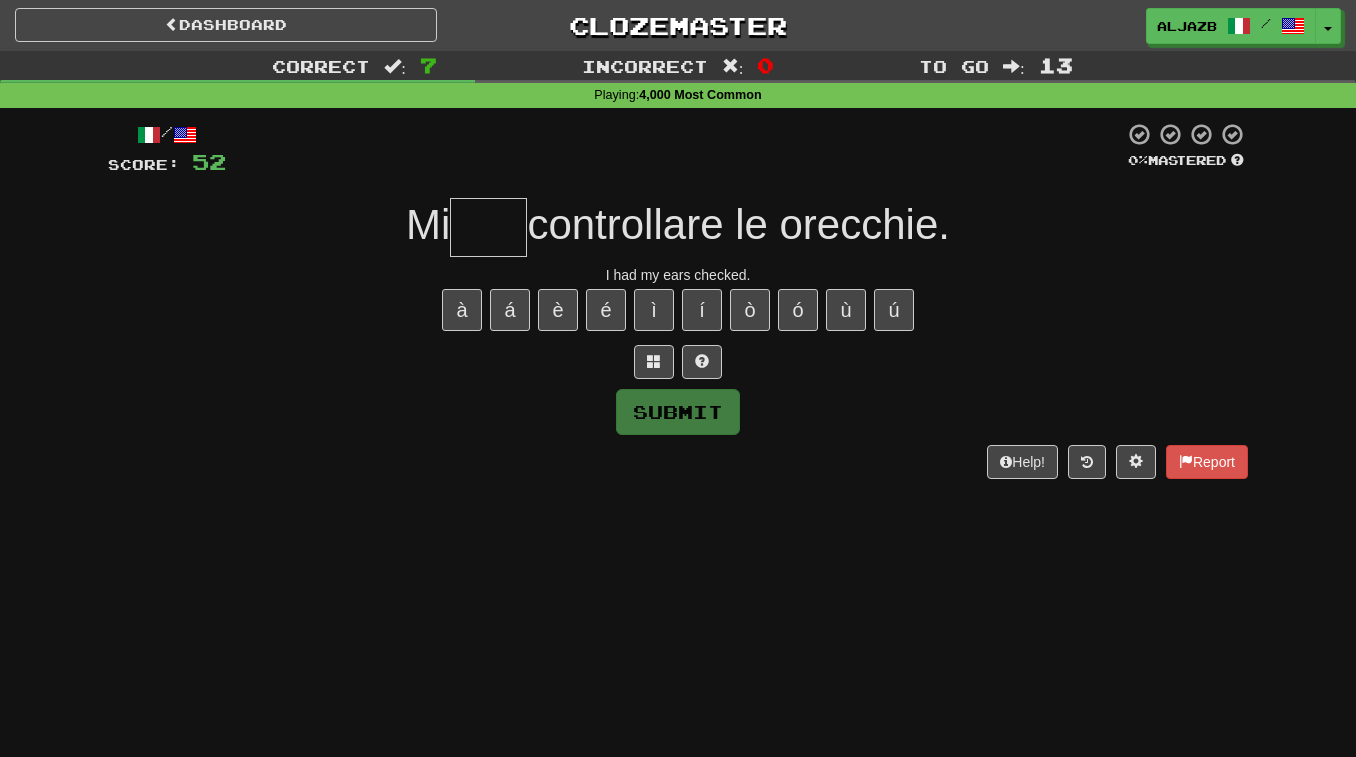 type on "*" 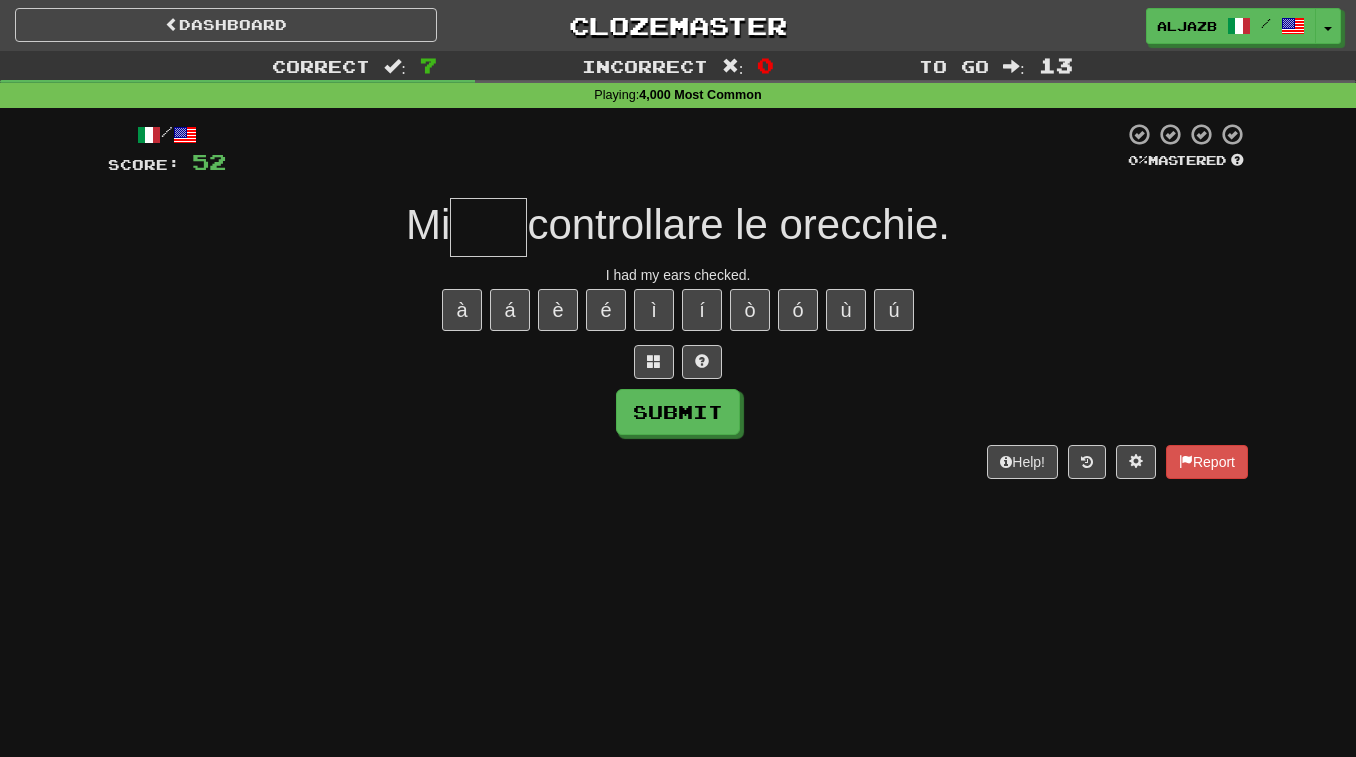 type on "*" 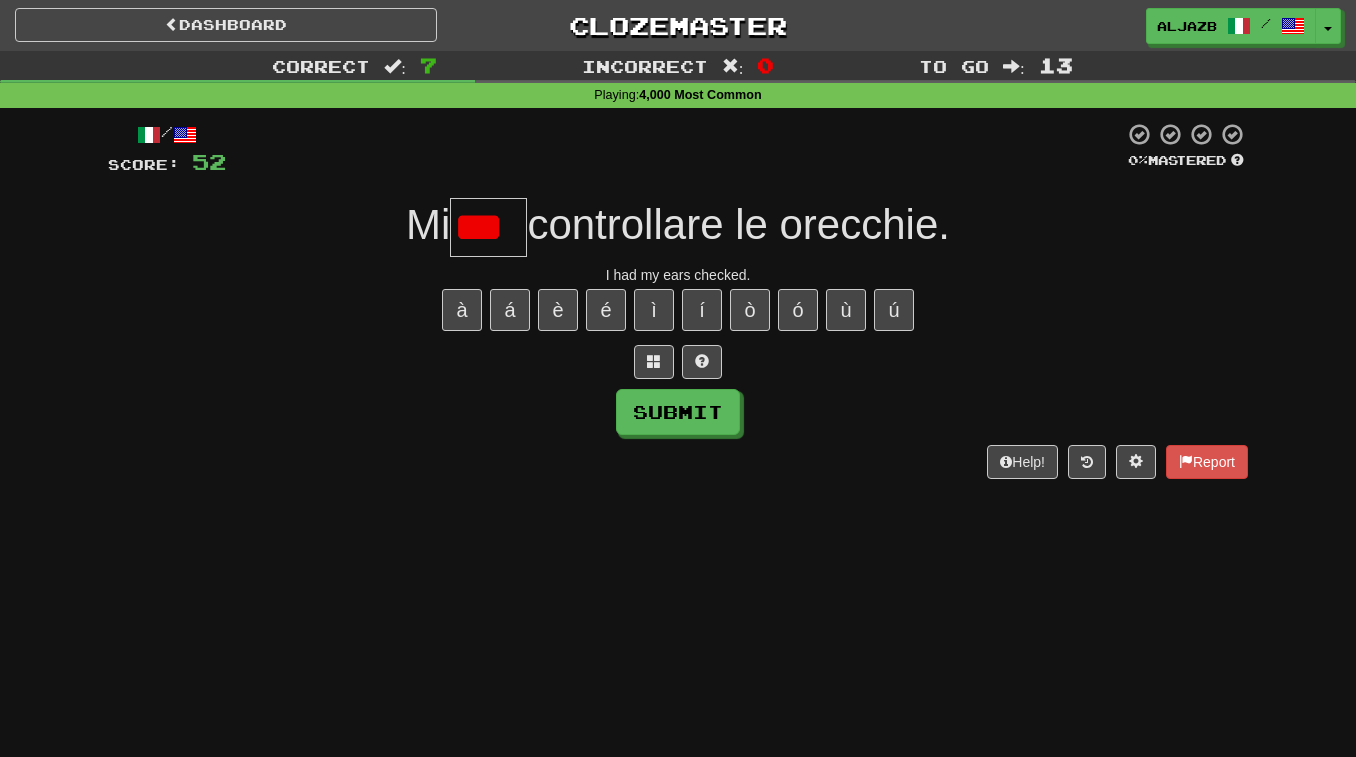scroll, scrollTop: 0, scrollLeft: 0, axis: both 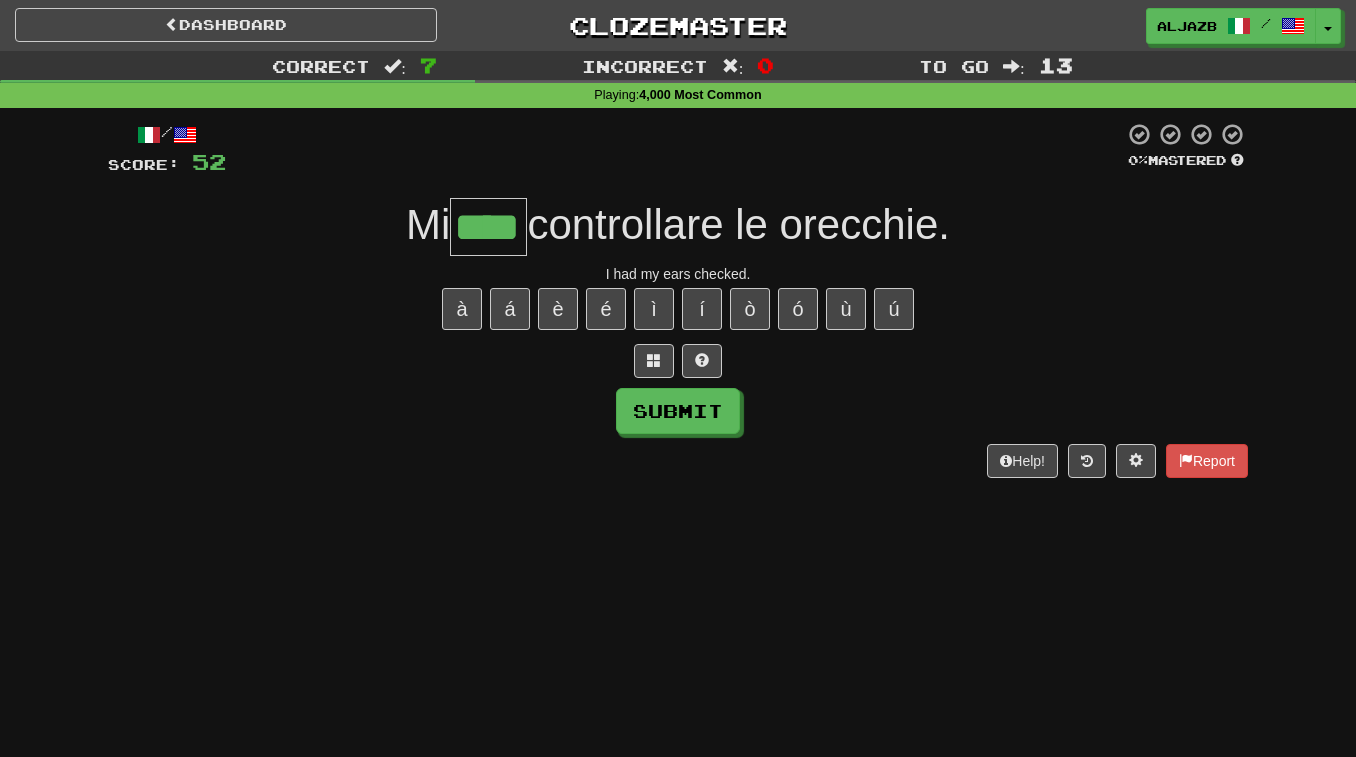 type on "****" 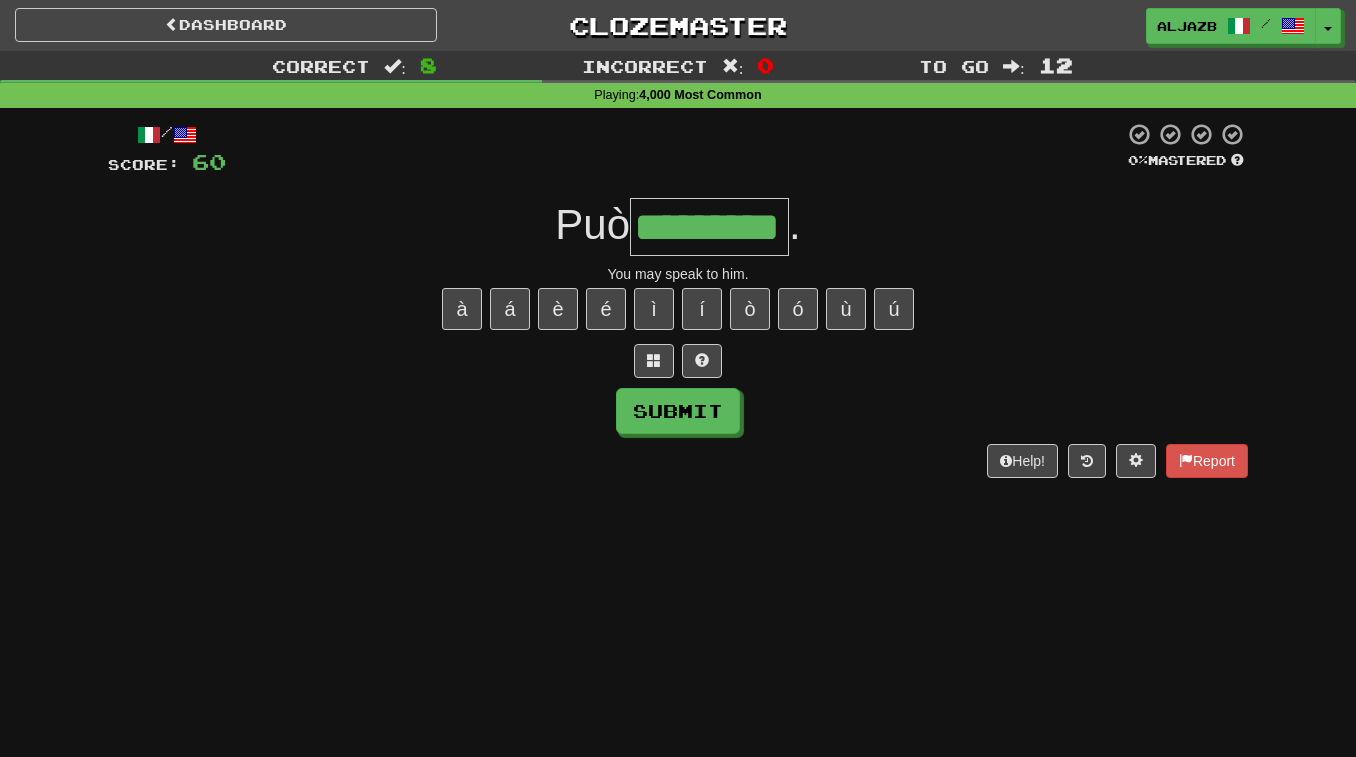 type on "*********" 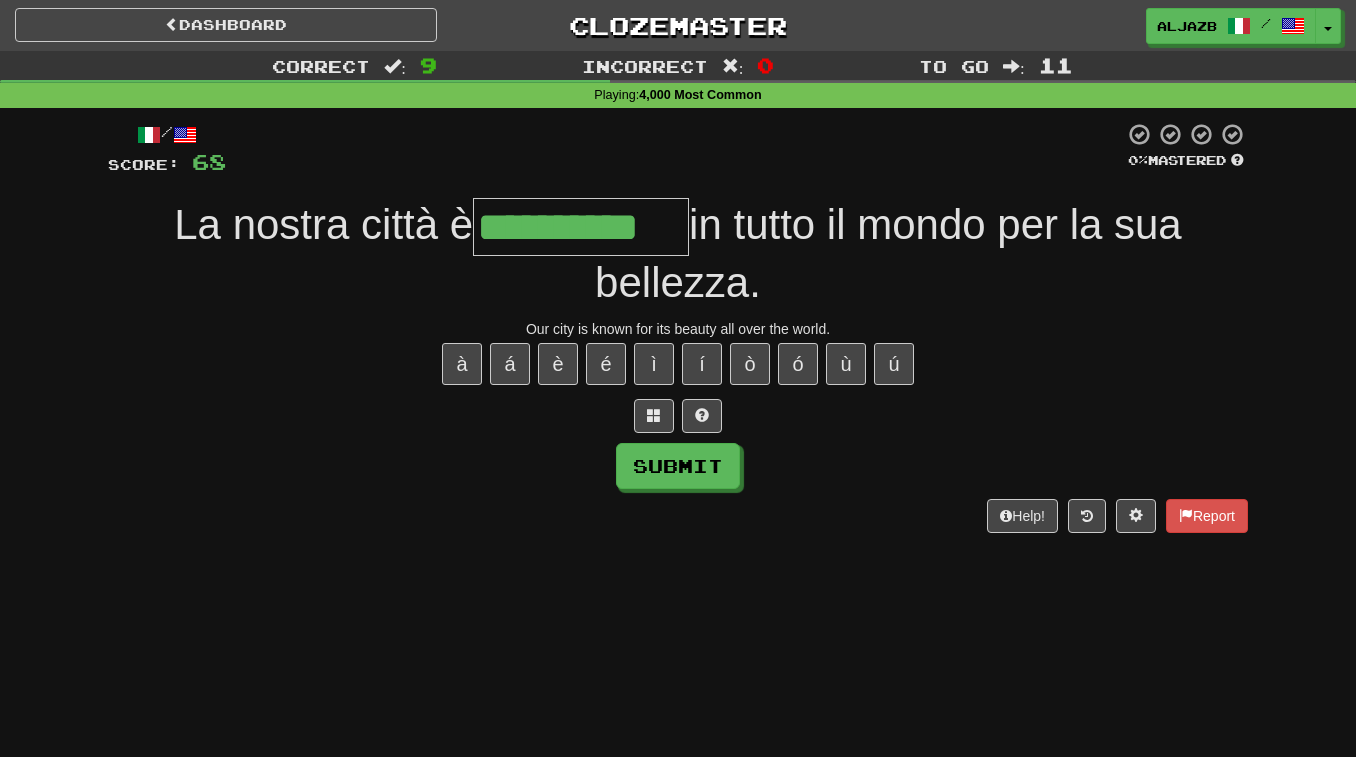 type on "**********" 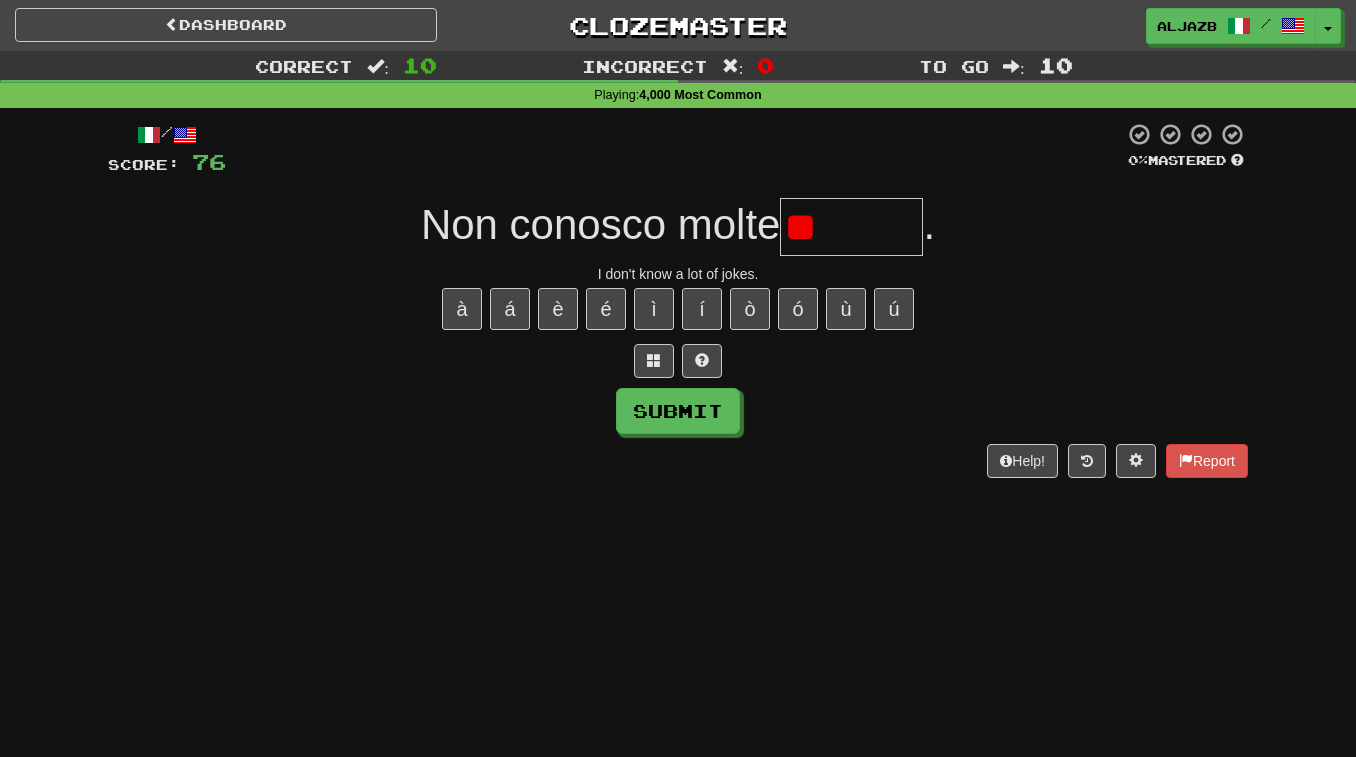 type on "*" 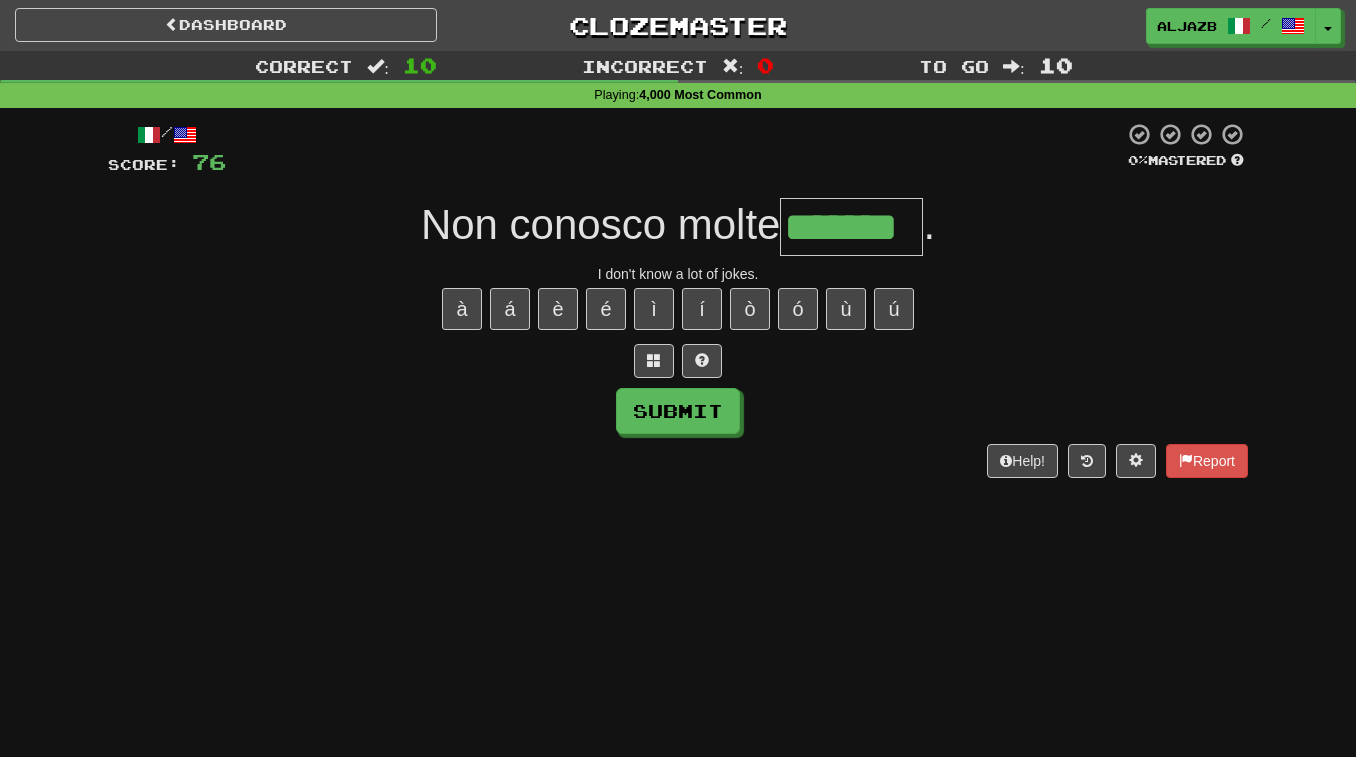 type on "*******" 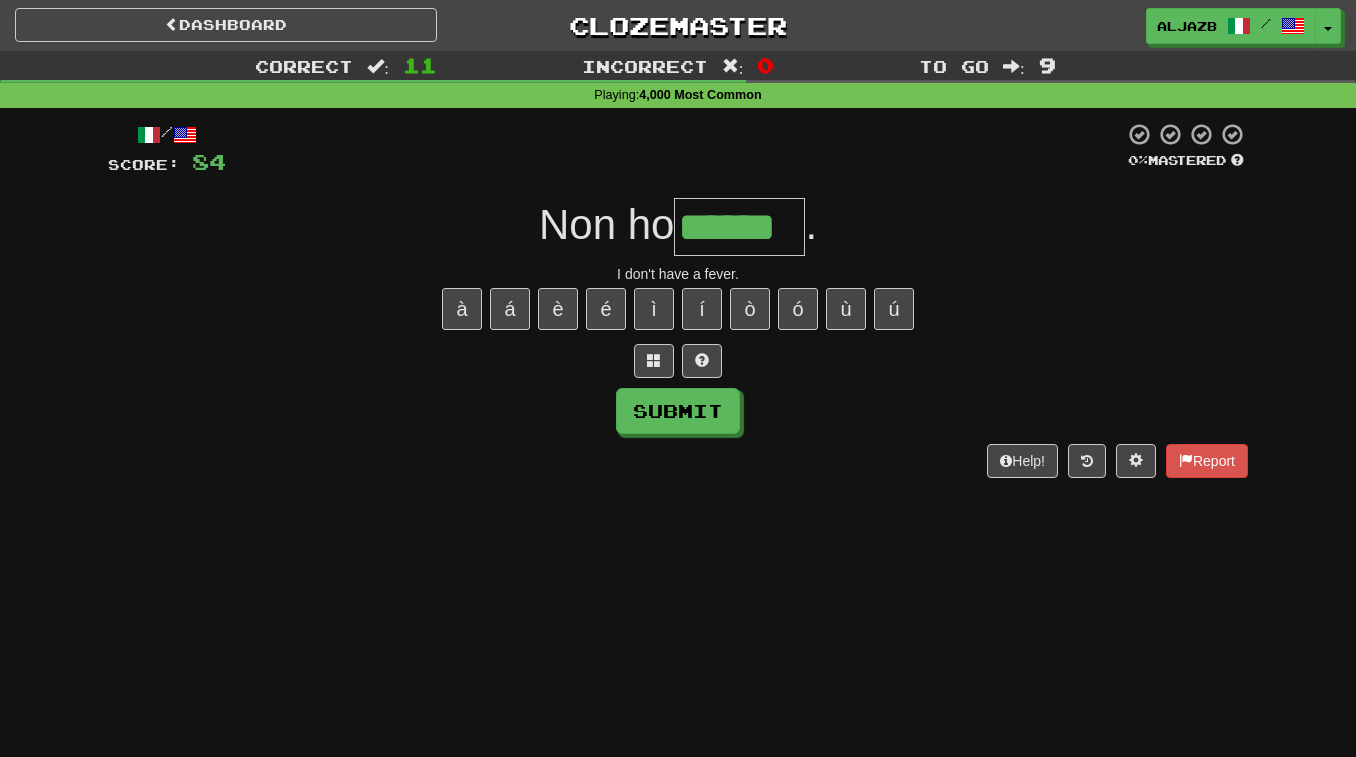 type on "******" 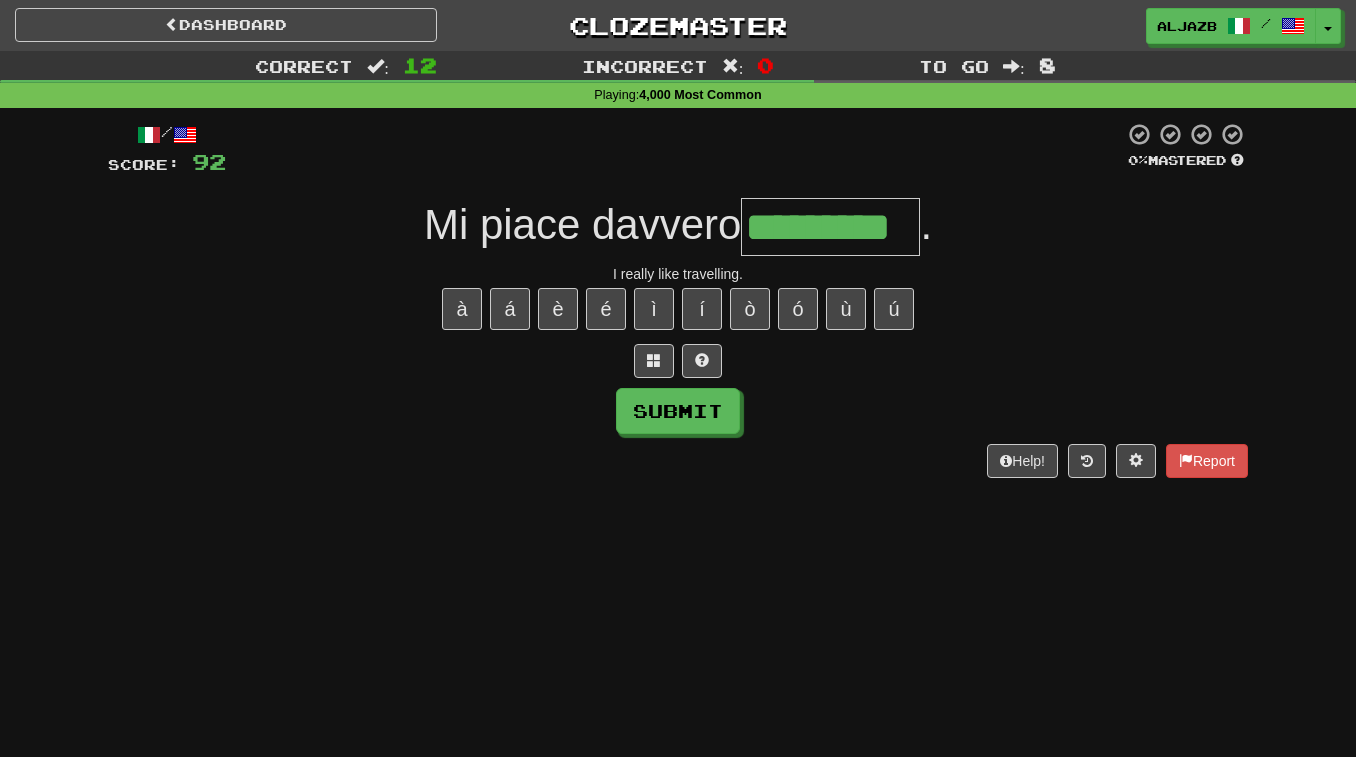 type on "*********" 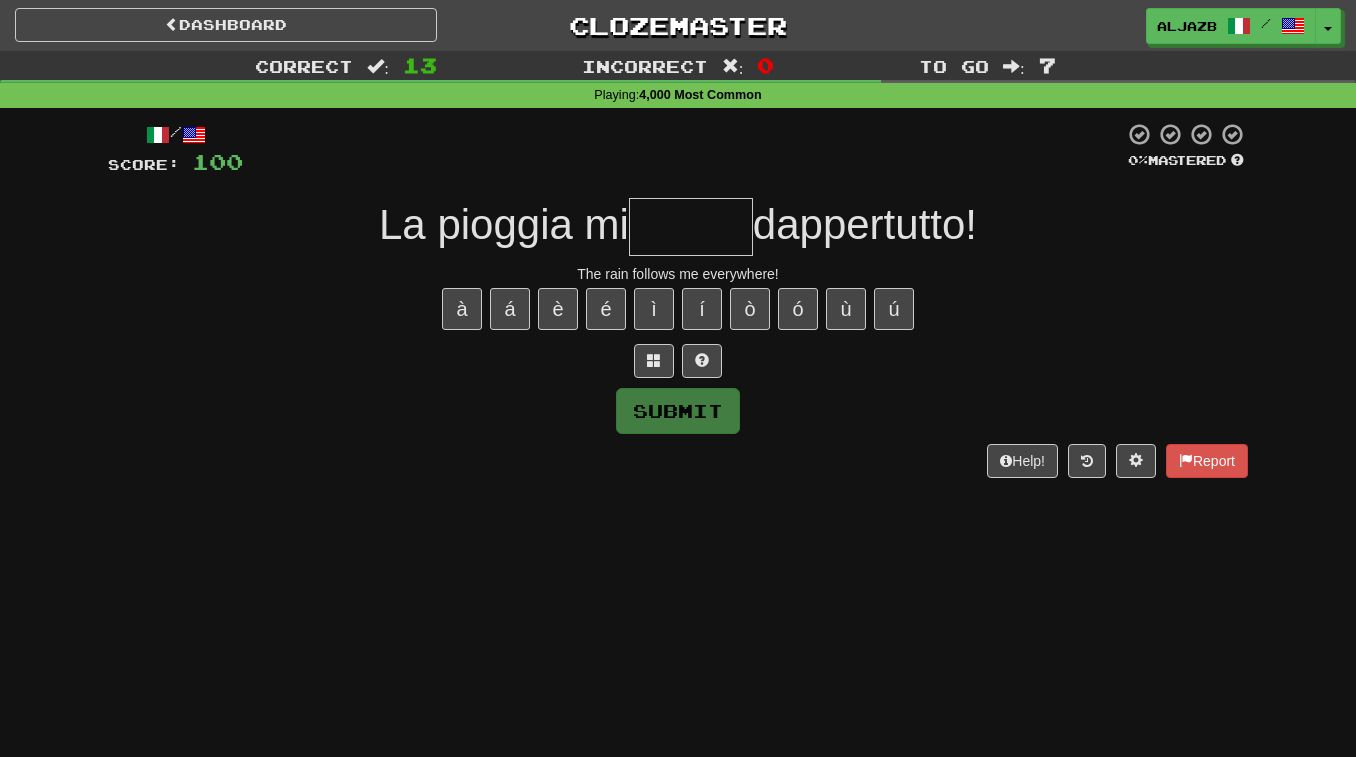 type on "*" 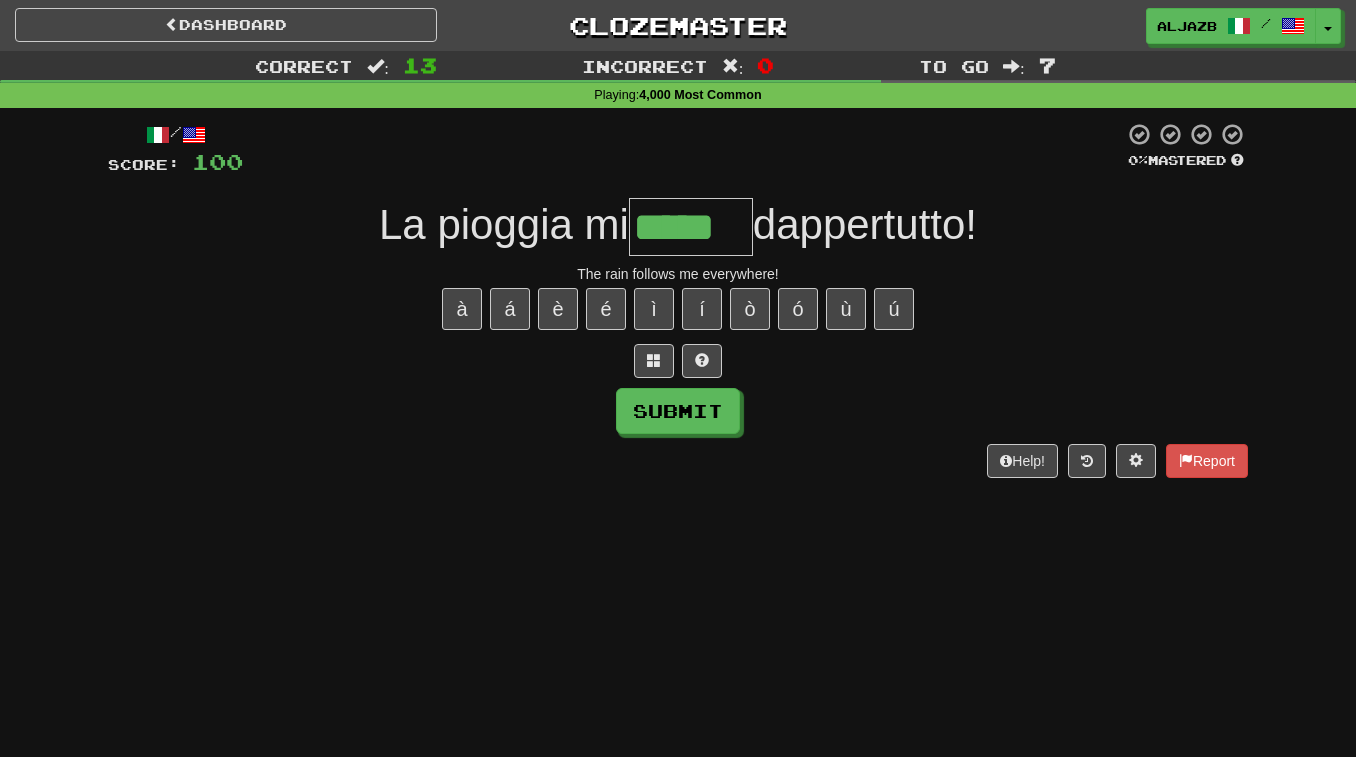 type on "*****" 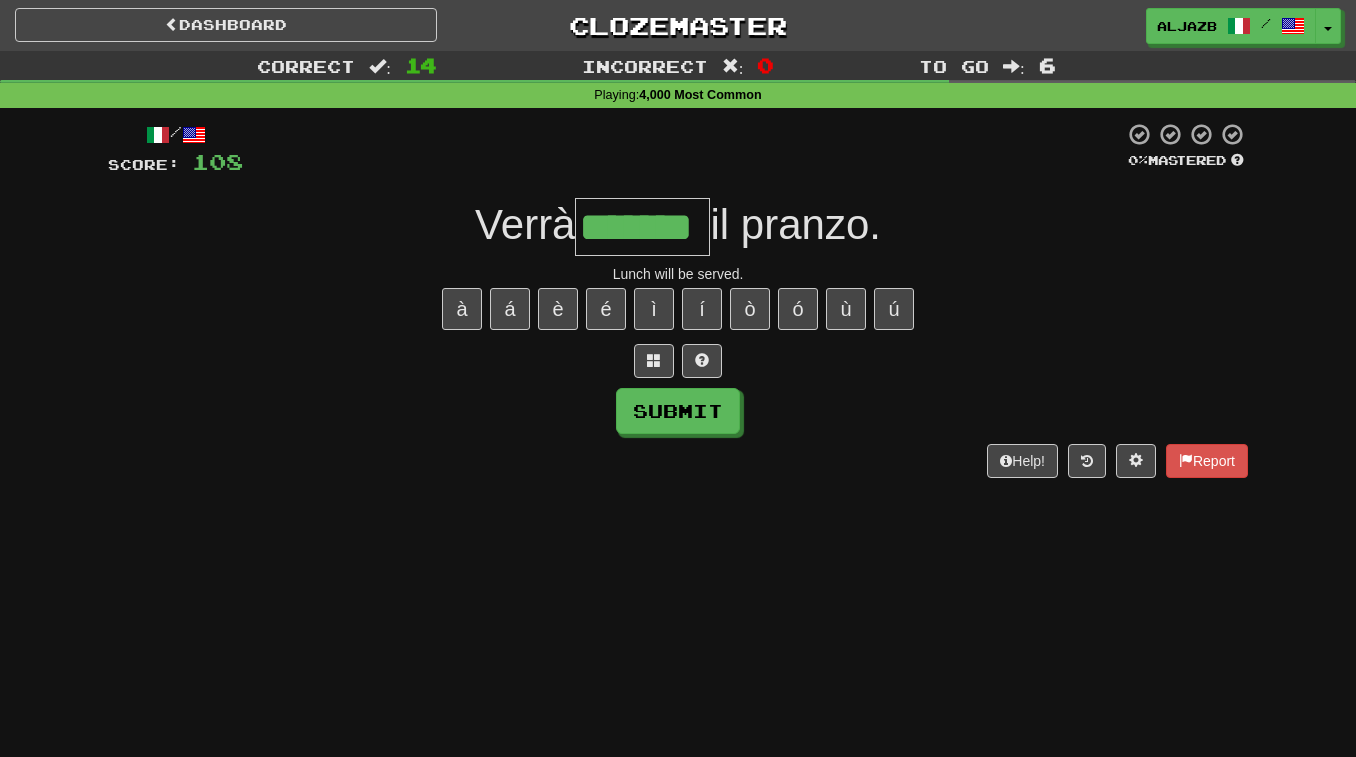 type on "*******" 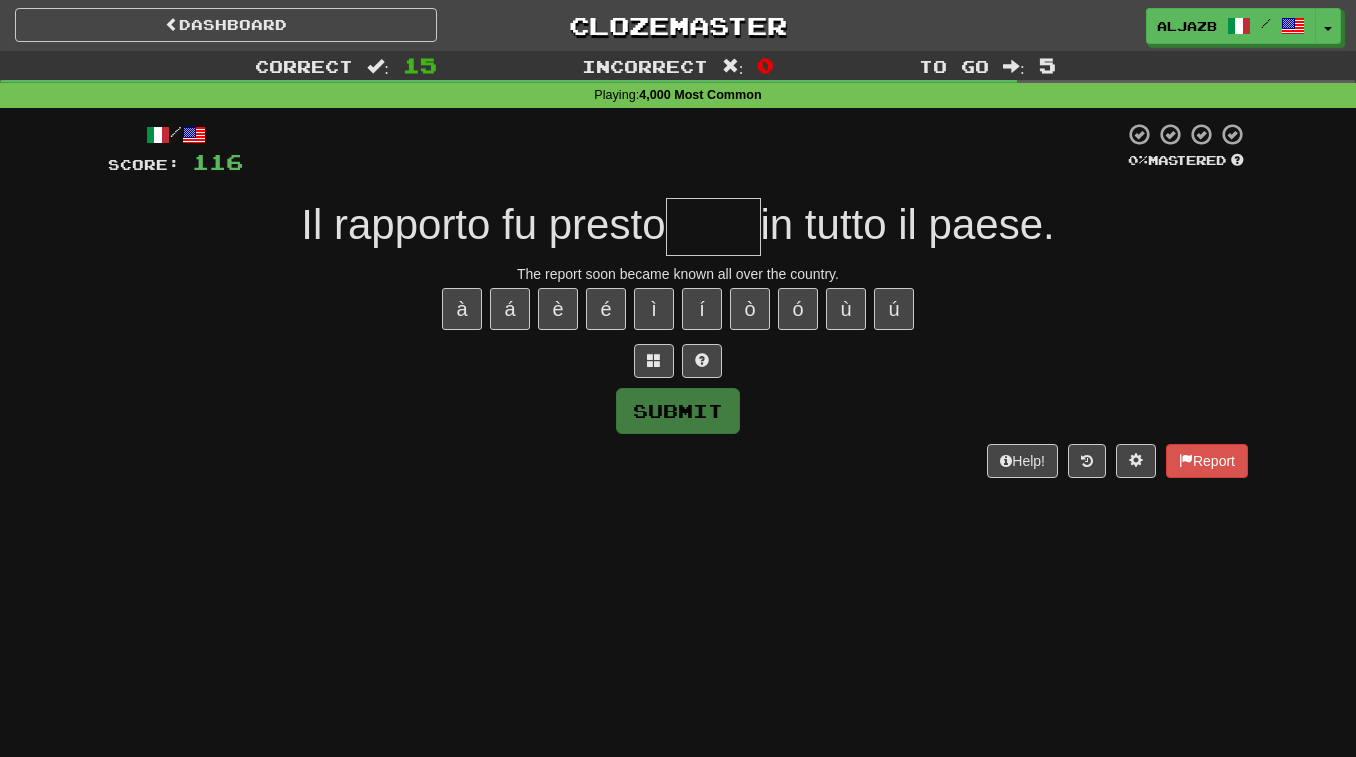 type on "*" 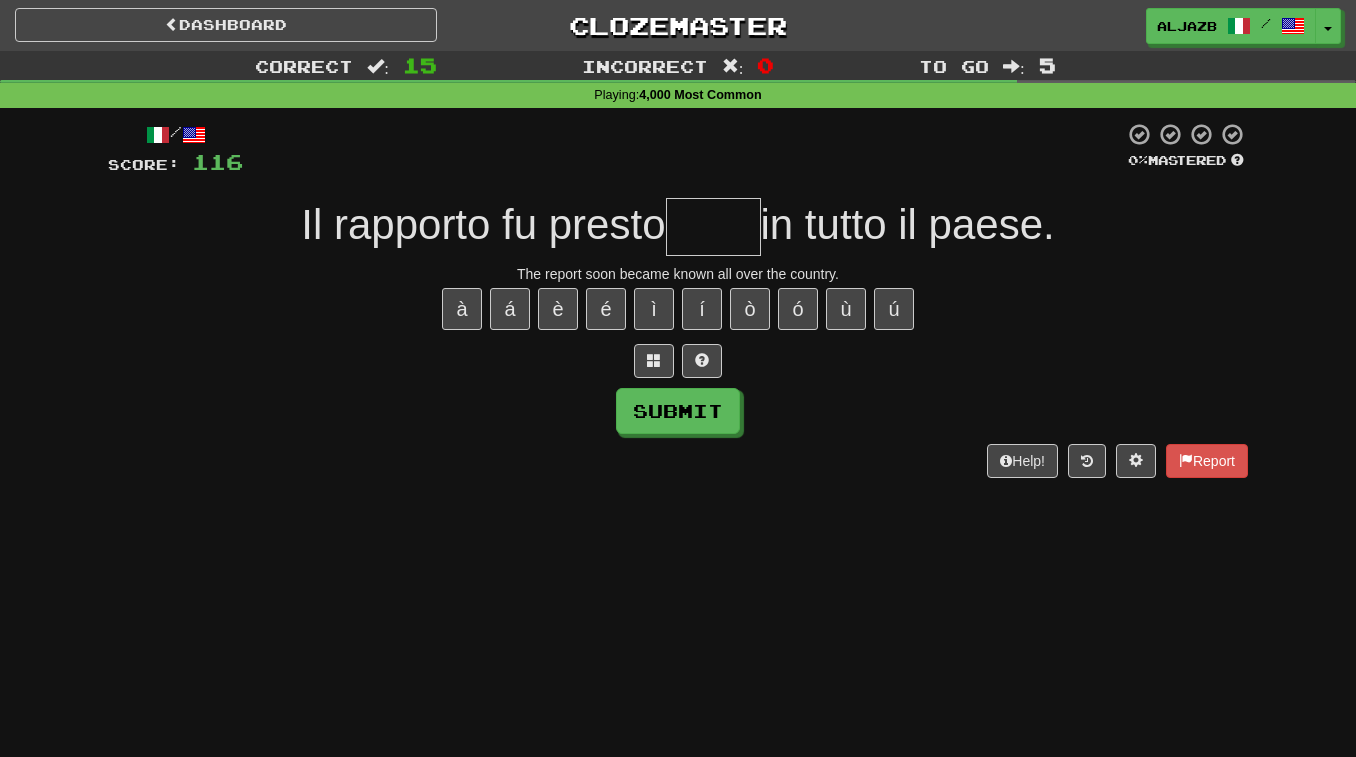 type on "*" 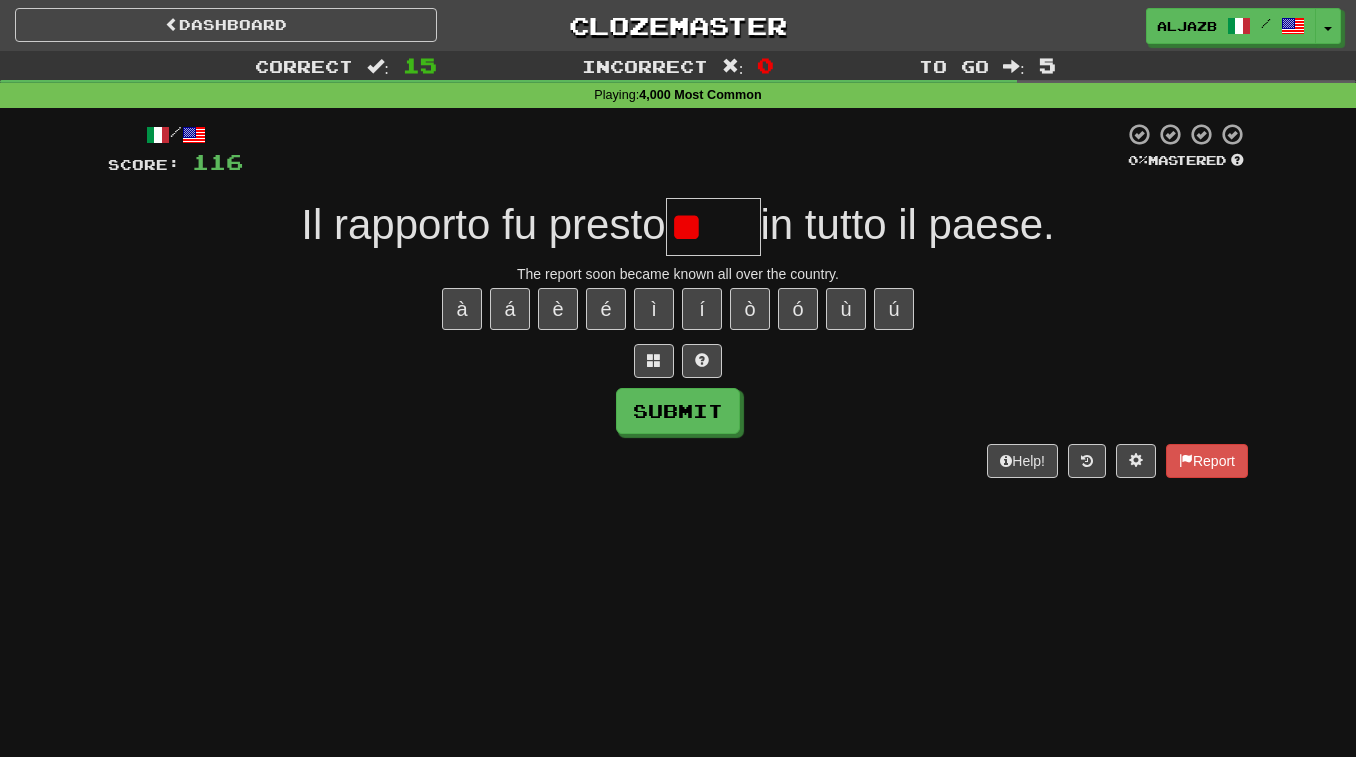 type on "*" 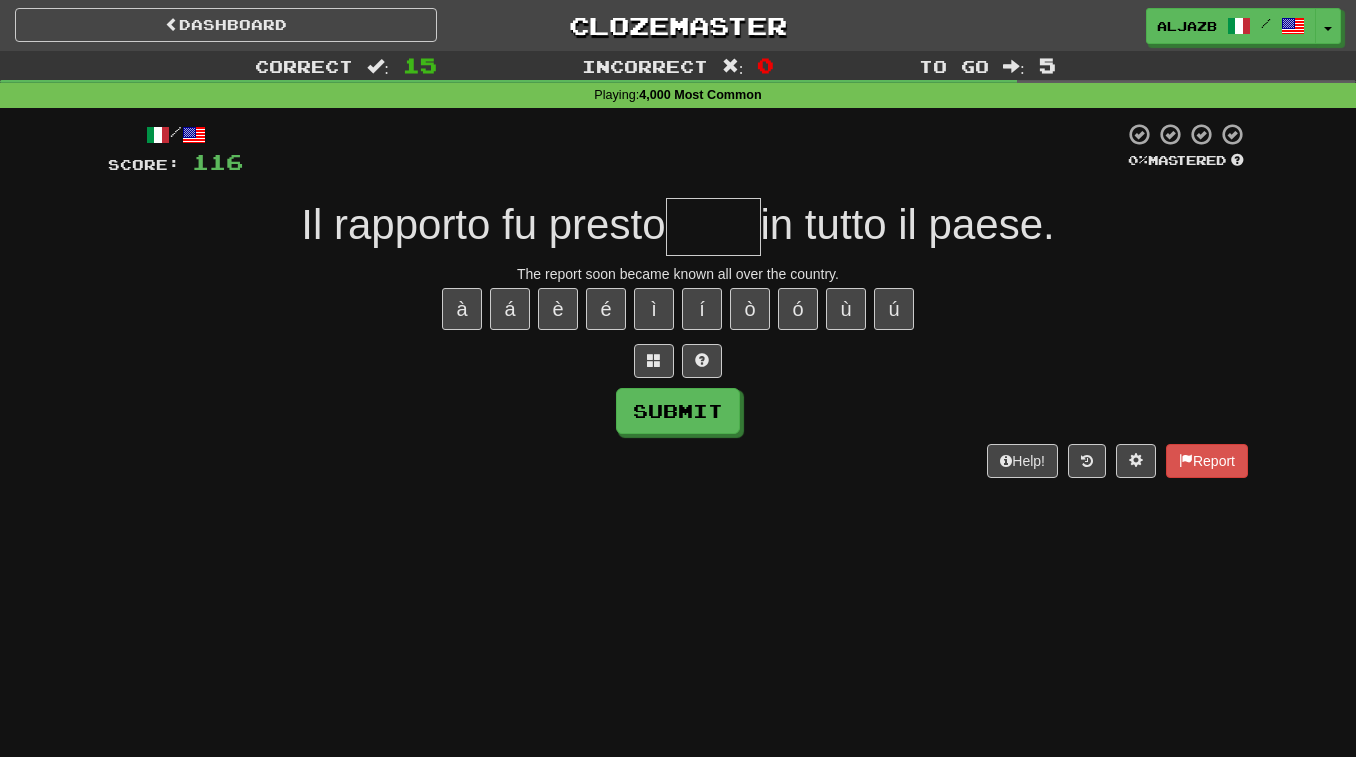 type on "*" 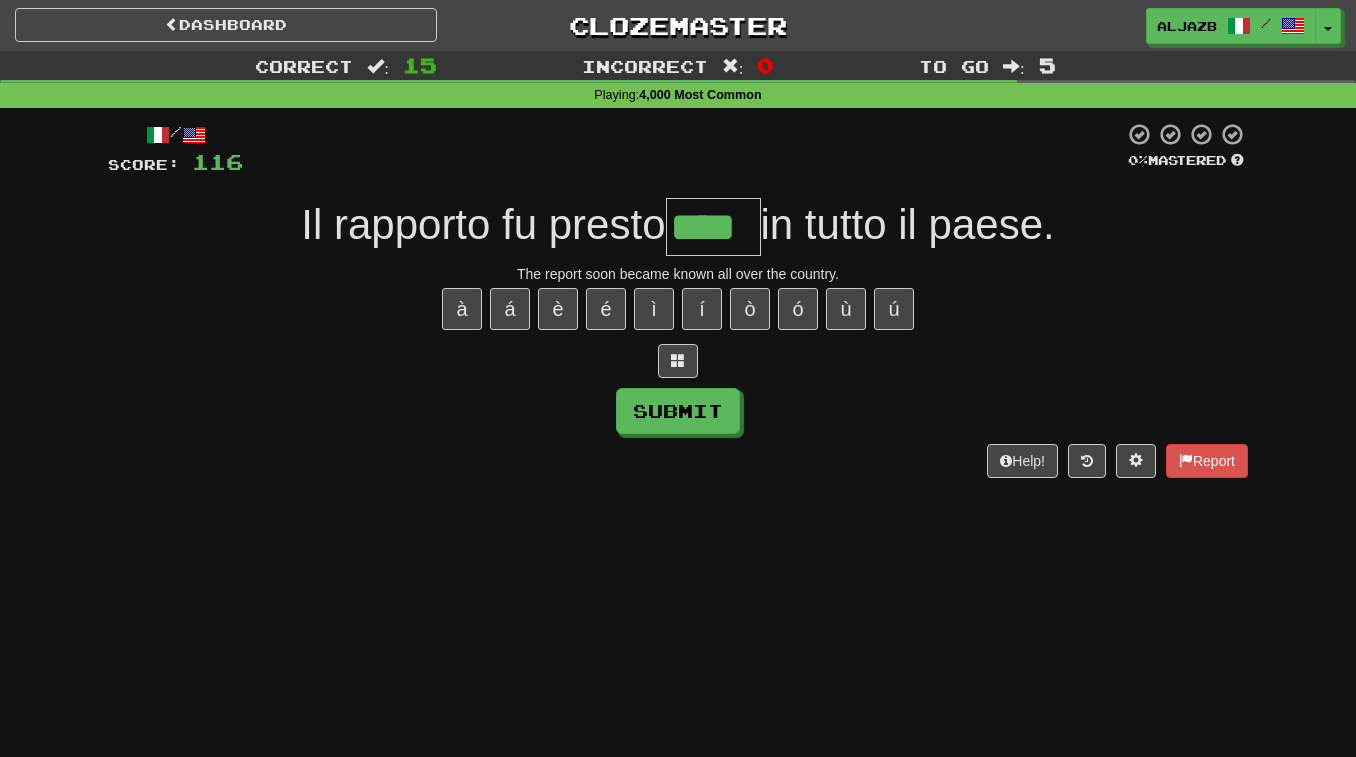 type on "****" 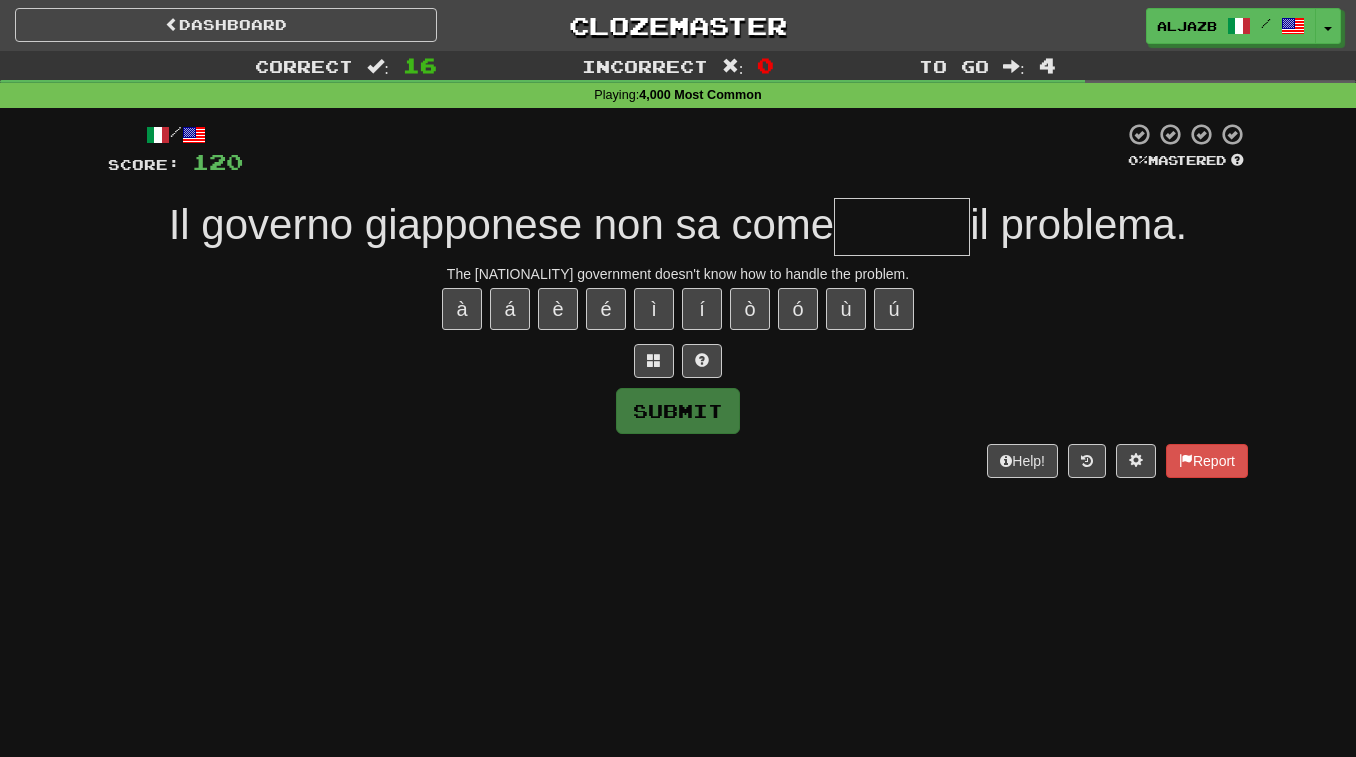 click at bounding box center (902, 227) 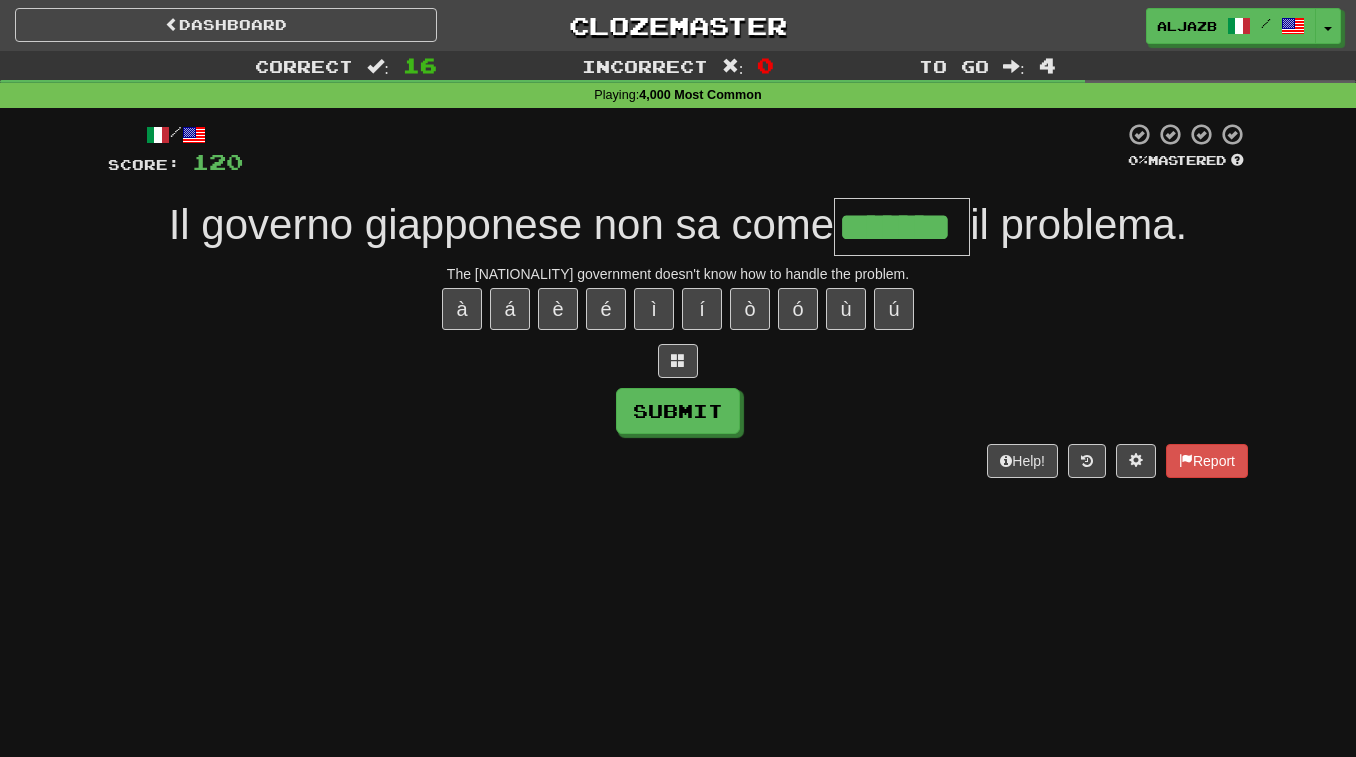 type on "*******" 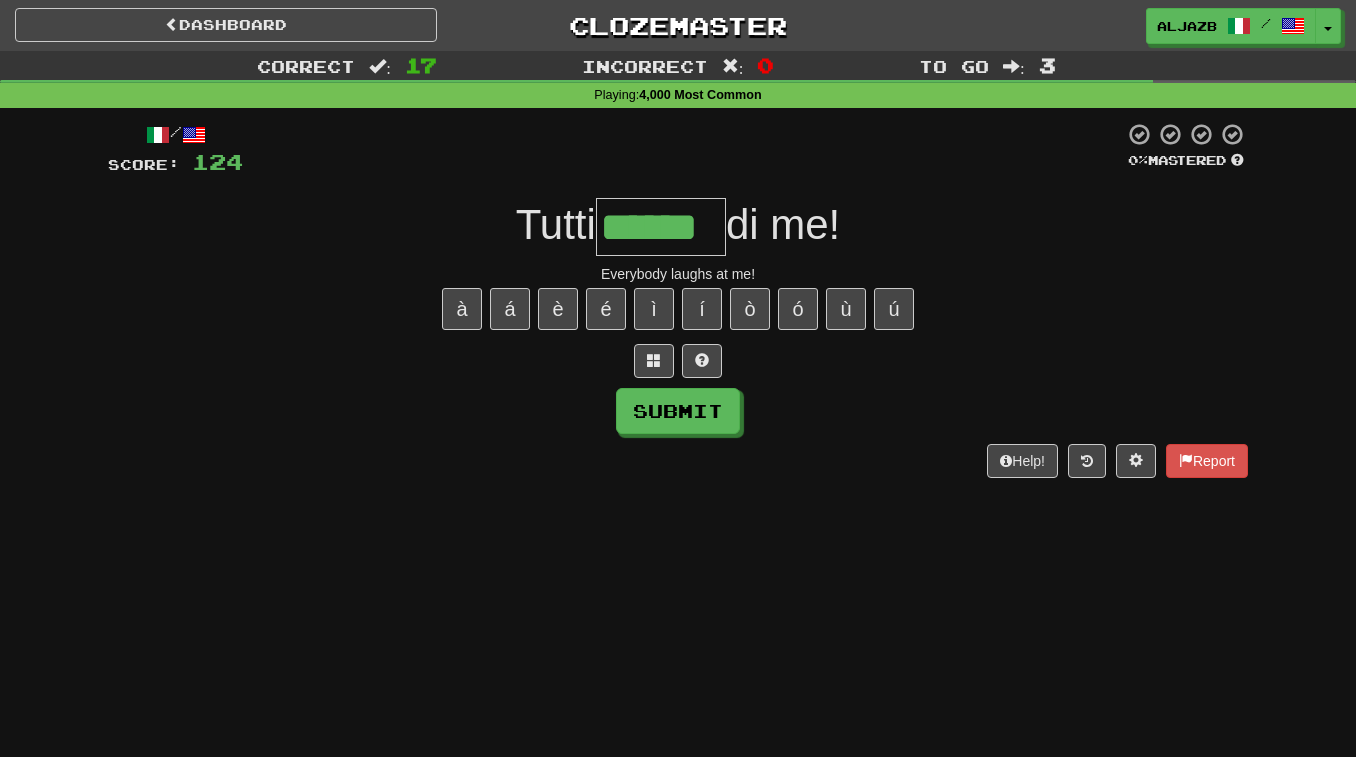 type on "******" 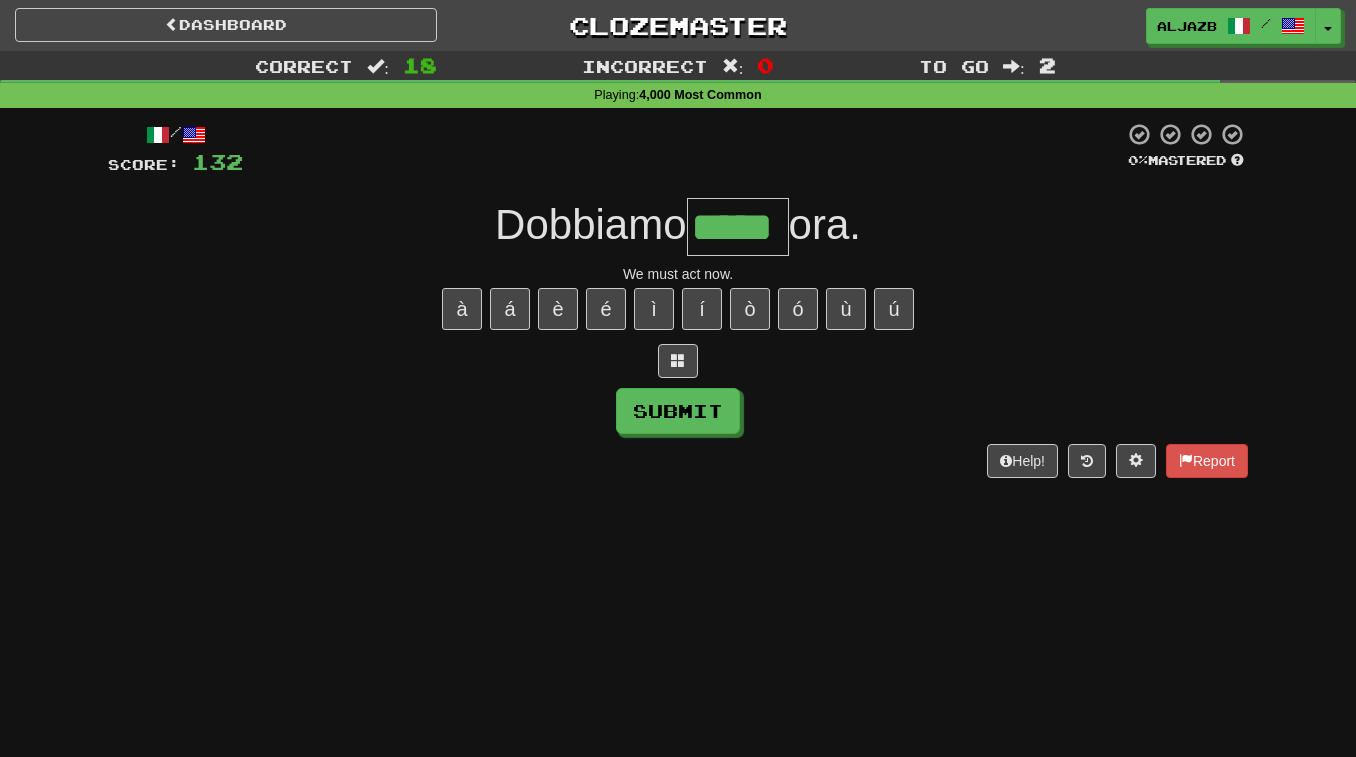 type on "*****" 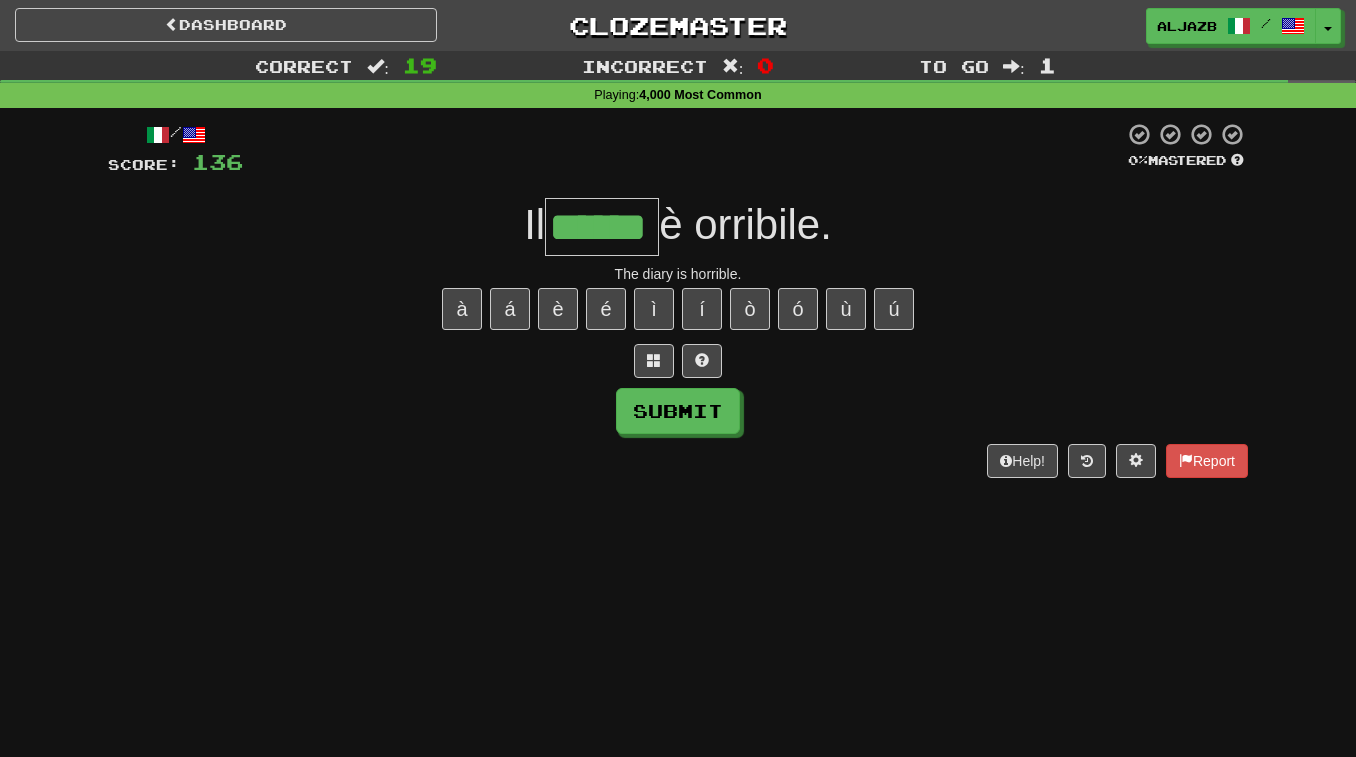 type 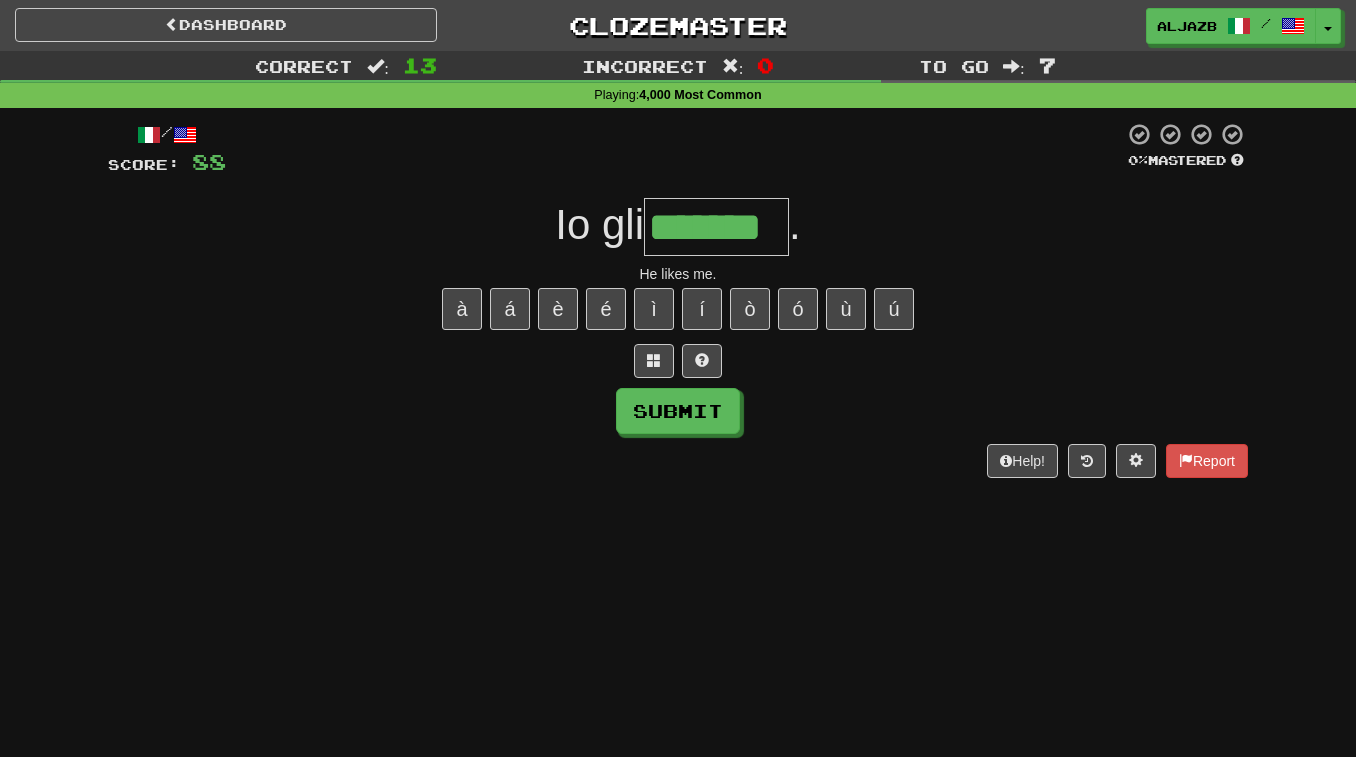scroll, scrollTop: 0, scrollLeft: 0, axis: both 